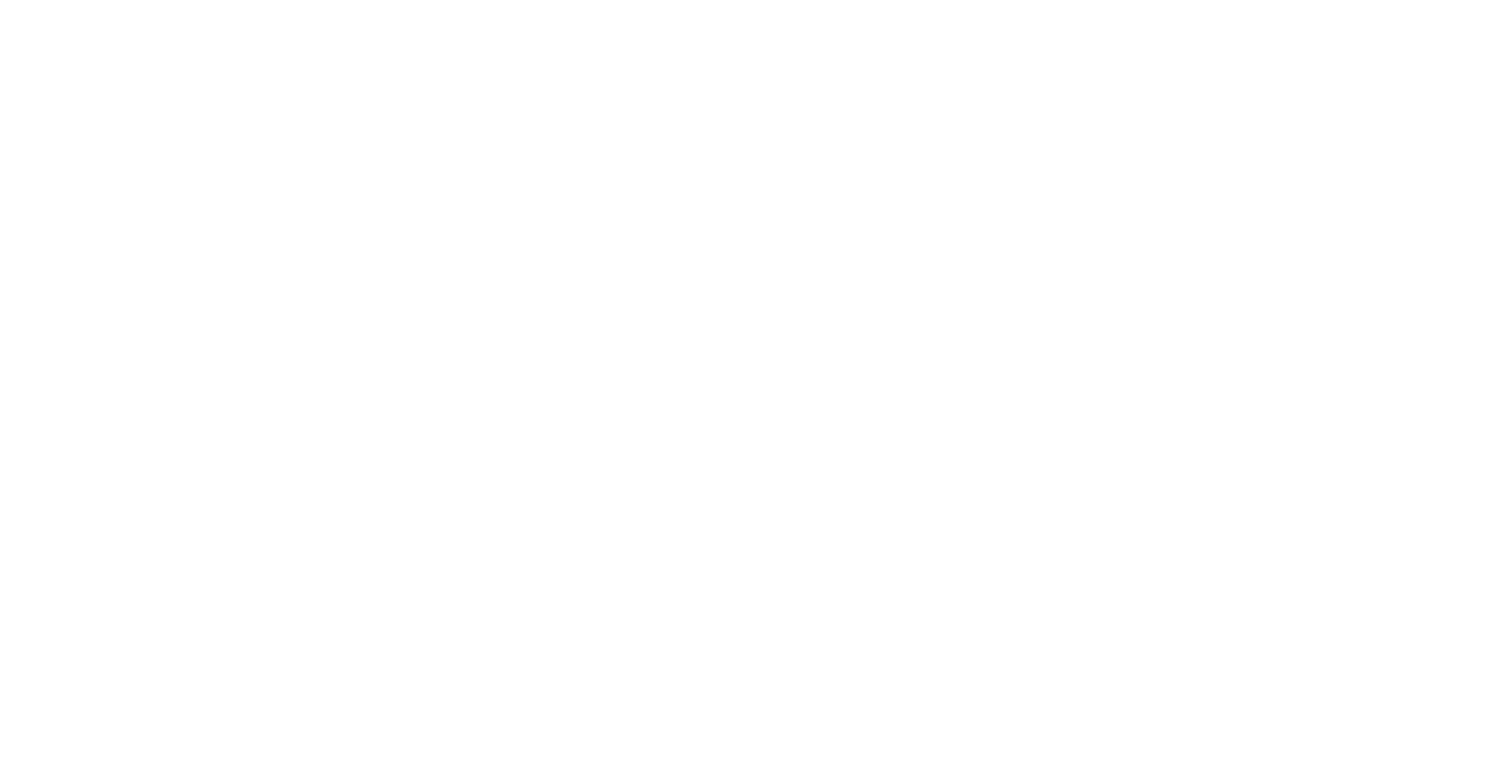scroll, scrollTop: 0, scrollLeft: 0, axis: both 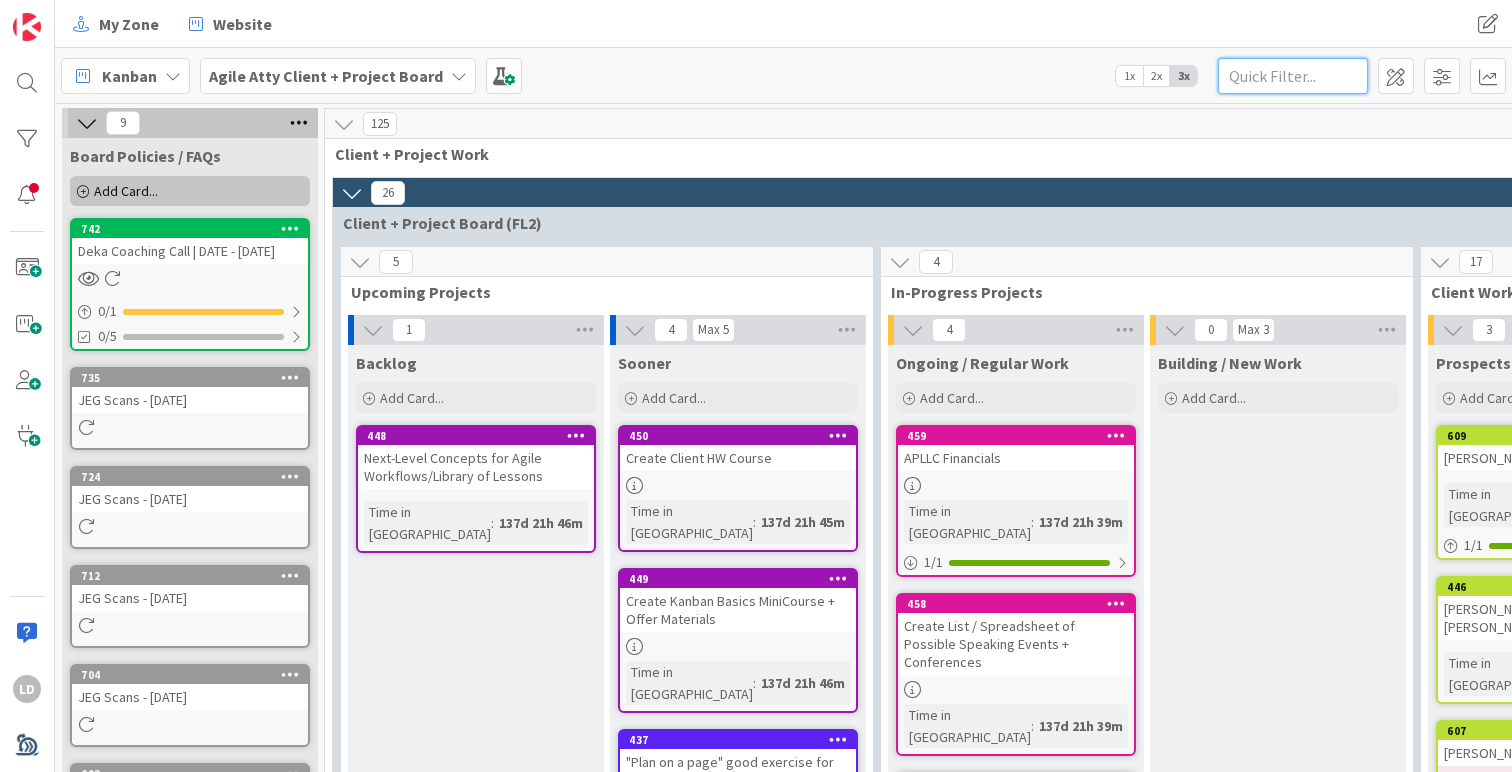 click at bounding box center [1293, 76] 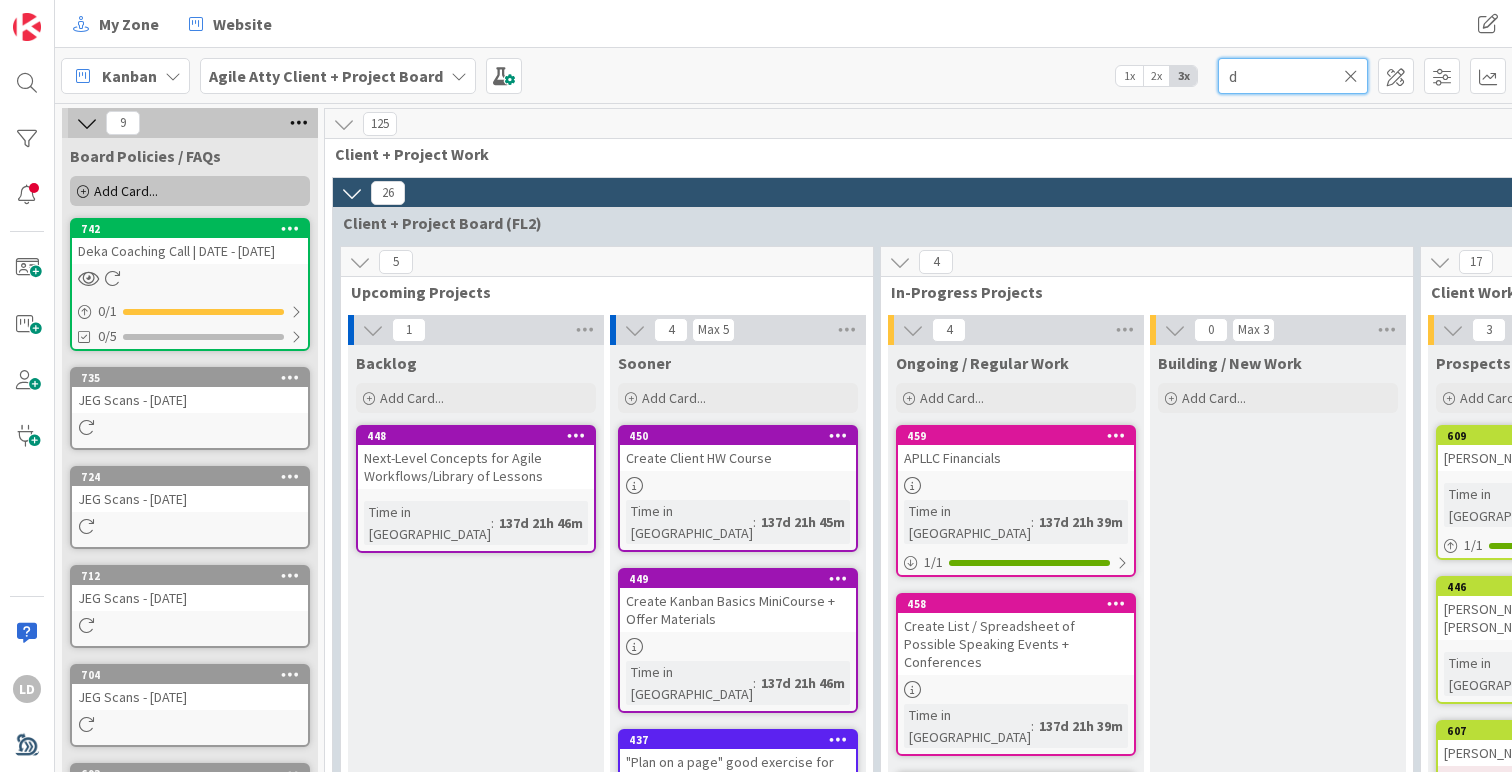 scroll, scrollTop: 0, scrollLeft: 0, axis: both 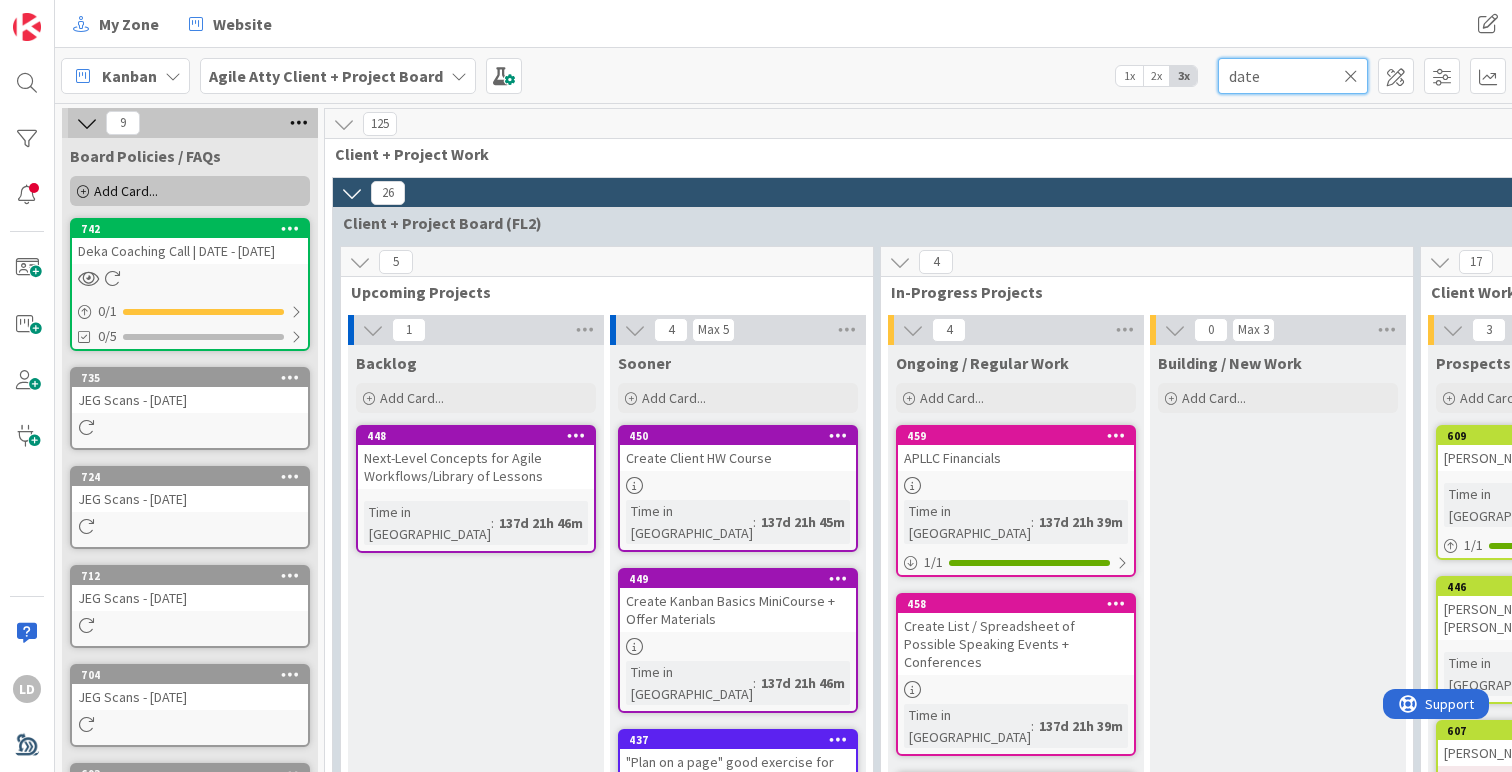 type on "date" 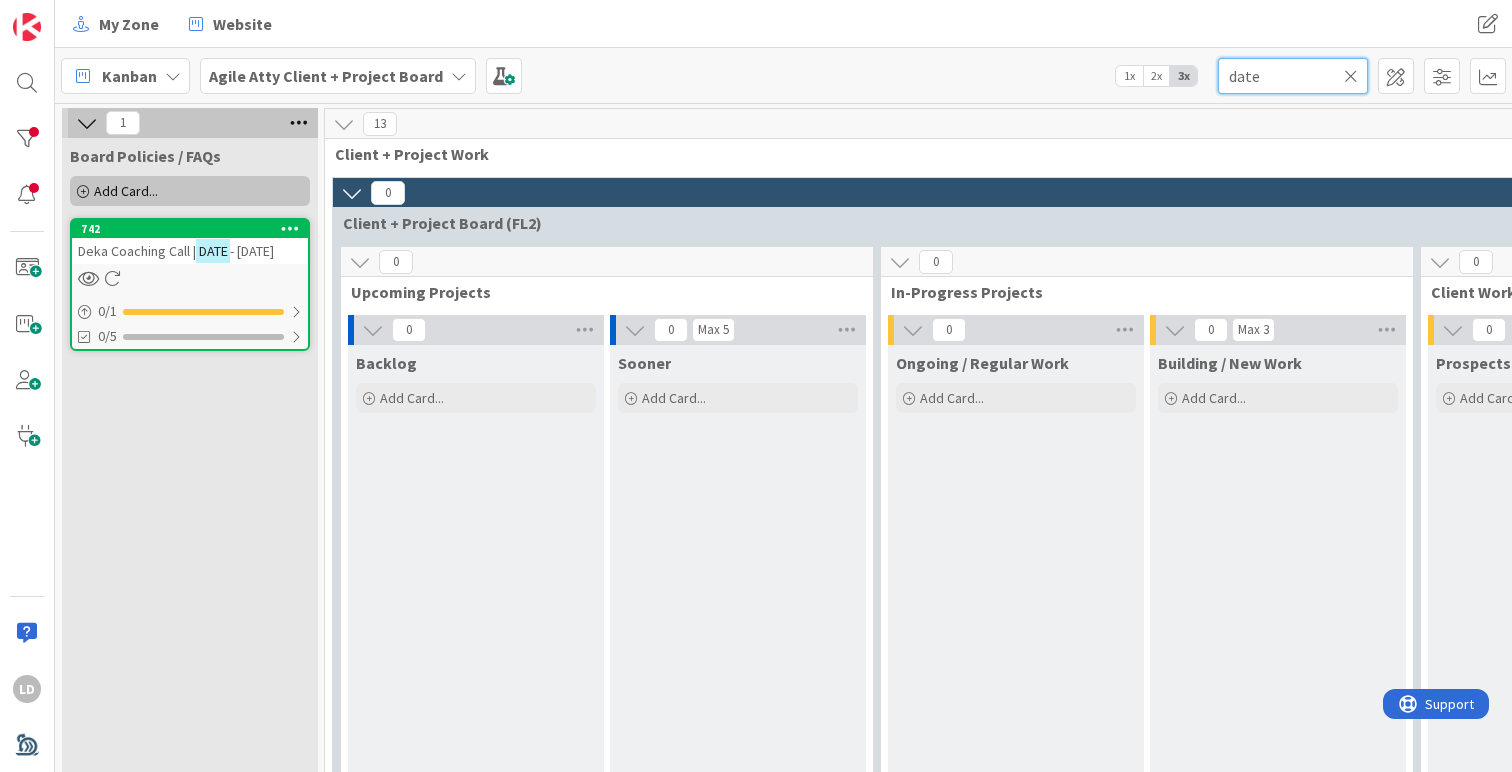 scroll, scrollTop: 0, scrollLeft: 0, axis: both 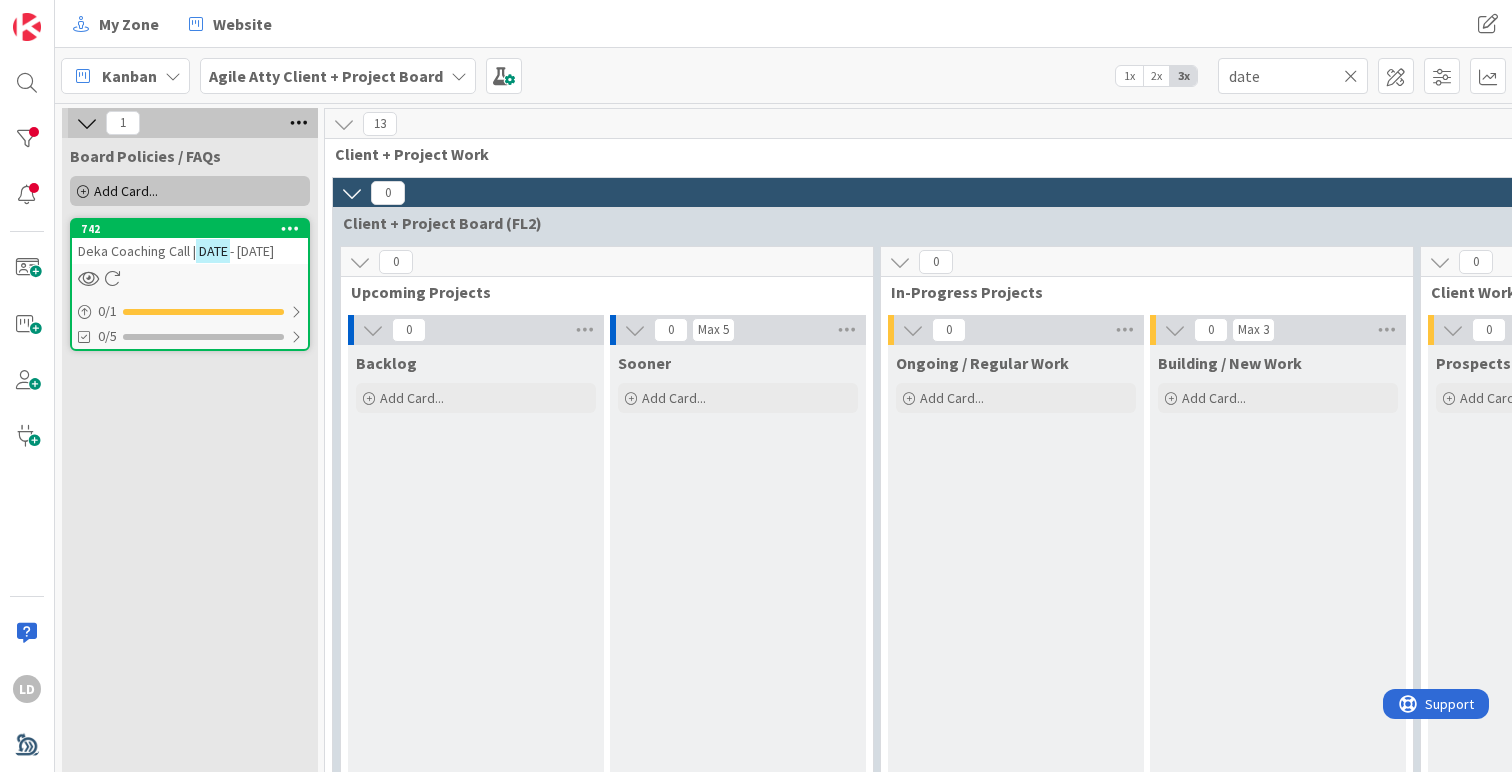 click on "- [DATE]" at bounding box center [252, 251] 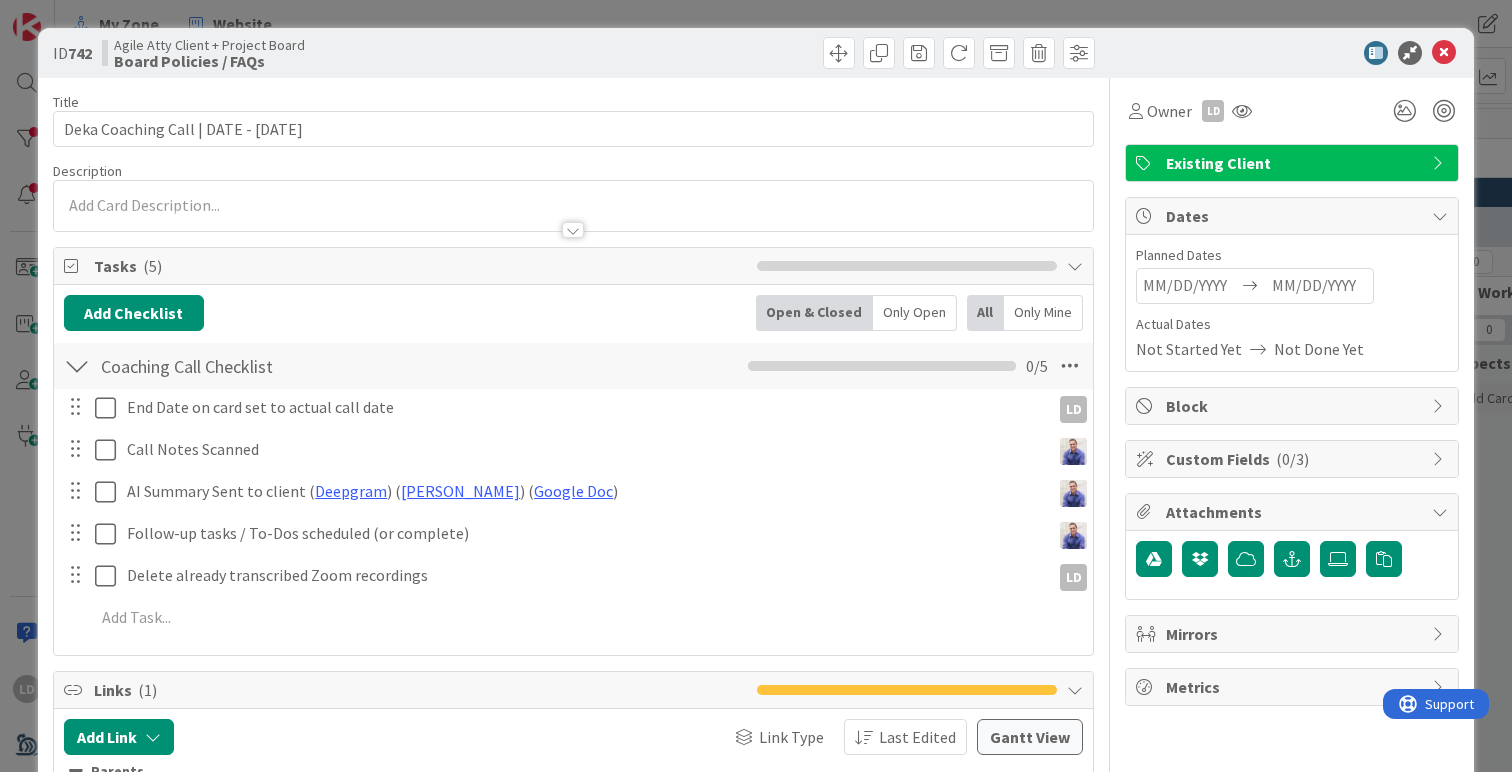 scroll, scrollTop: 0, scrollLeft: 0, axis: both 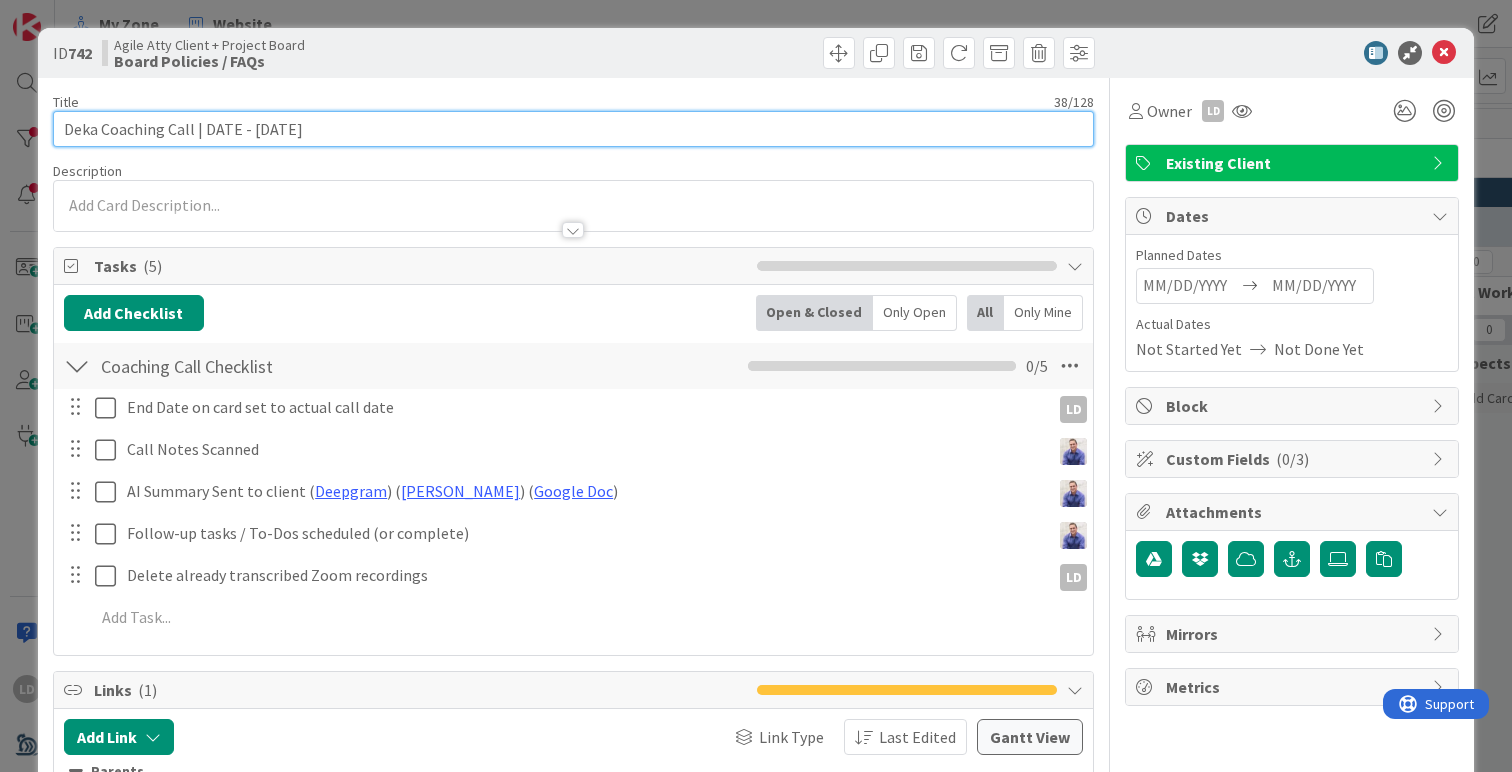 drag, startPoint x: 247, startPoint y: 132, endPoint x: 204, endPoint y: 131, distance: 43.011627 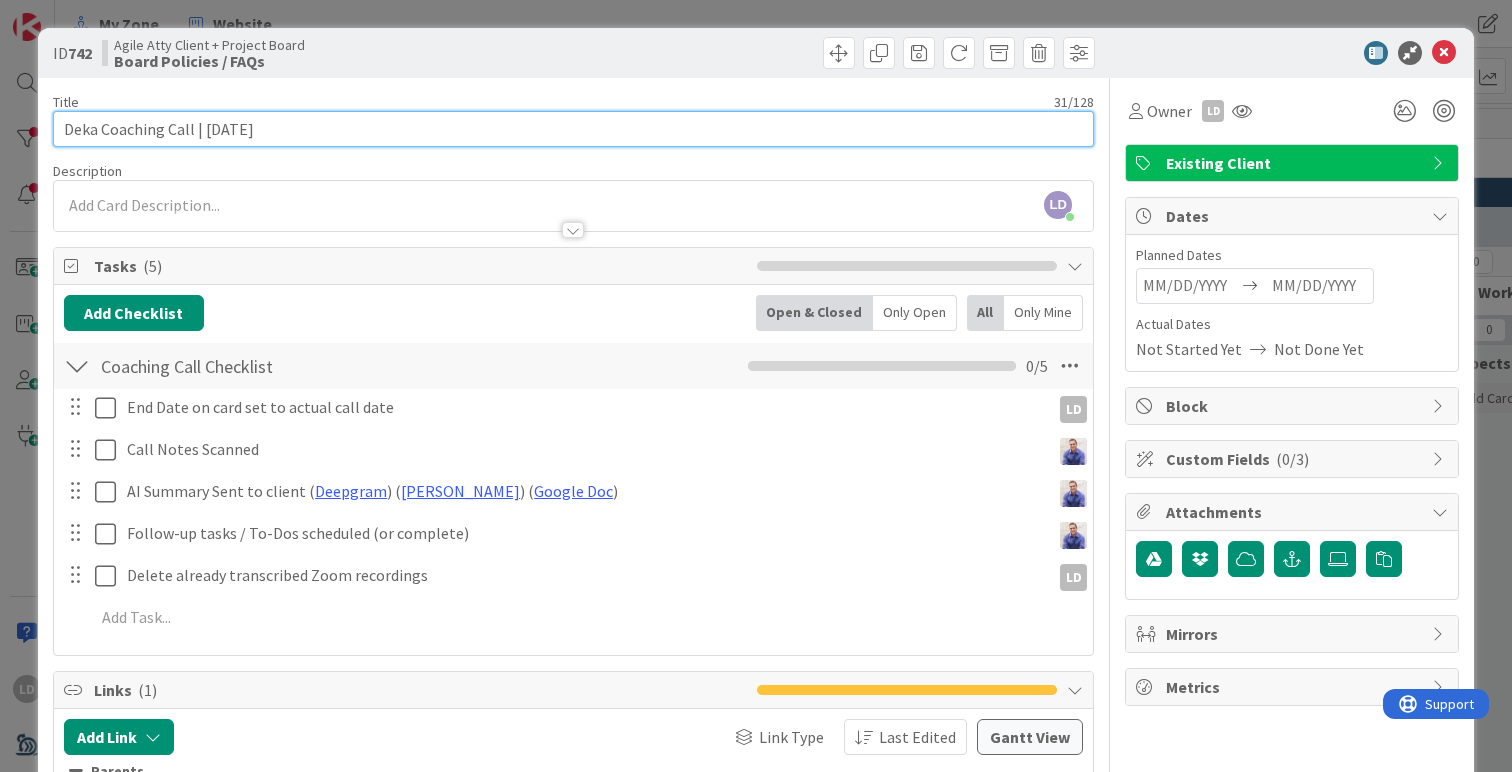 type on "Deka Coaching Call | [DATE]" 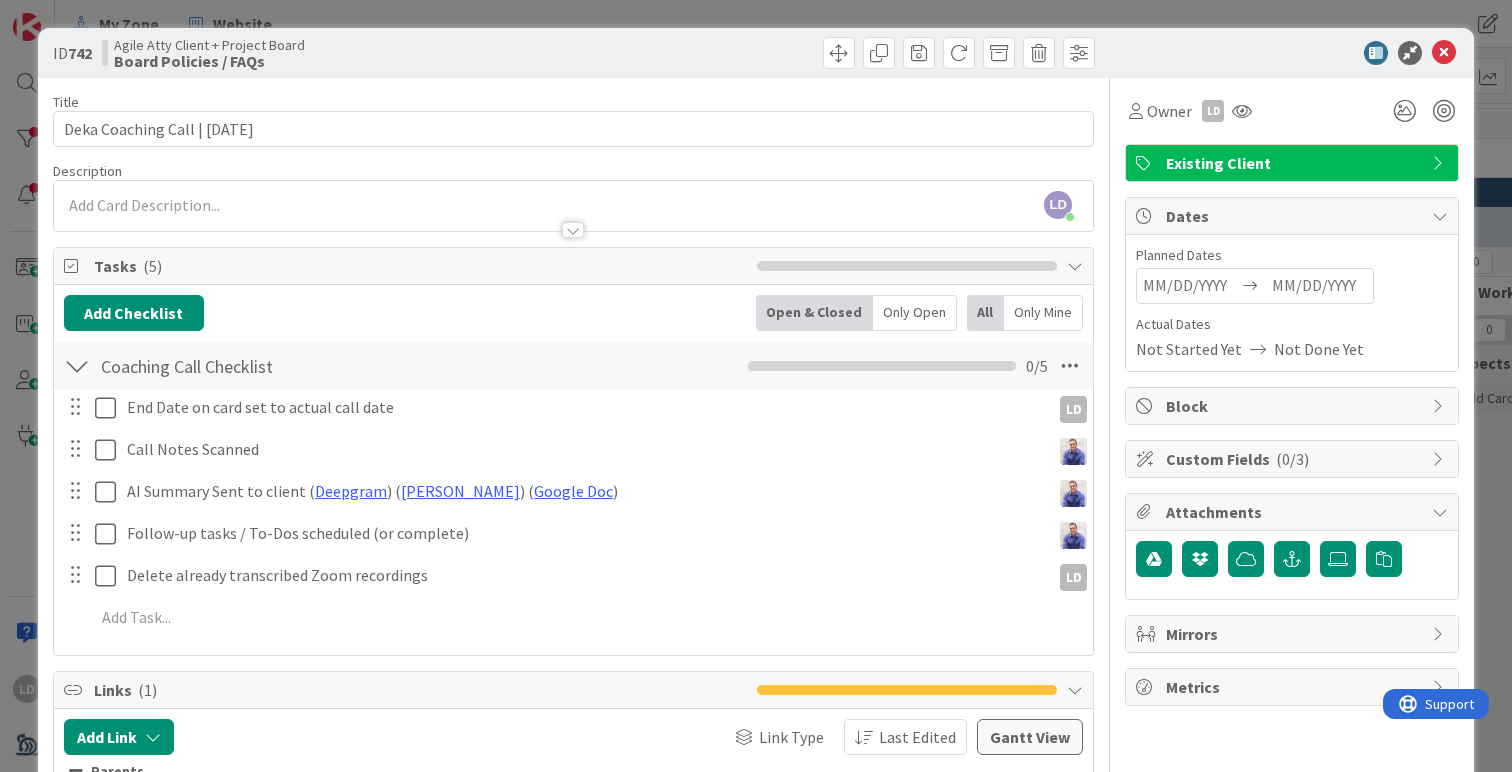 click at bounding box center (1190, 286) 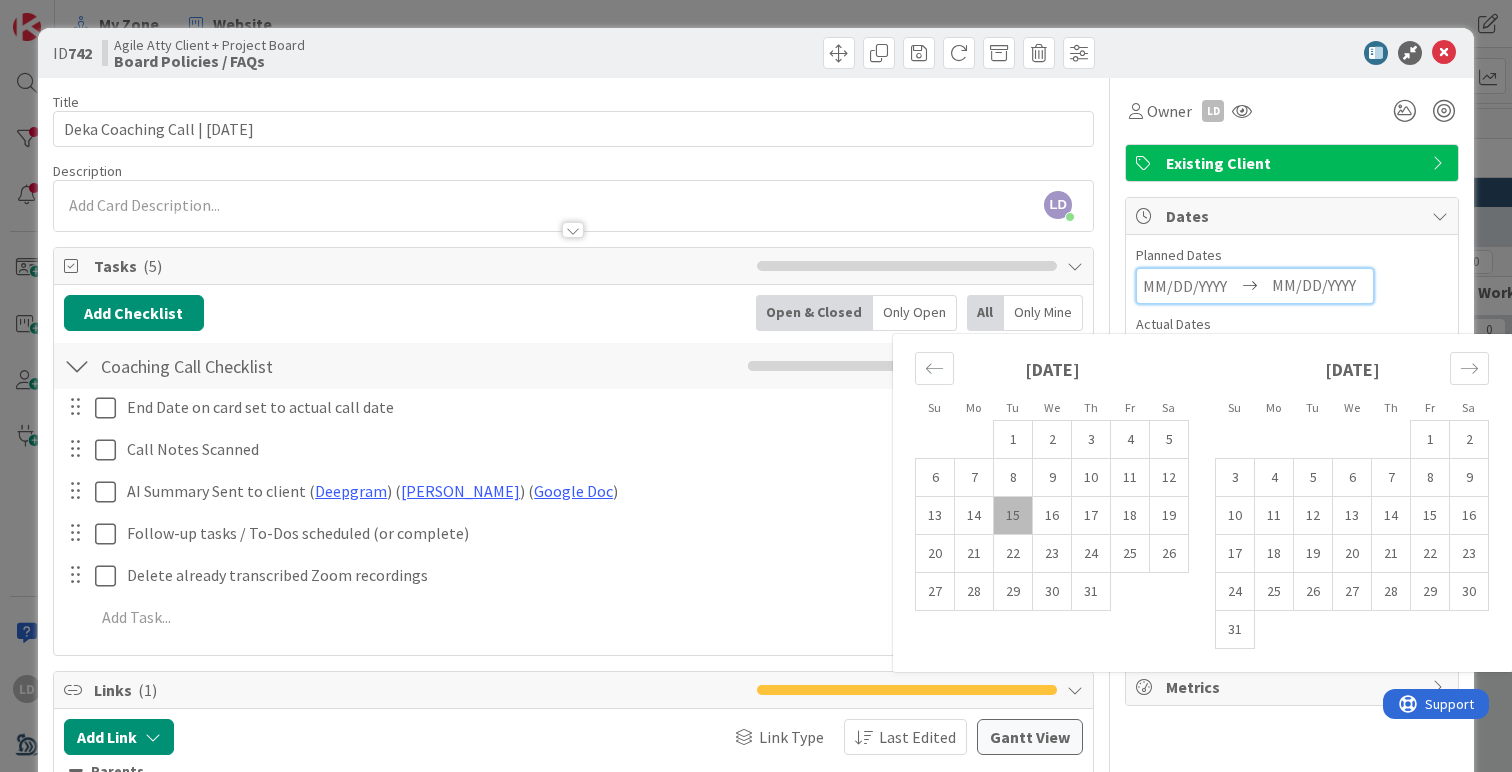click on "15" at bounding box center (1013, 516) 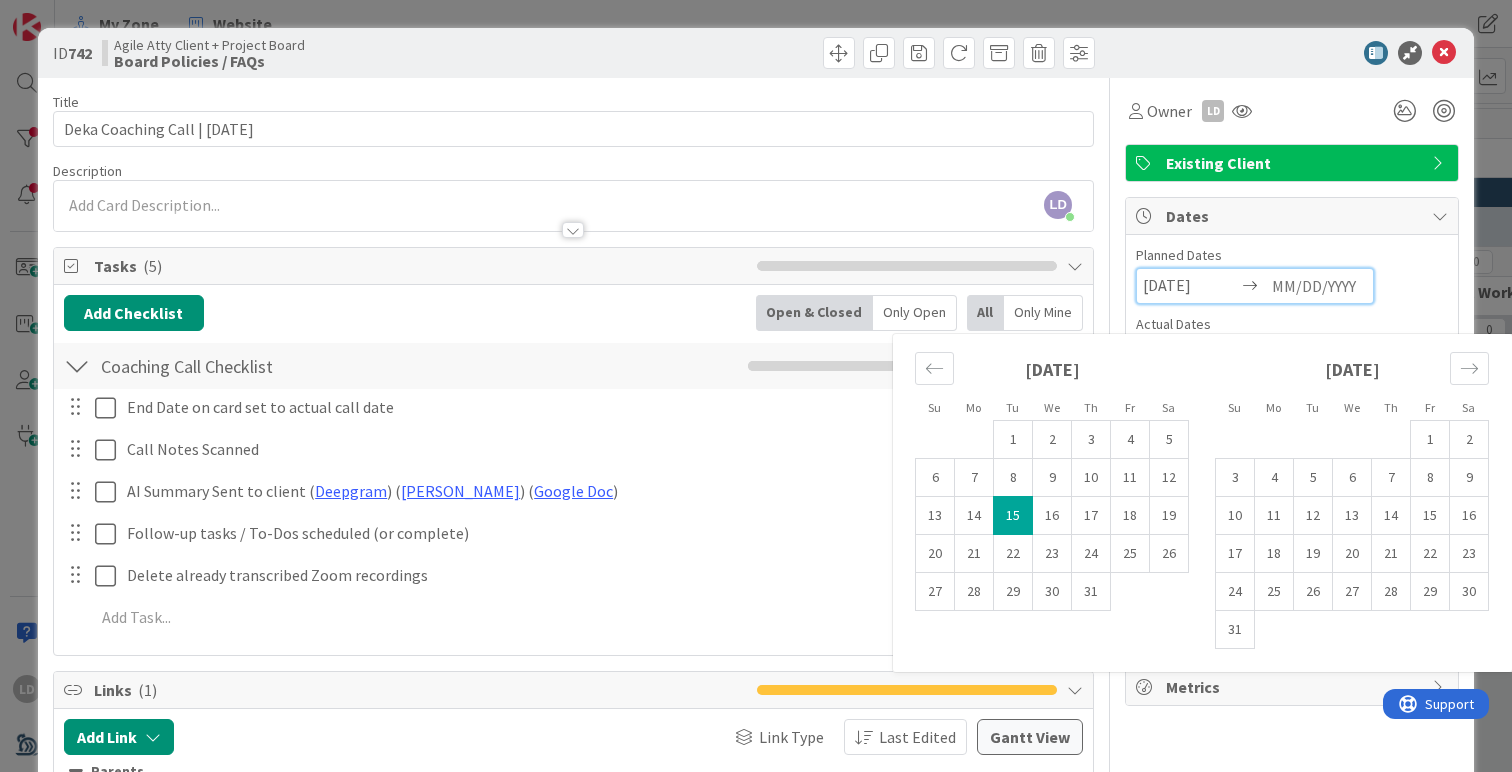 click on "15" at bounding box center [1013, 516] 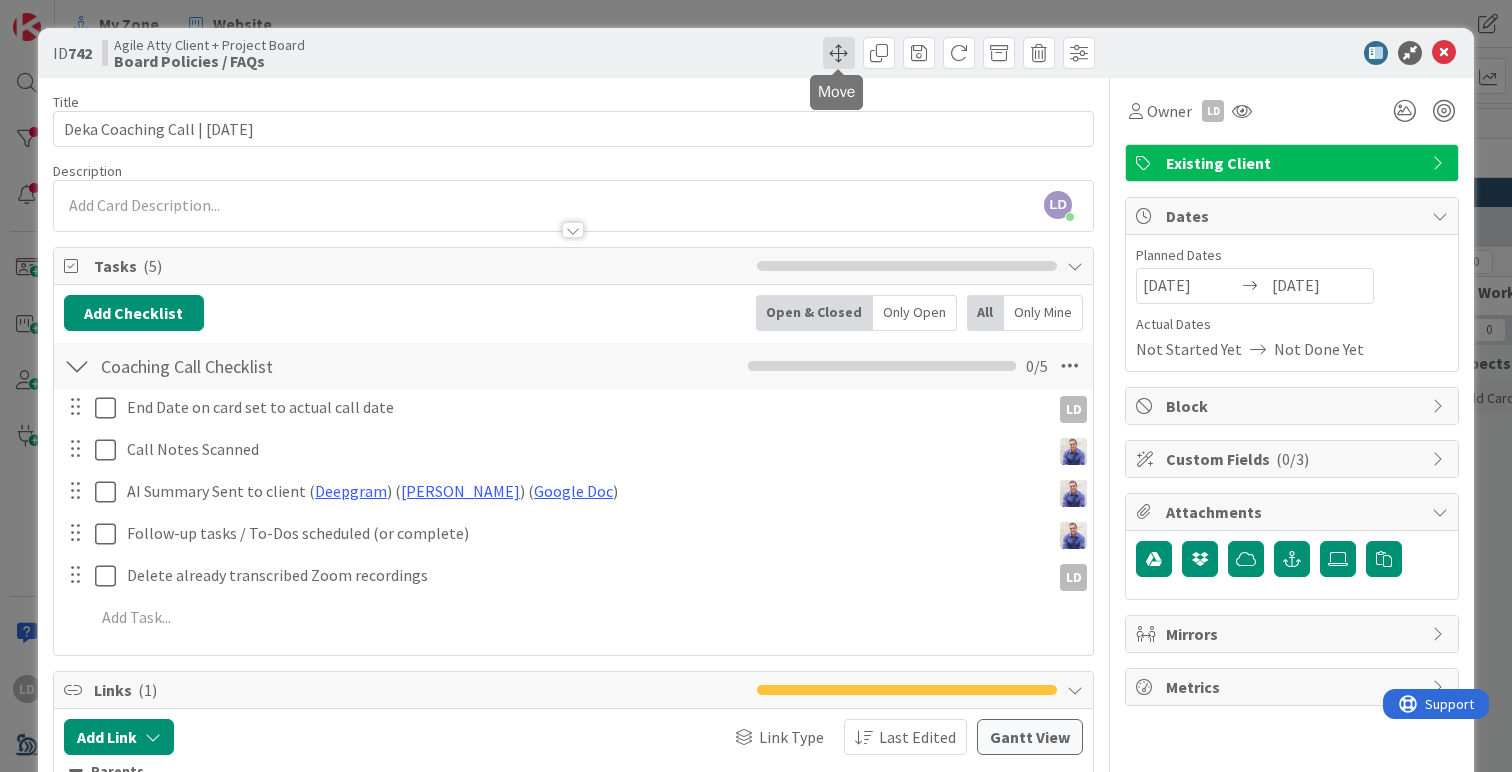 click at bounding box center (839, 53) 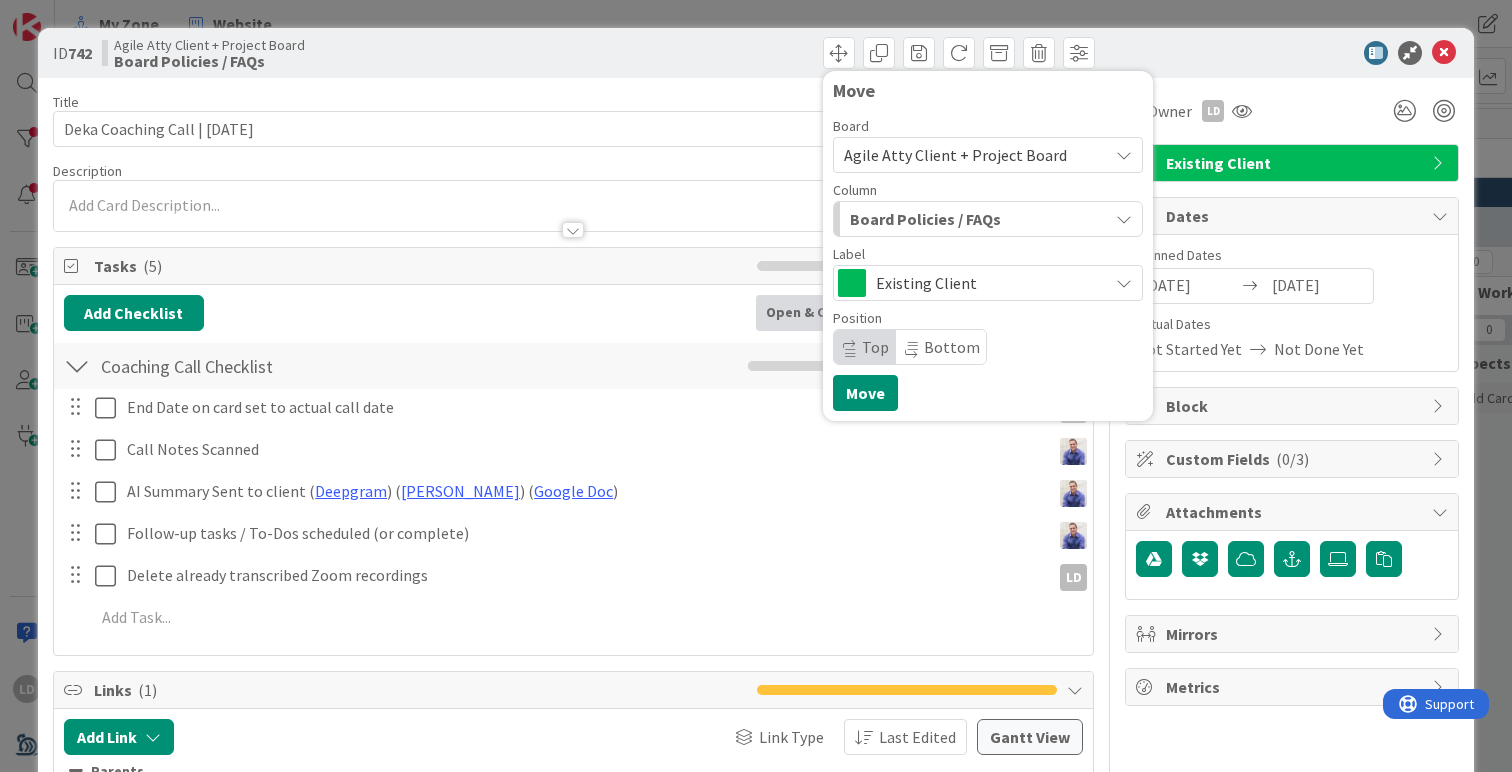 click on "Board Policies / FAQs" at bounding box center (925, 219) 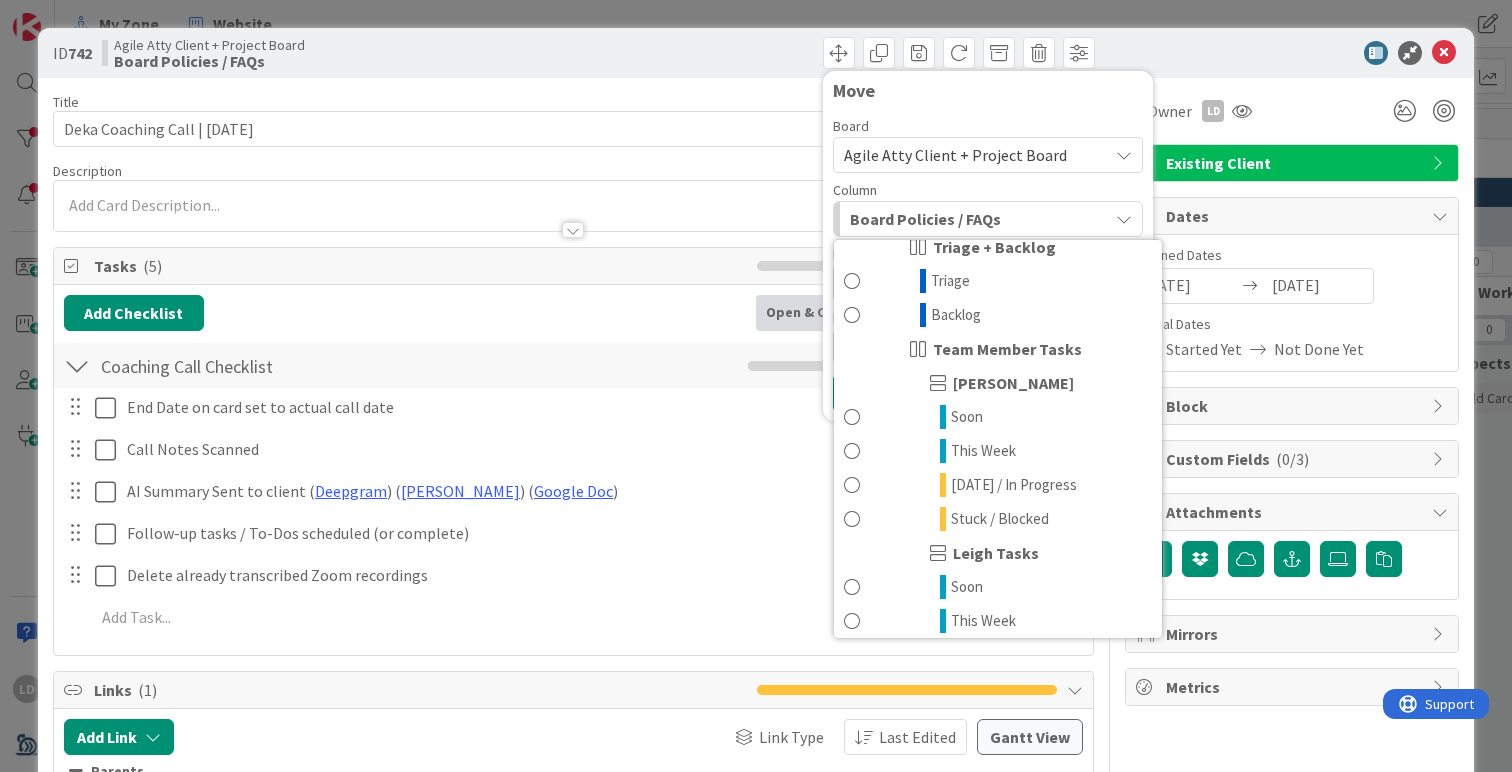 scroll, scrollTop: 768, scrollLeft: 0, axis: vertical 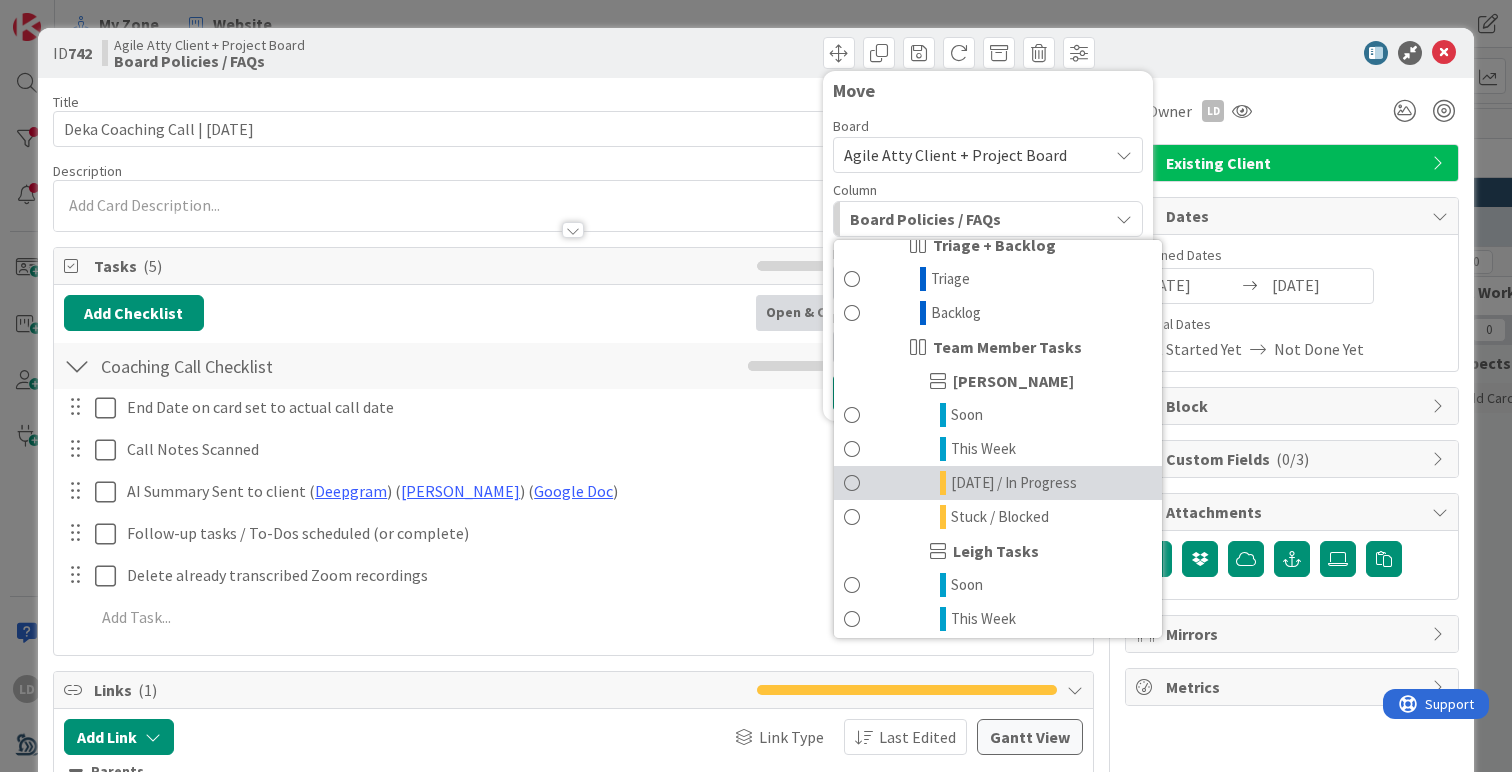 click on "[DATE] / In Progress" at bounding box center (1014, 483) 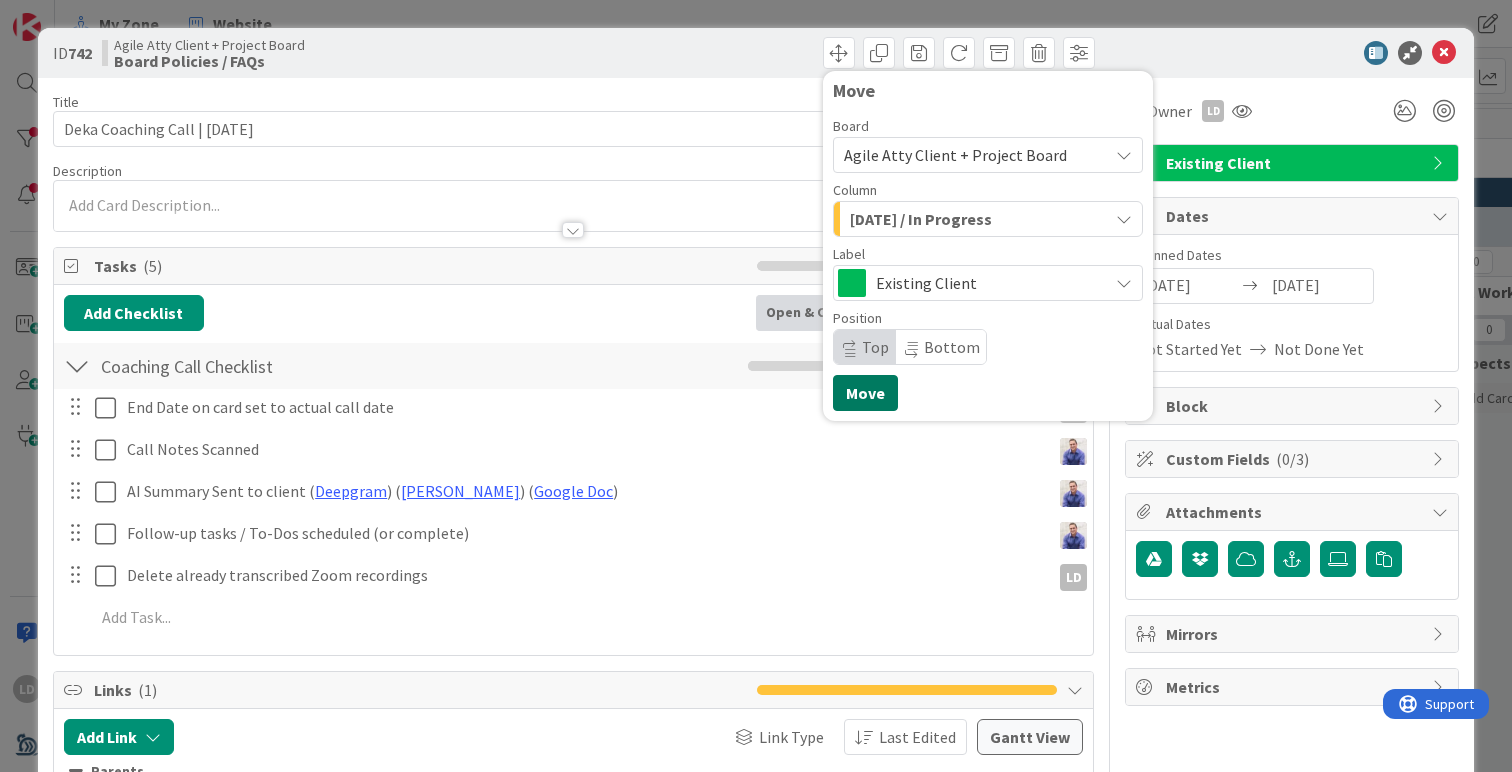click on "Move" at bounding box center (865, 393) 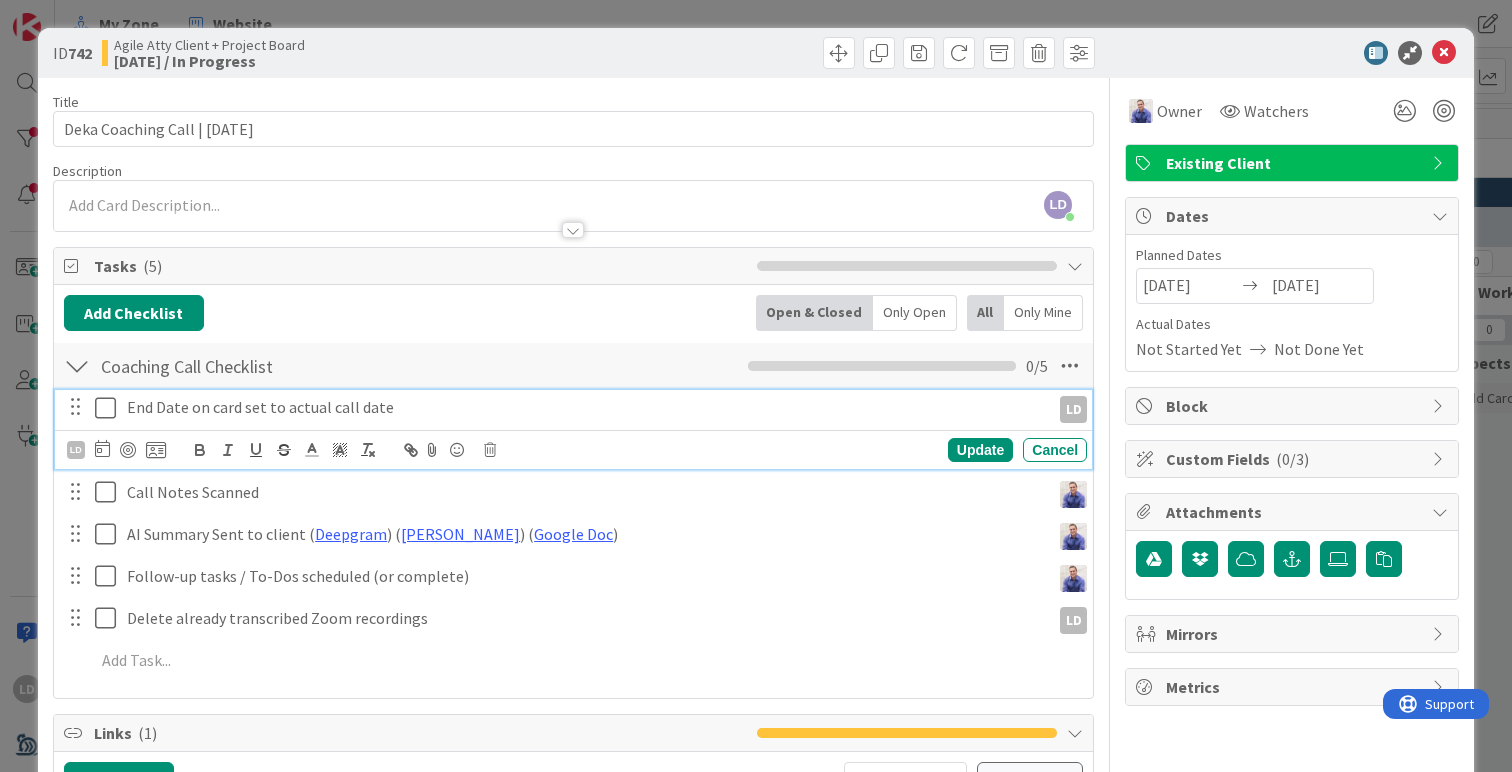 click at bounding box center [110, 408] 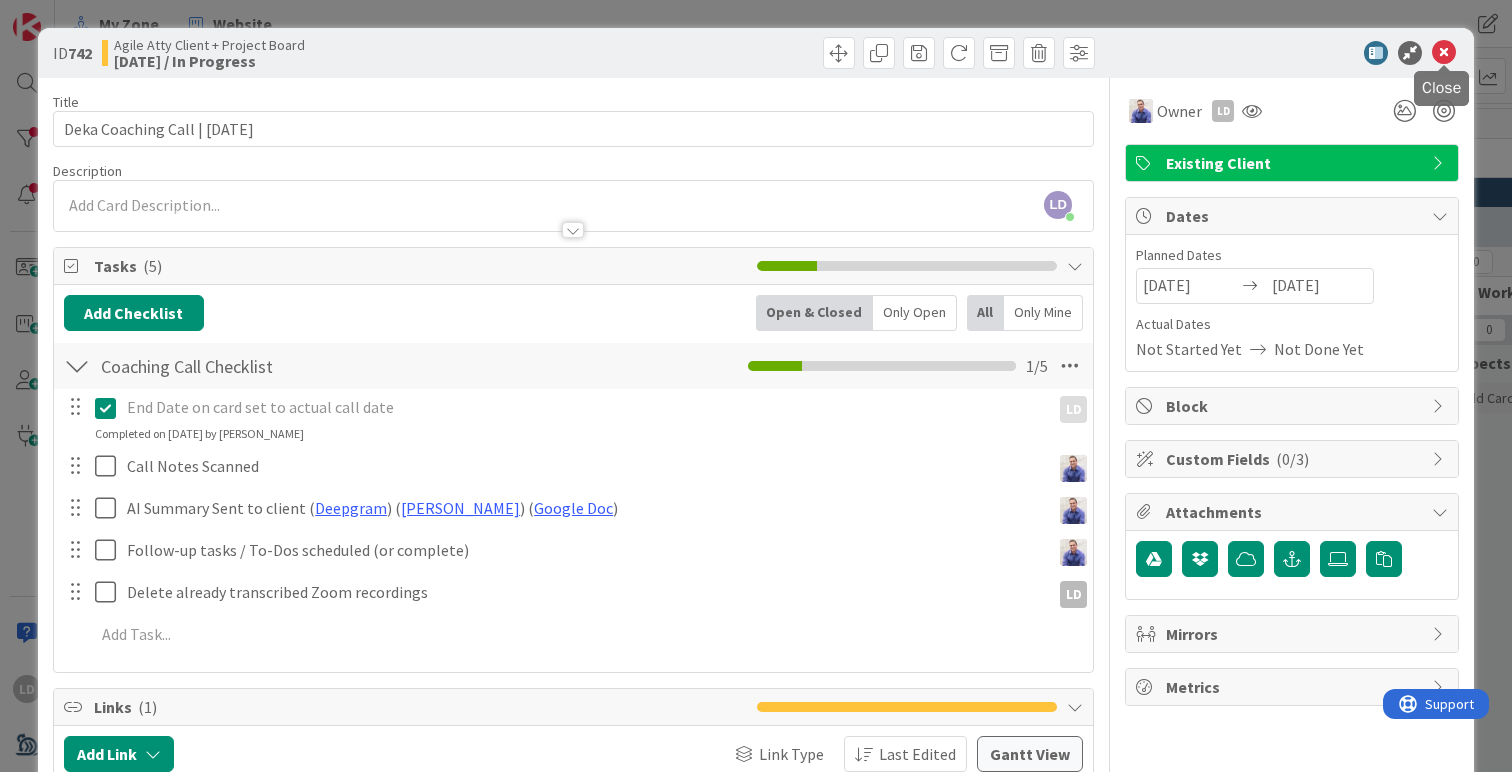 click at bounding box center [1444, 53] 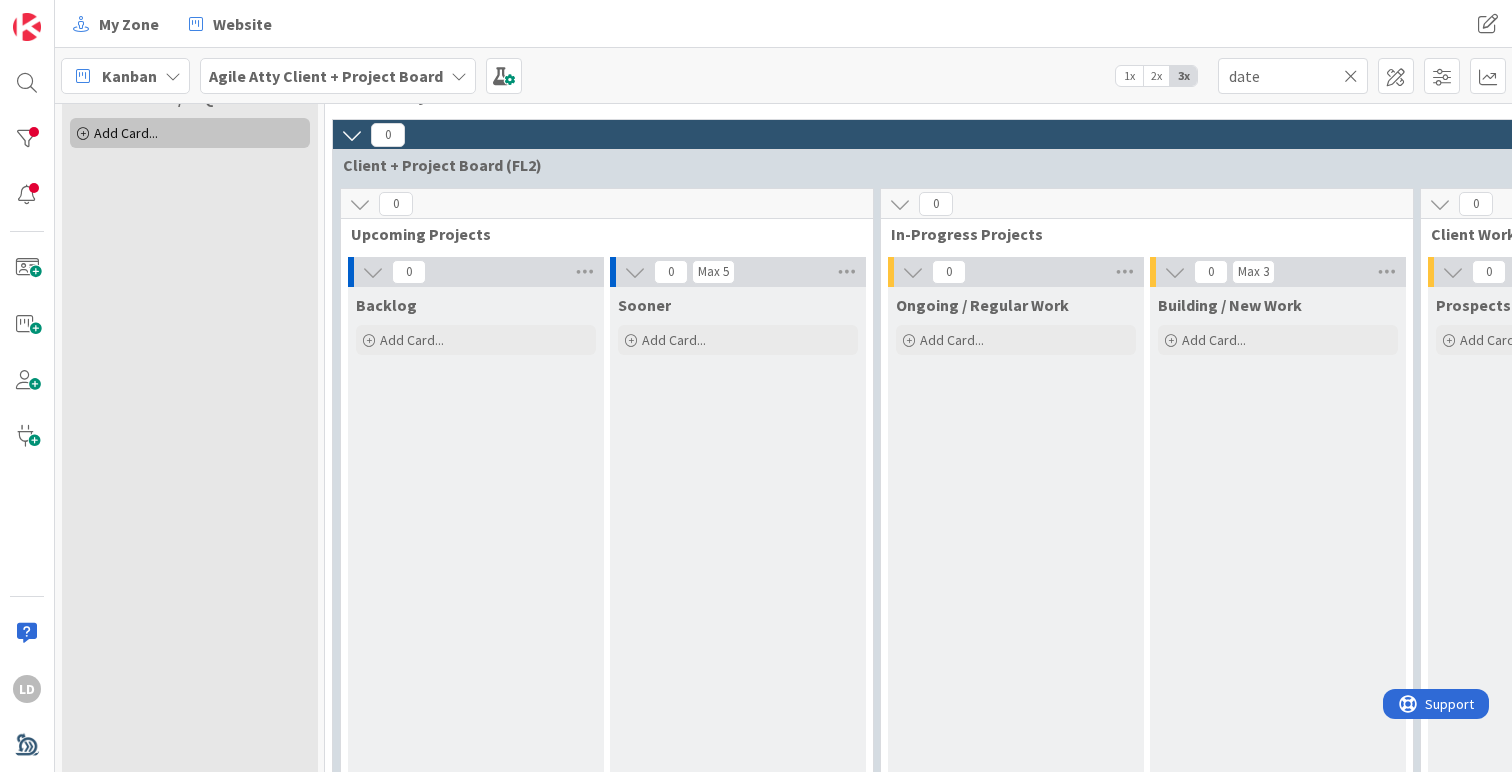scroll, scrollTop: 197, scrollLeft: 0, axis: vertical 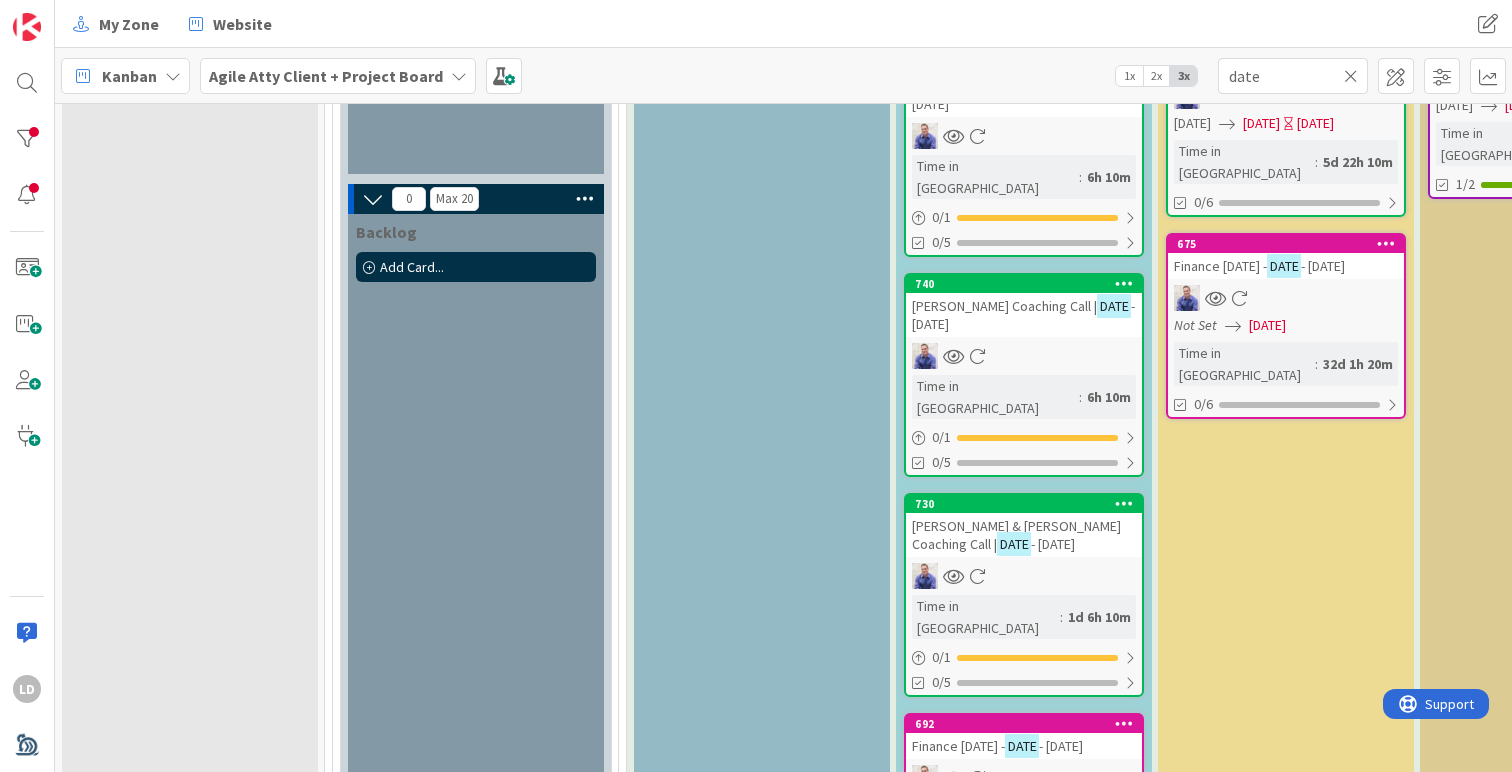 click on "[PERSON_NAME] Coaching Call |" at bounding box center (1004, 306) 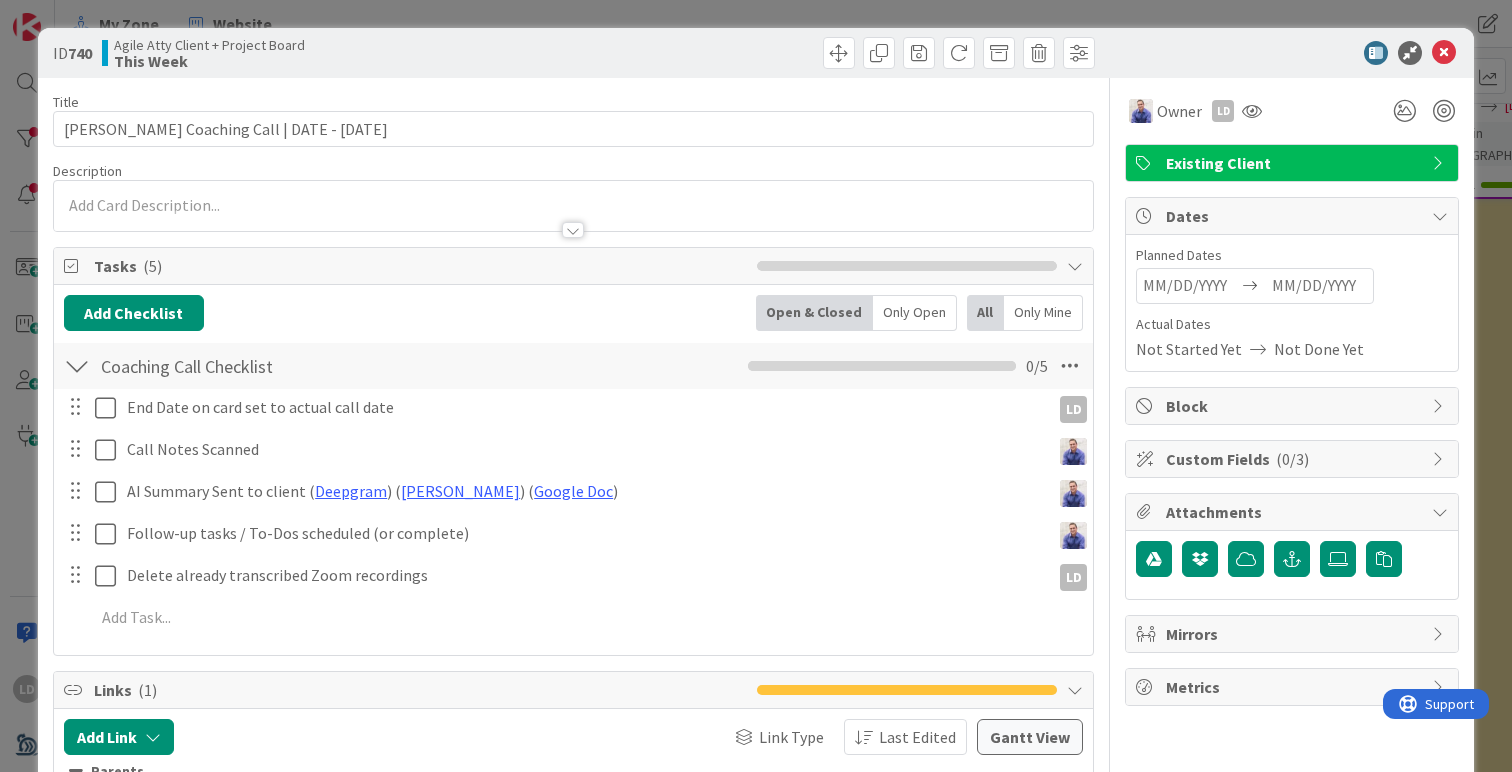 scroll, scrollTop: 0, scrollLeft: 0, axis: both 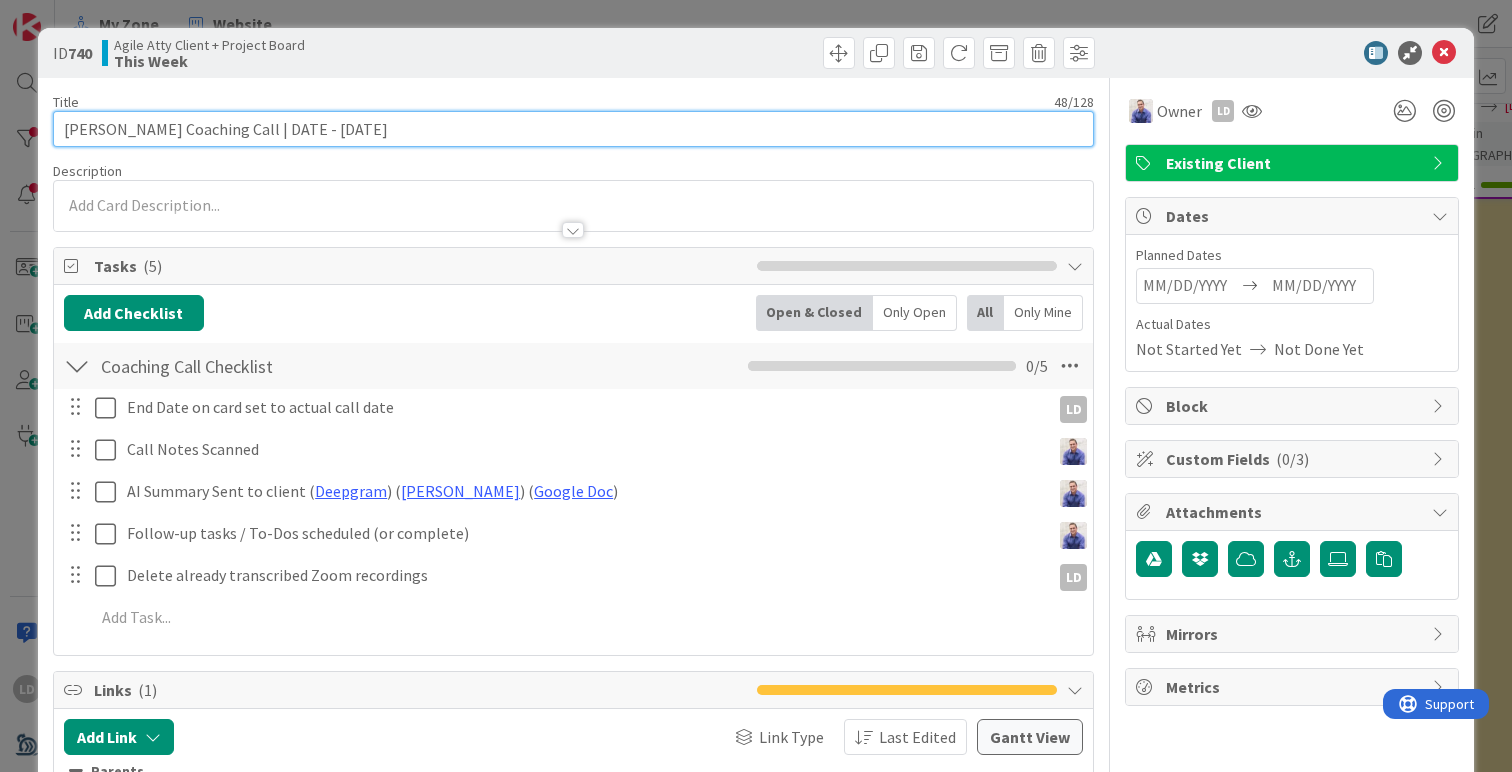 drag, startPoint x: 319, startPoint y: 128, endPoint x: 277, endPoint y: 127, distance: 42.0119 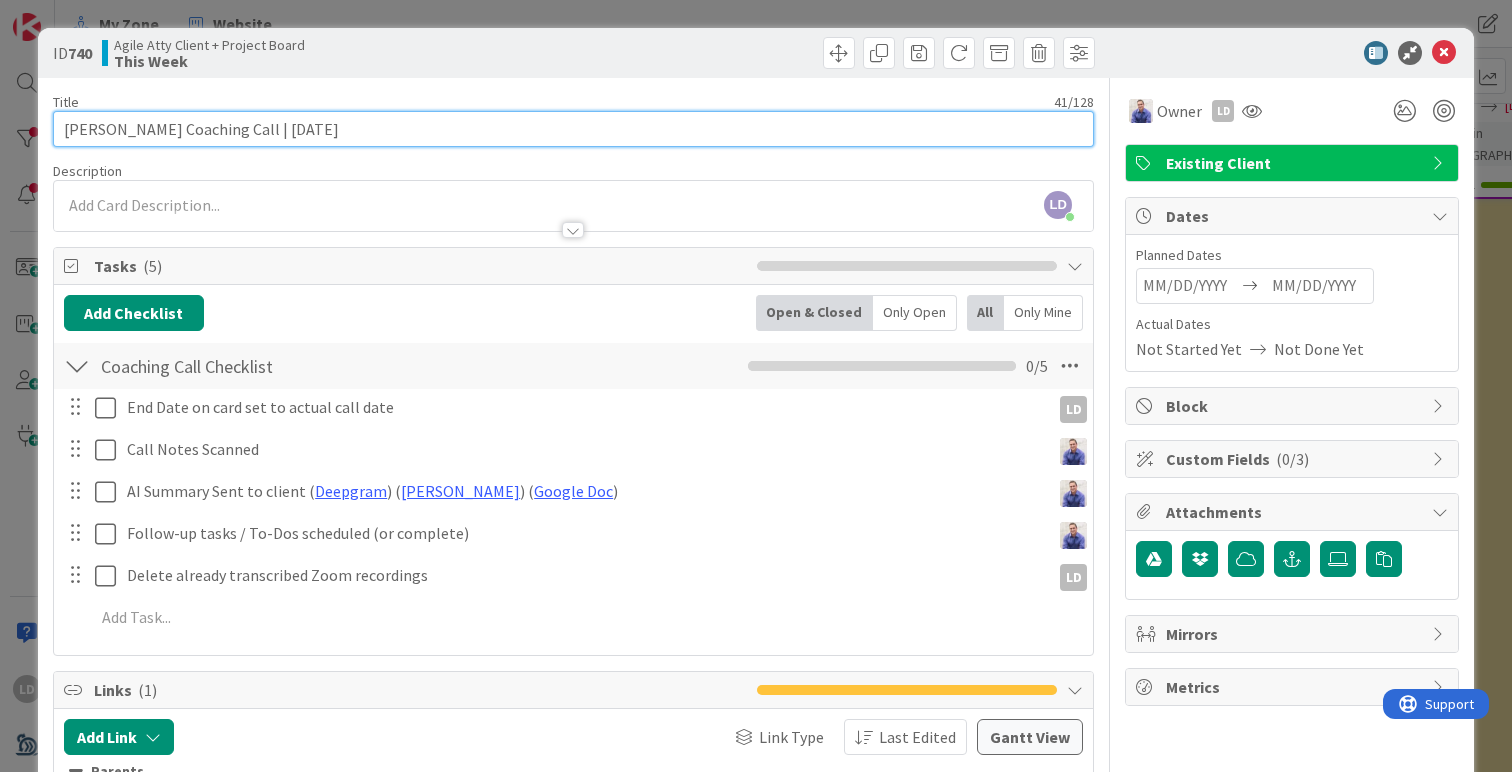 type on "[PERSON_NAME] Coaching Call | [DATE]" 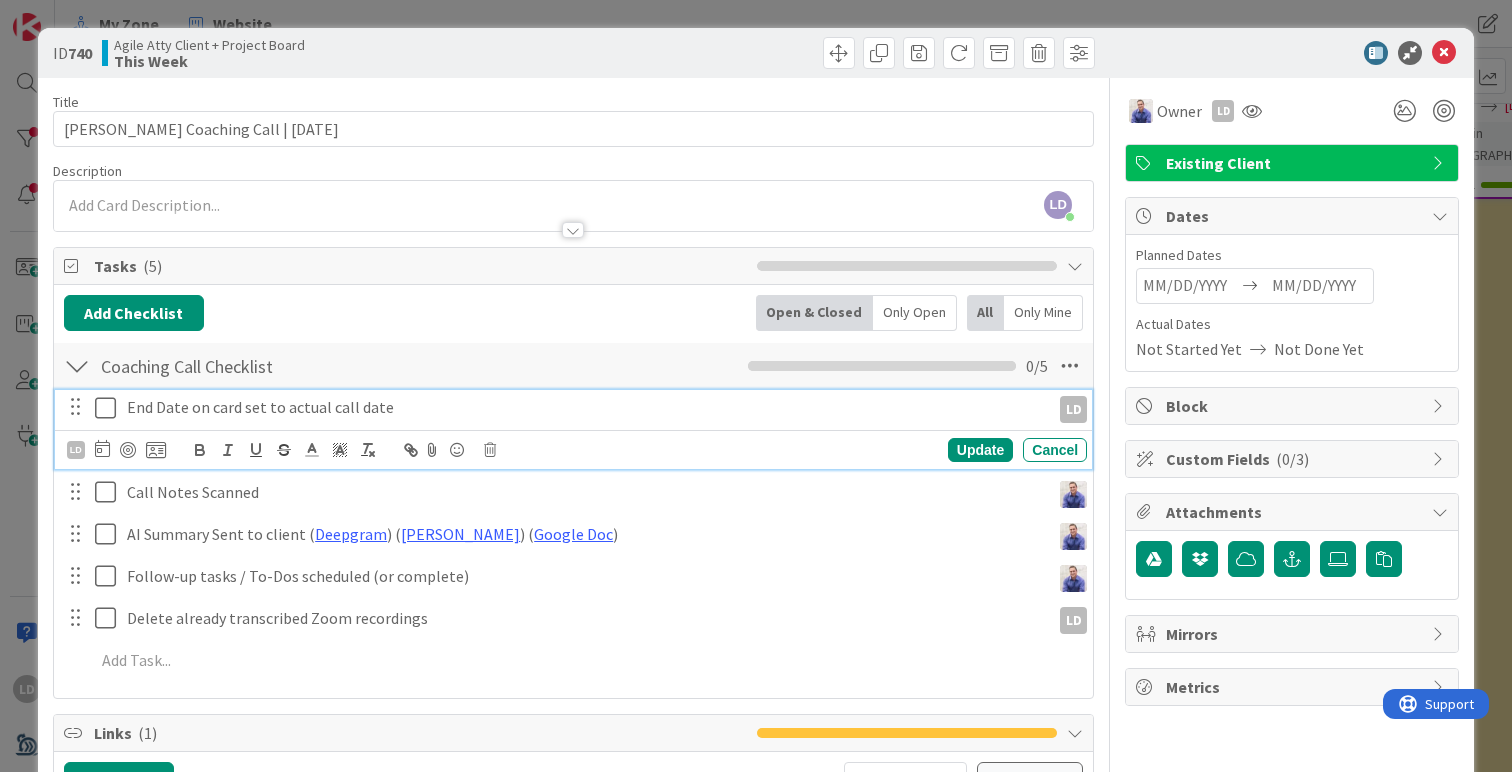 click at bounding box center (110, 408) 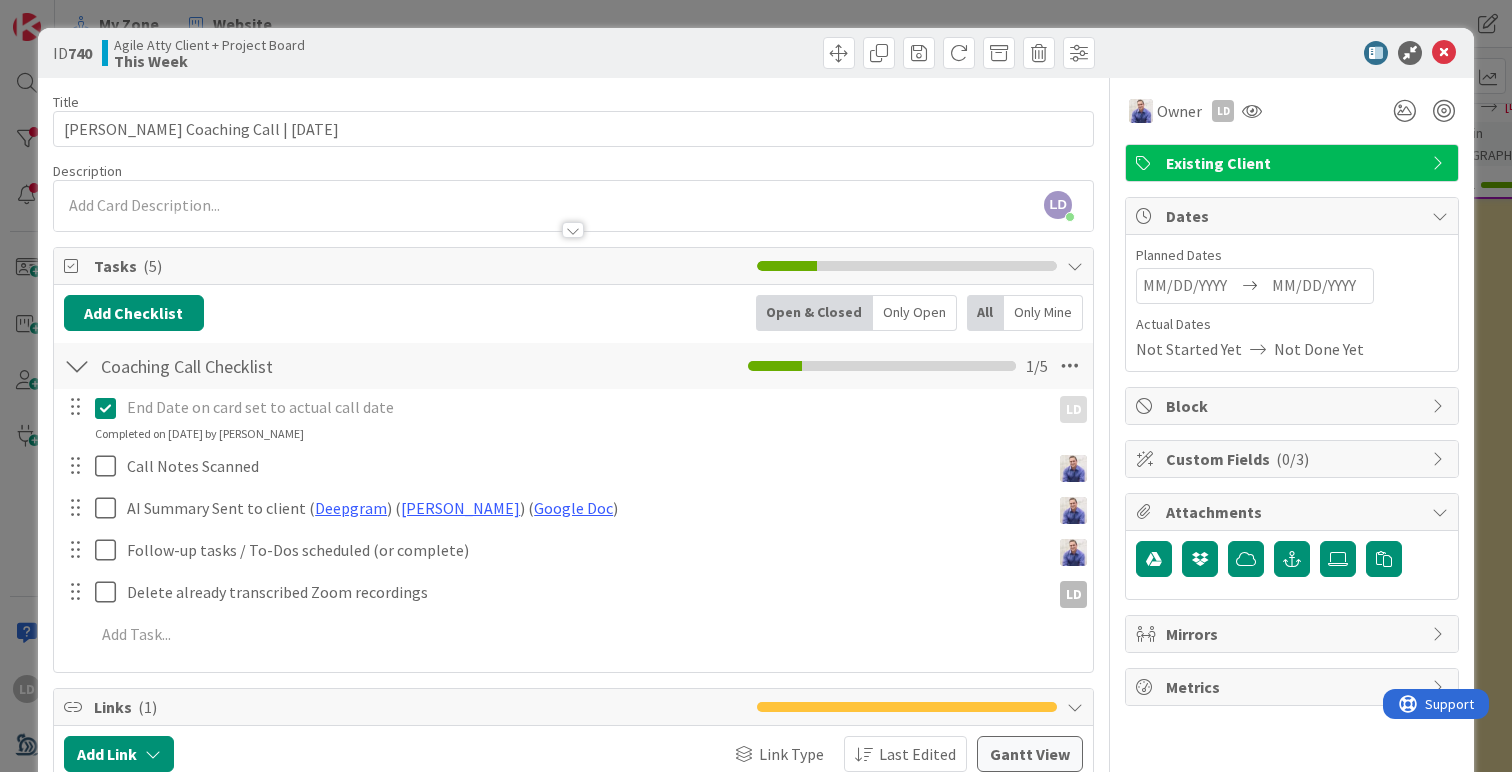 click at bounding box center (1190, 286) 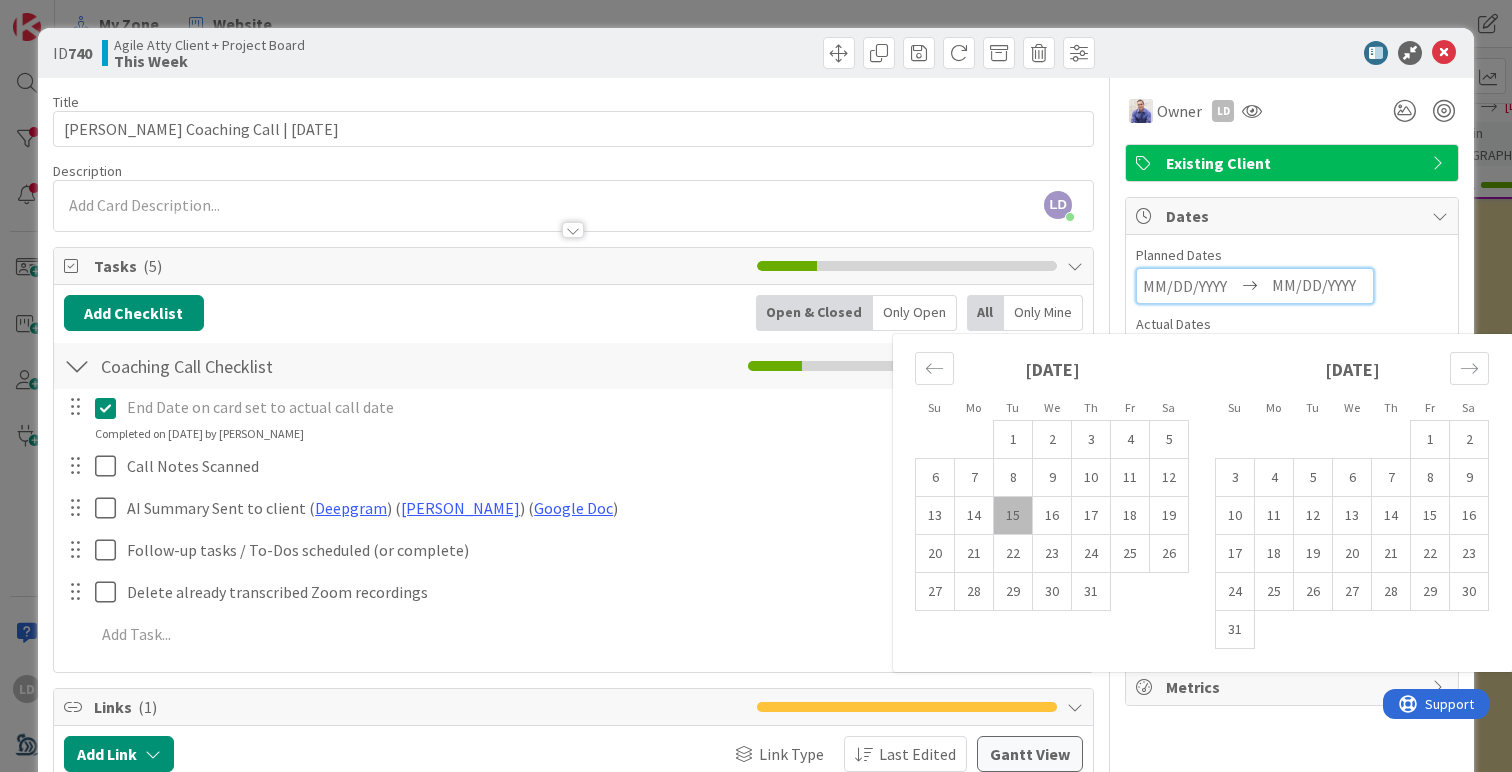 click on "15" at bounding box center (1013, 516) 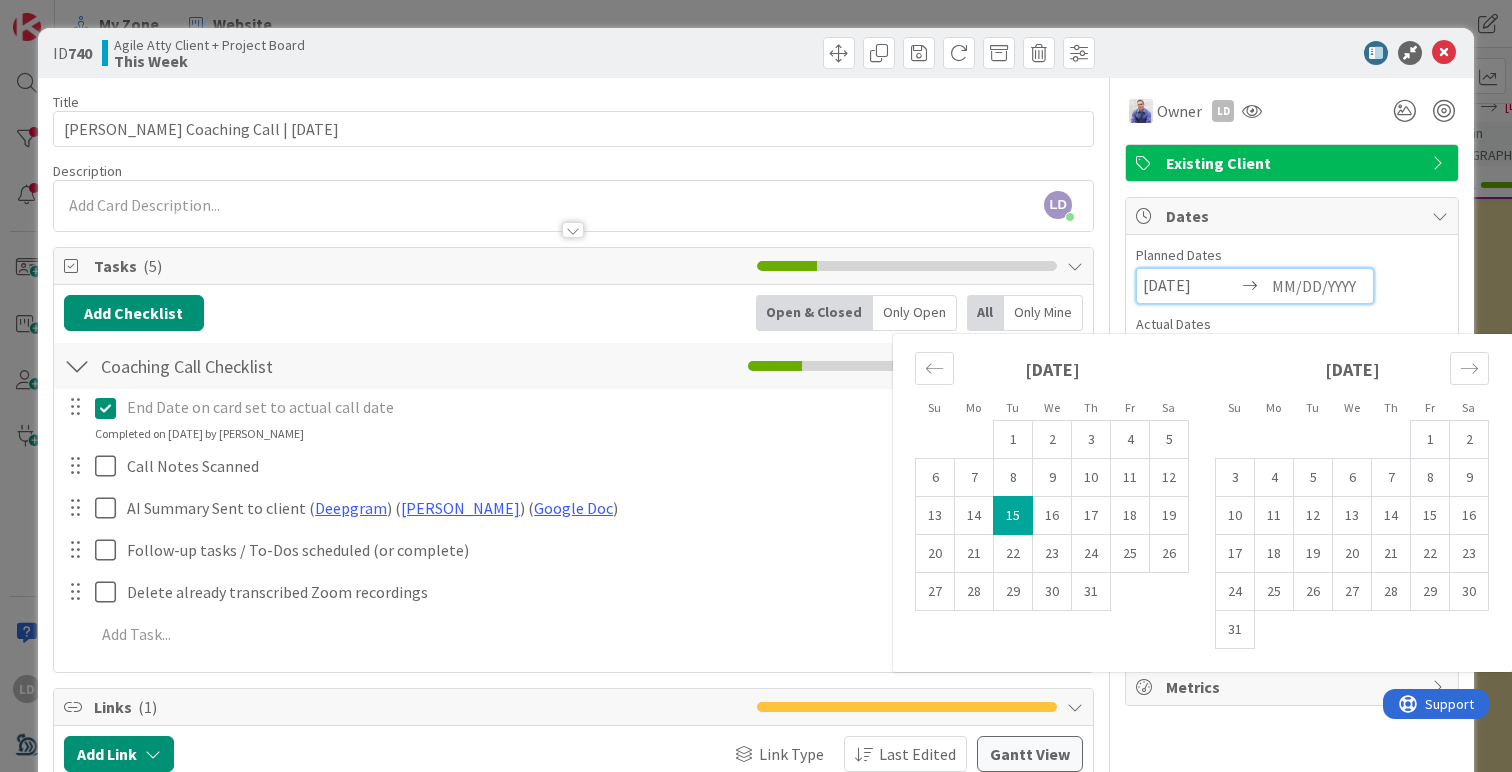 click on "15" at bounding box center (1013, 516) 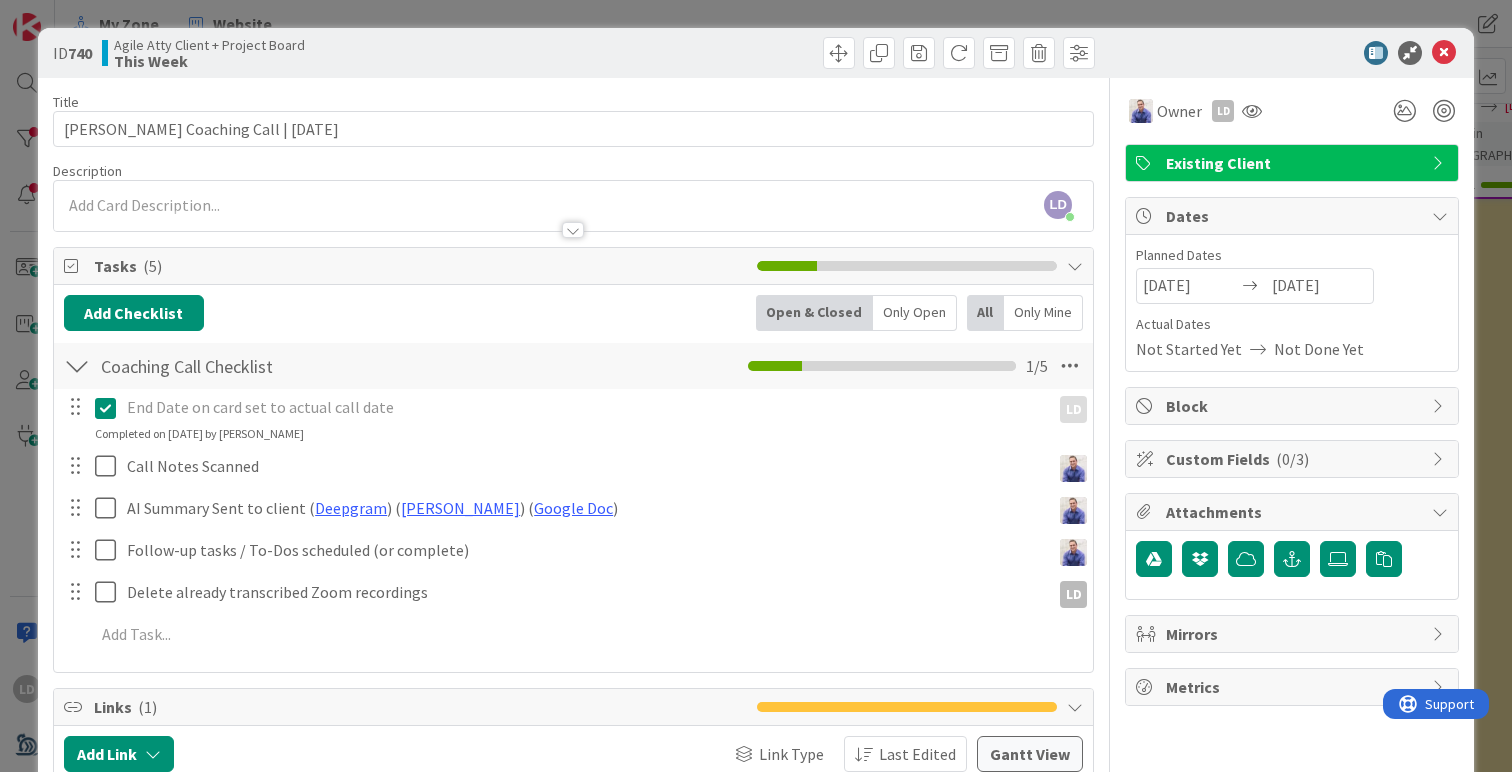 click on "Existing Client" at bounding box center [1294, 163] 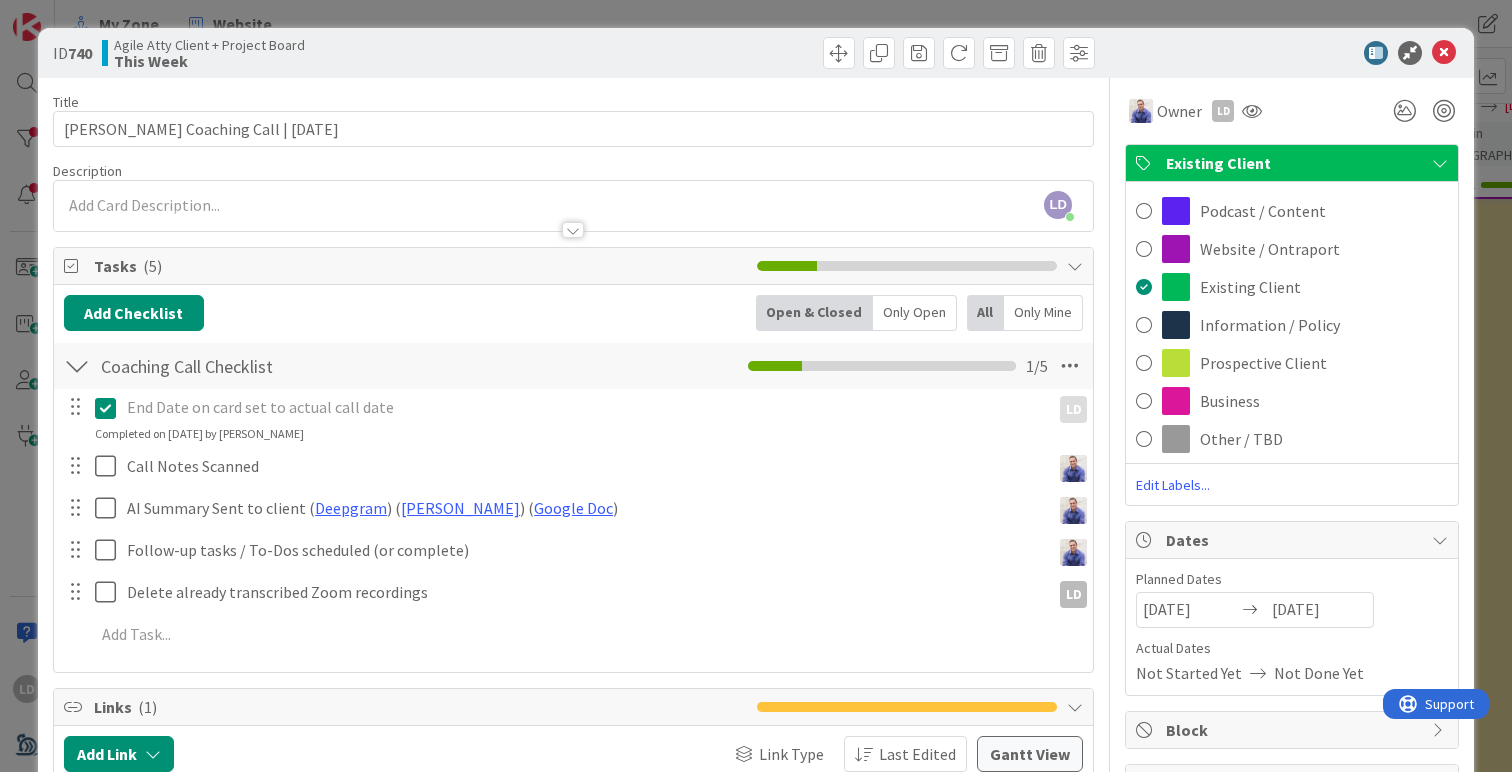 click on "Existing Client" at bounding box center (1294, 163) 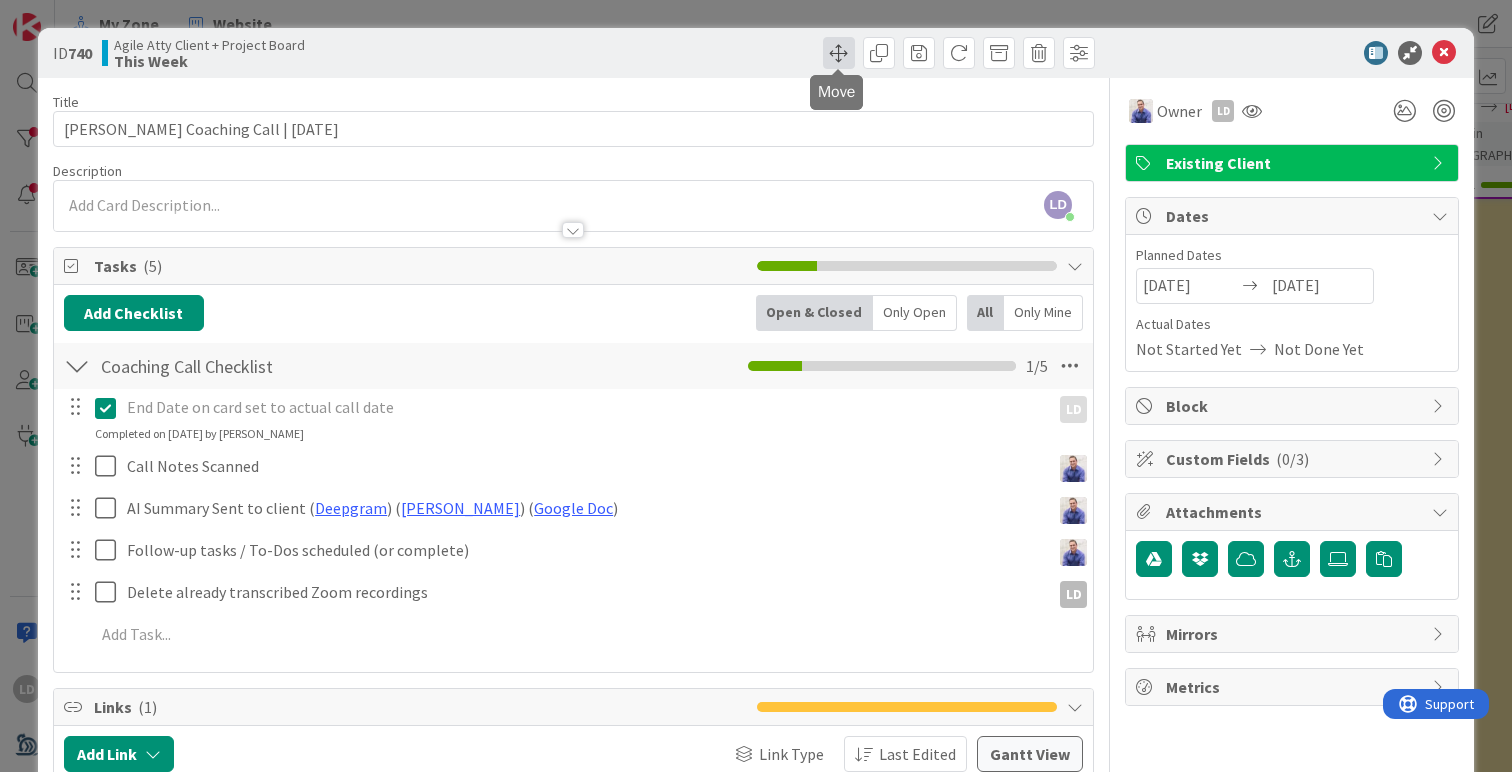 click at bounding box center (839, 53) 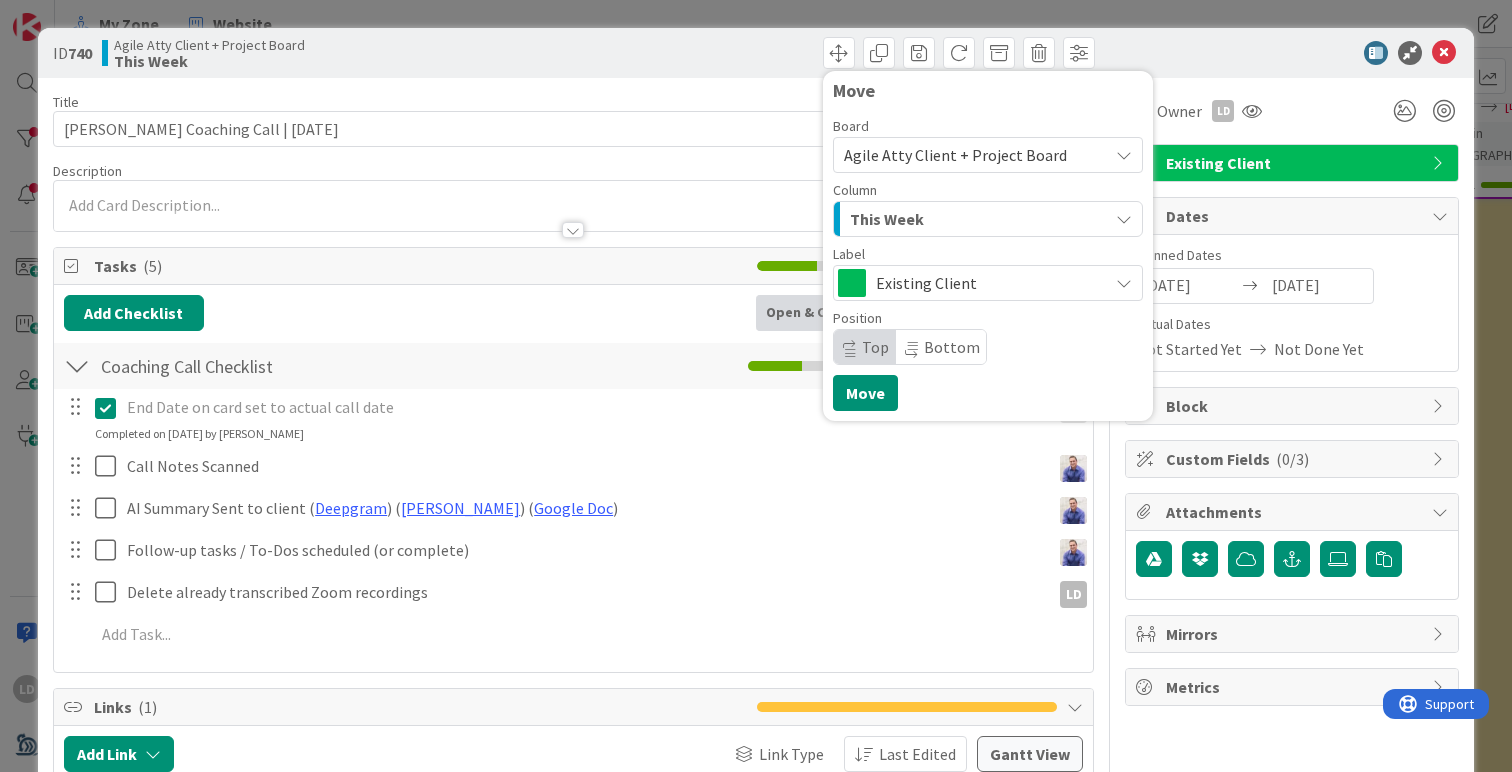 click on "This Week" at bounding box center [887, 219] 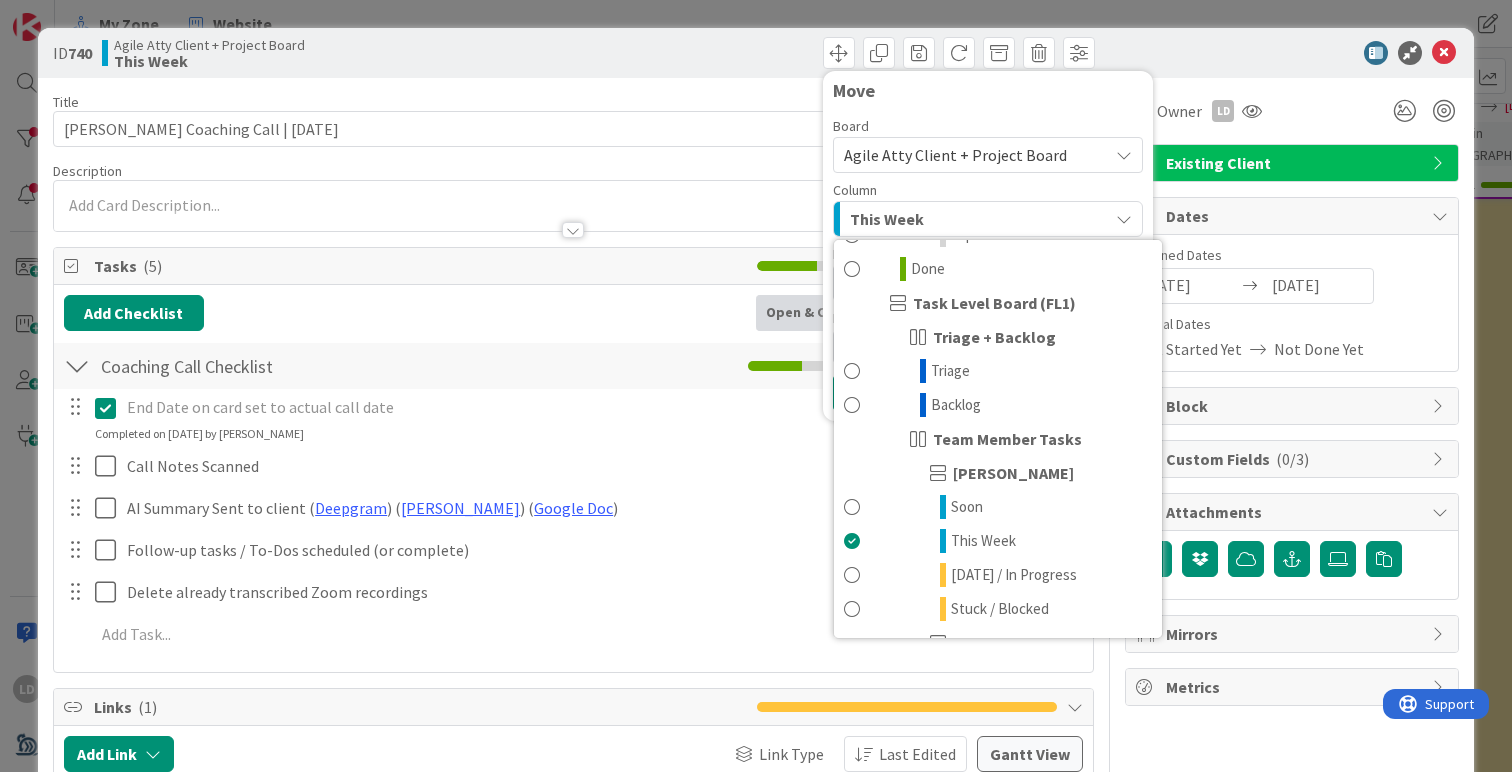 scroll, scrollTop: 689, scrollLeft: 0, axis: vertical 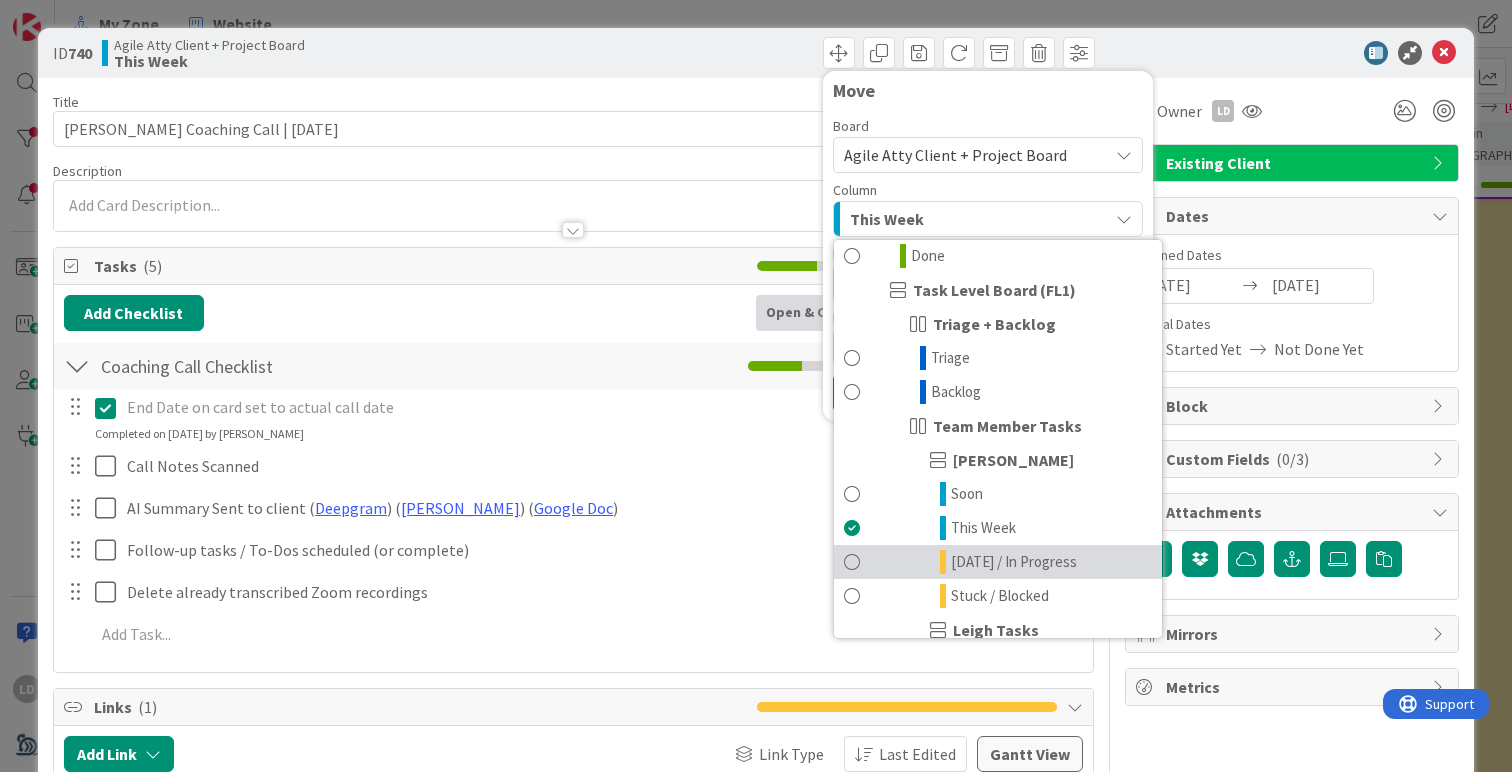 click at bounding box center (852, 562) 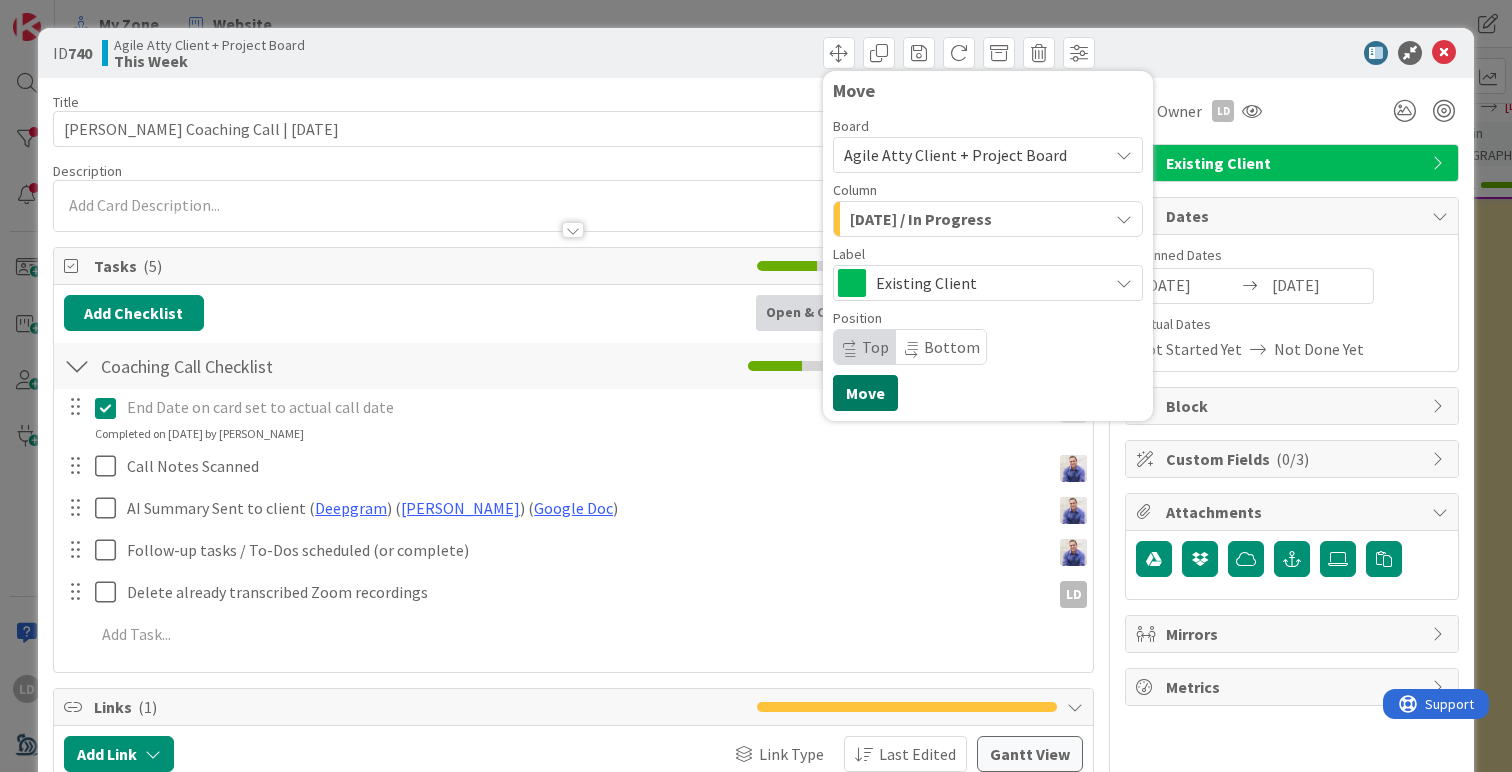 click on "Move" at bounding box center [865, 393] 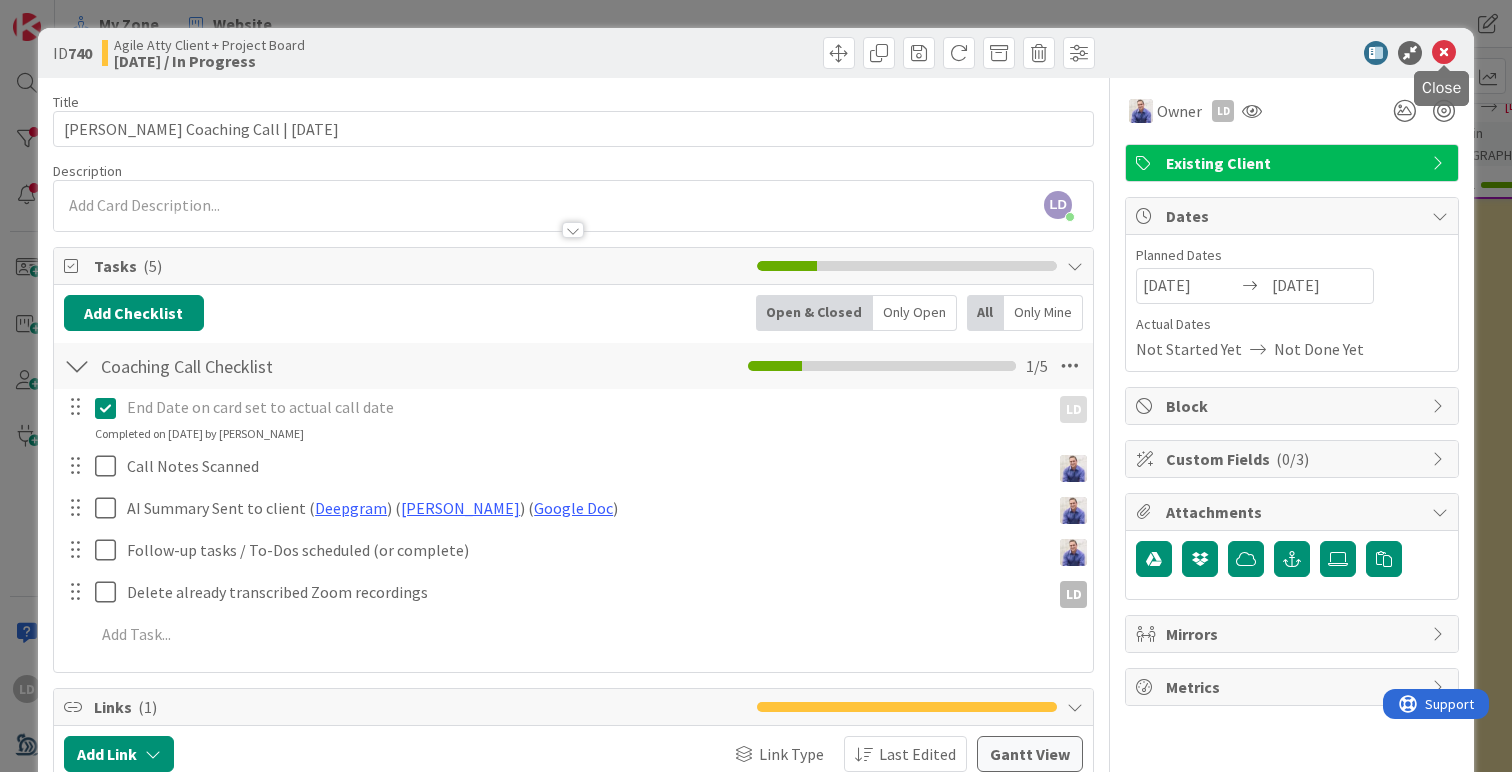 click at bounding box center (1444, 53) 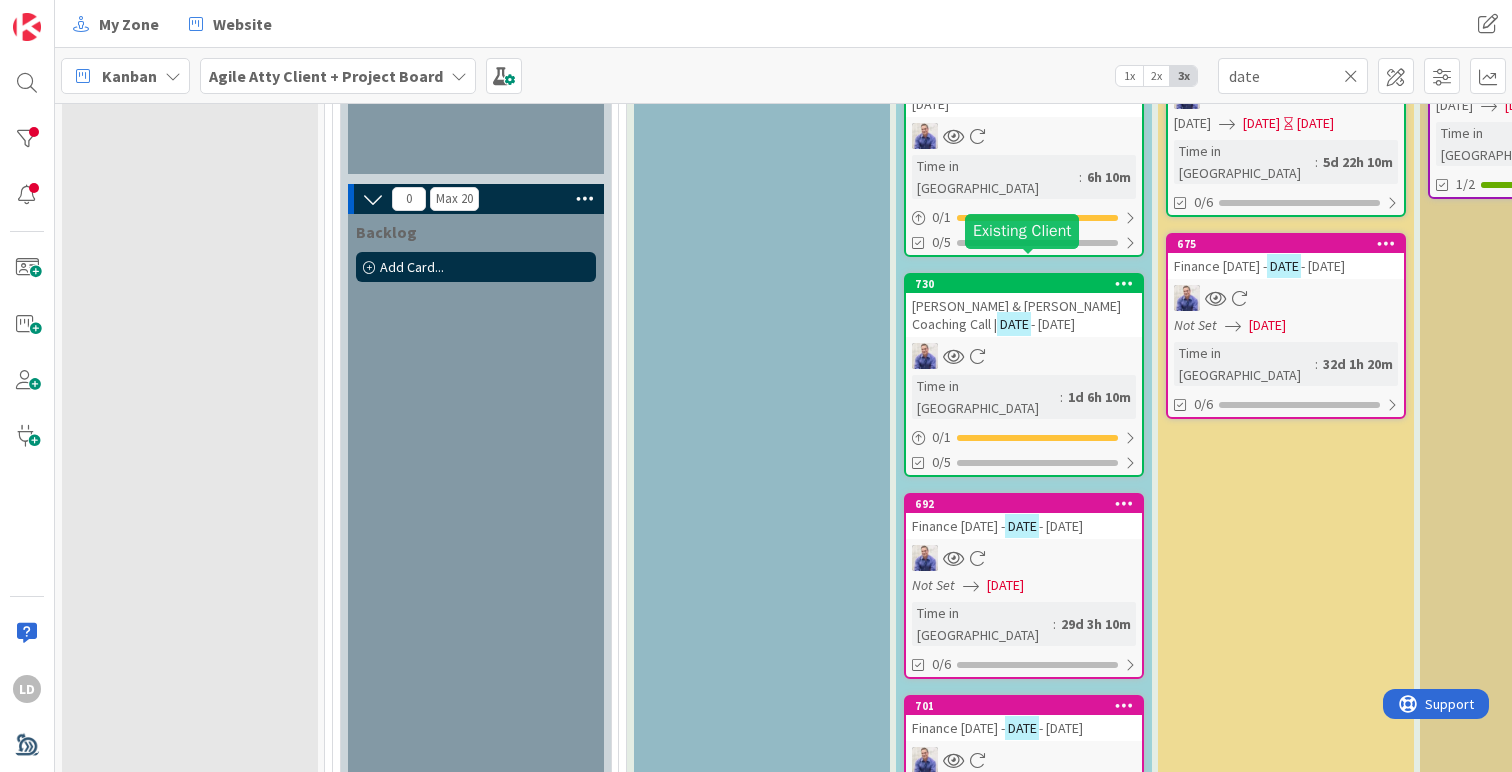 scroll, scrollTop: 0, scrollLeft: 0, axis: both 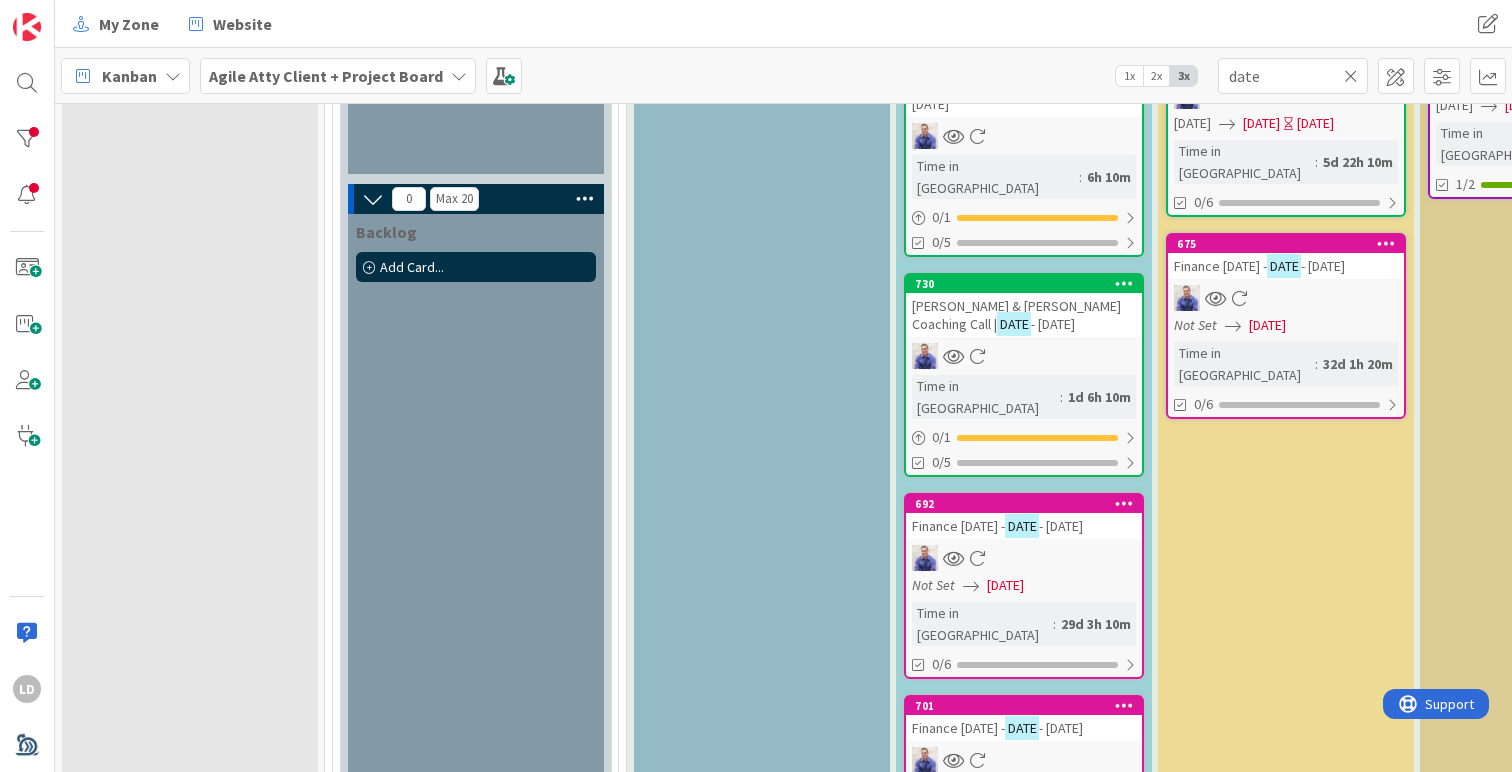 click on "[PERSON_NAME] & [PERSON_NAME] Coaching Call |" at bounding box center [1016, 315] 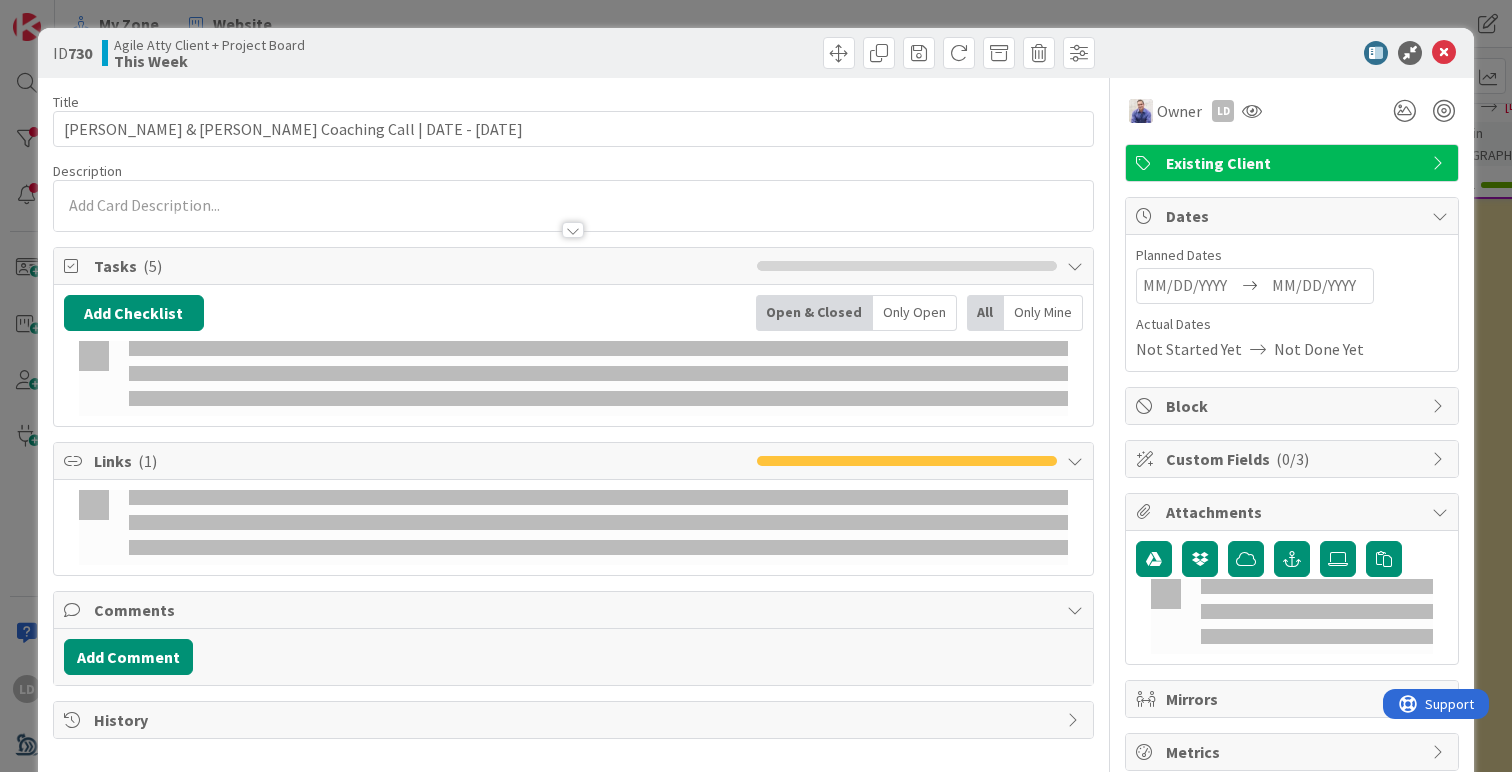click on "Add Checklist Open & Closed Only Open All Only Mine" at bounding box center (573, 355) 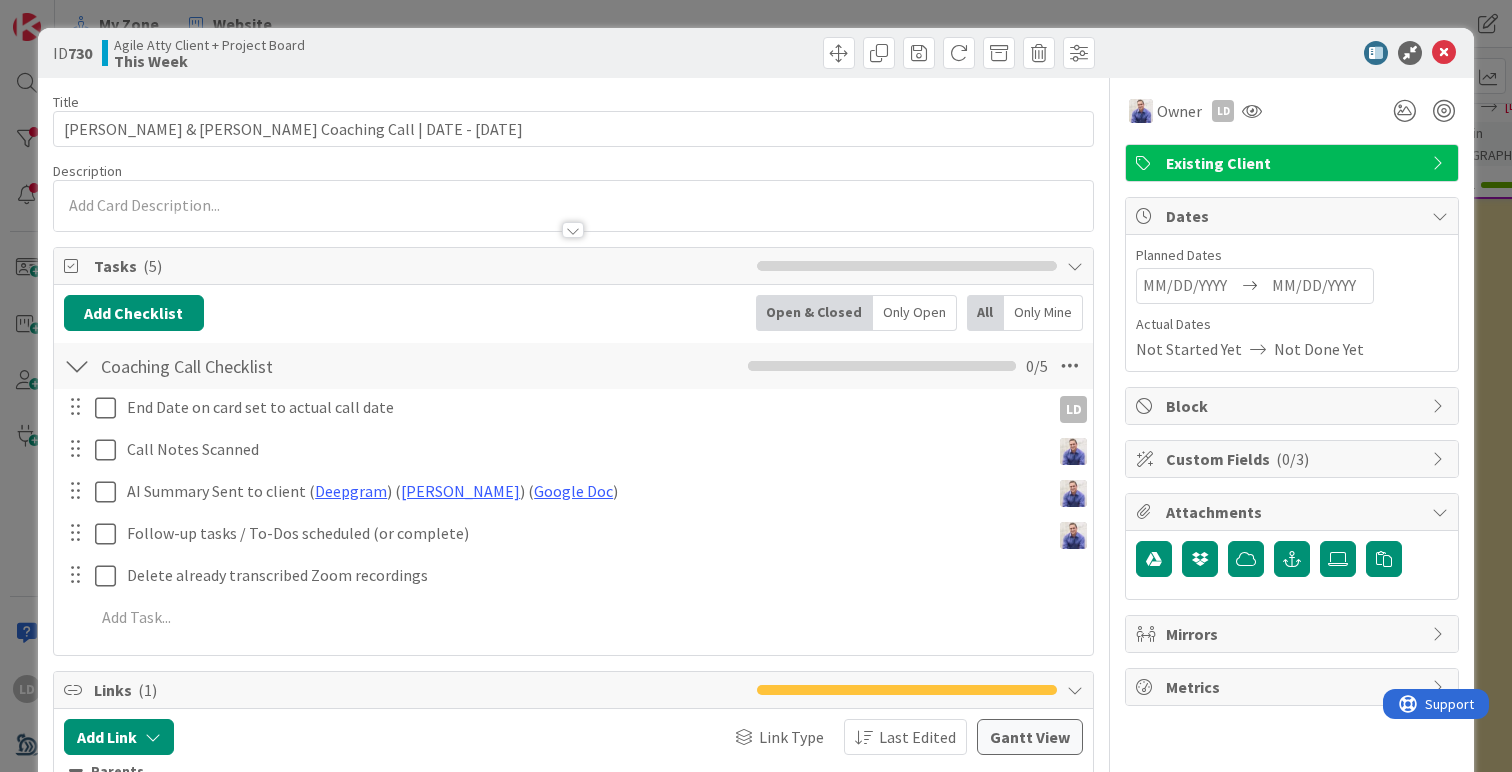 scroll, scrollTop: 0, scrollLeft: 0, axis: both 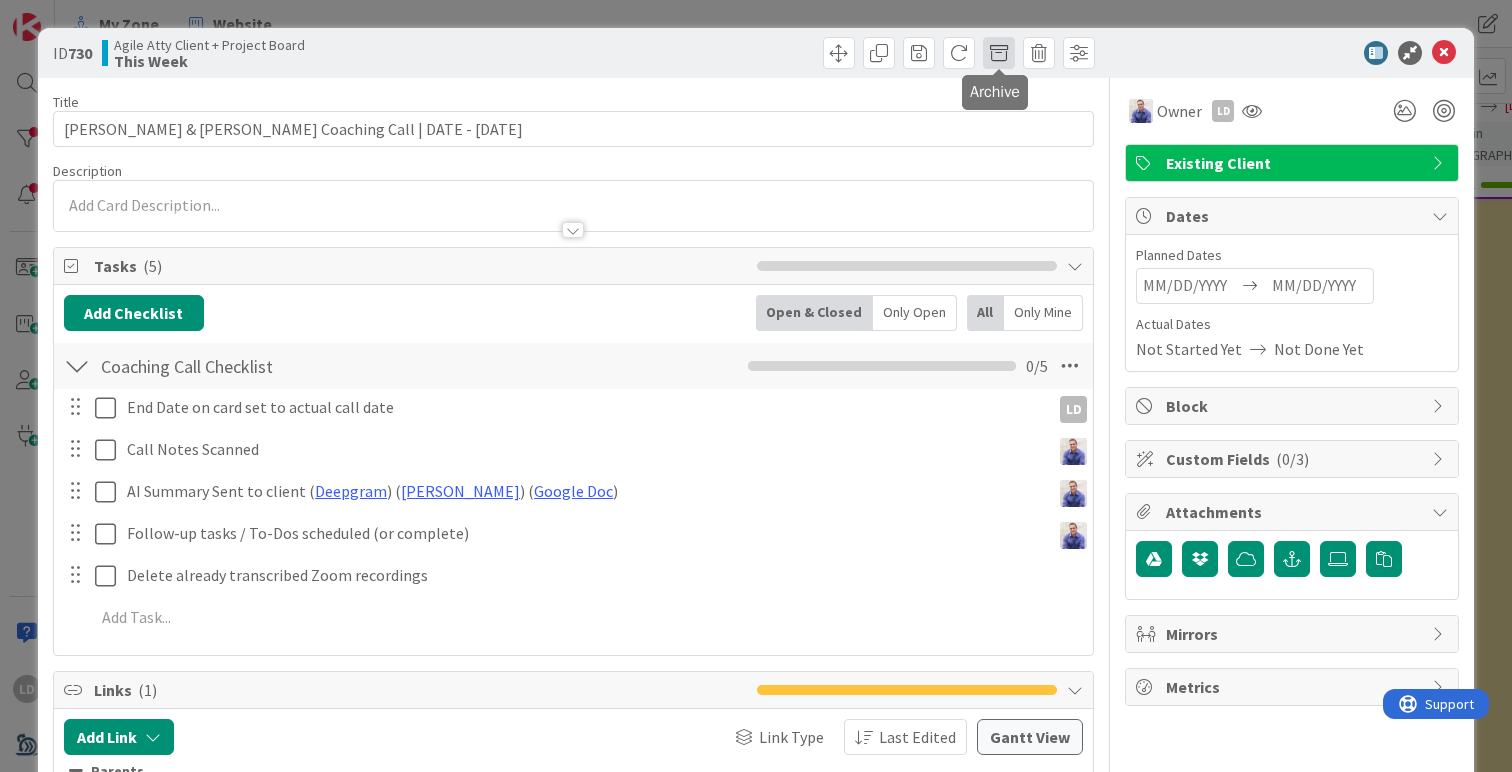 click at bounding box center [999, 53] 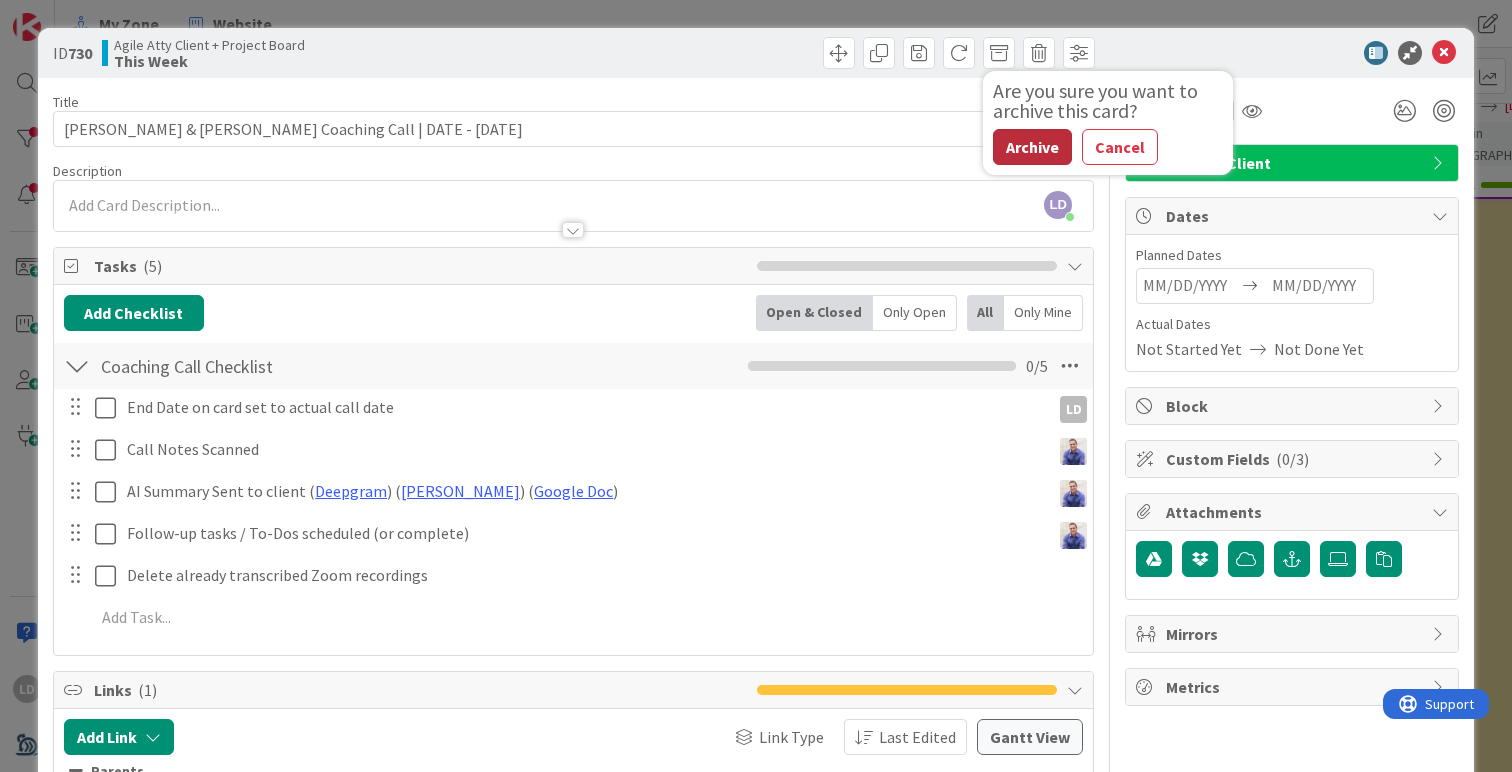 click on "Archive" at bounding box center [1032, 147] 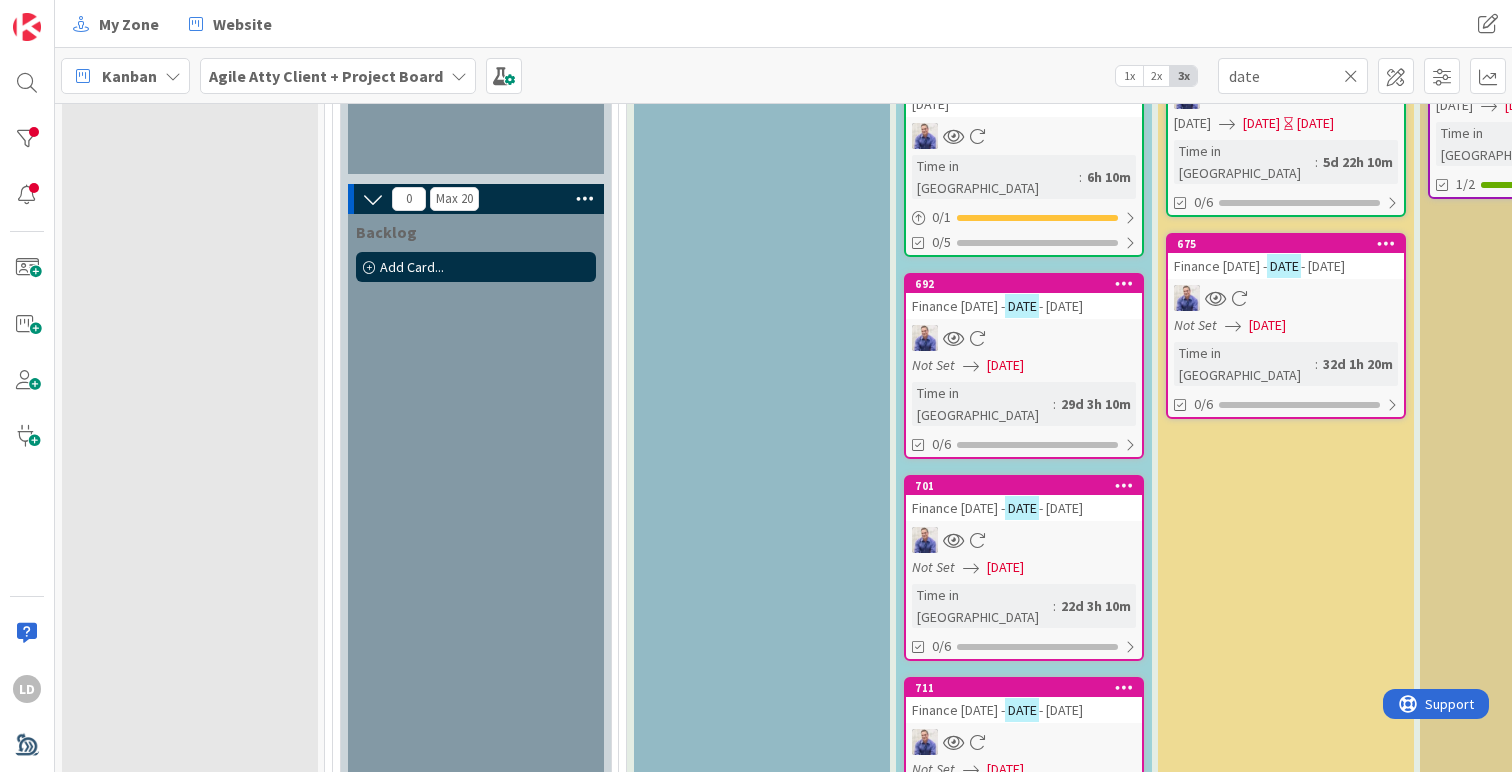 scroll, scrollTop: 0, scrollLeft: 0, axis: both 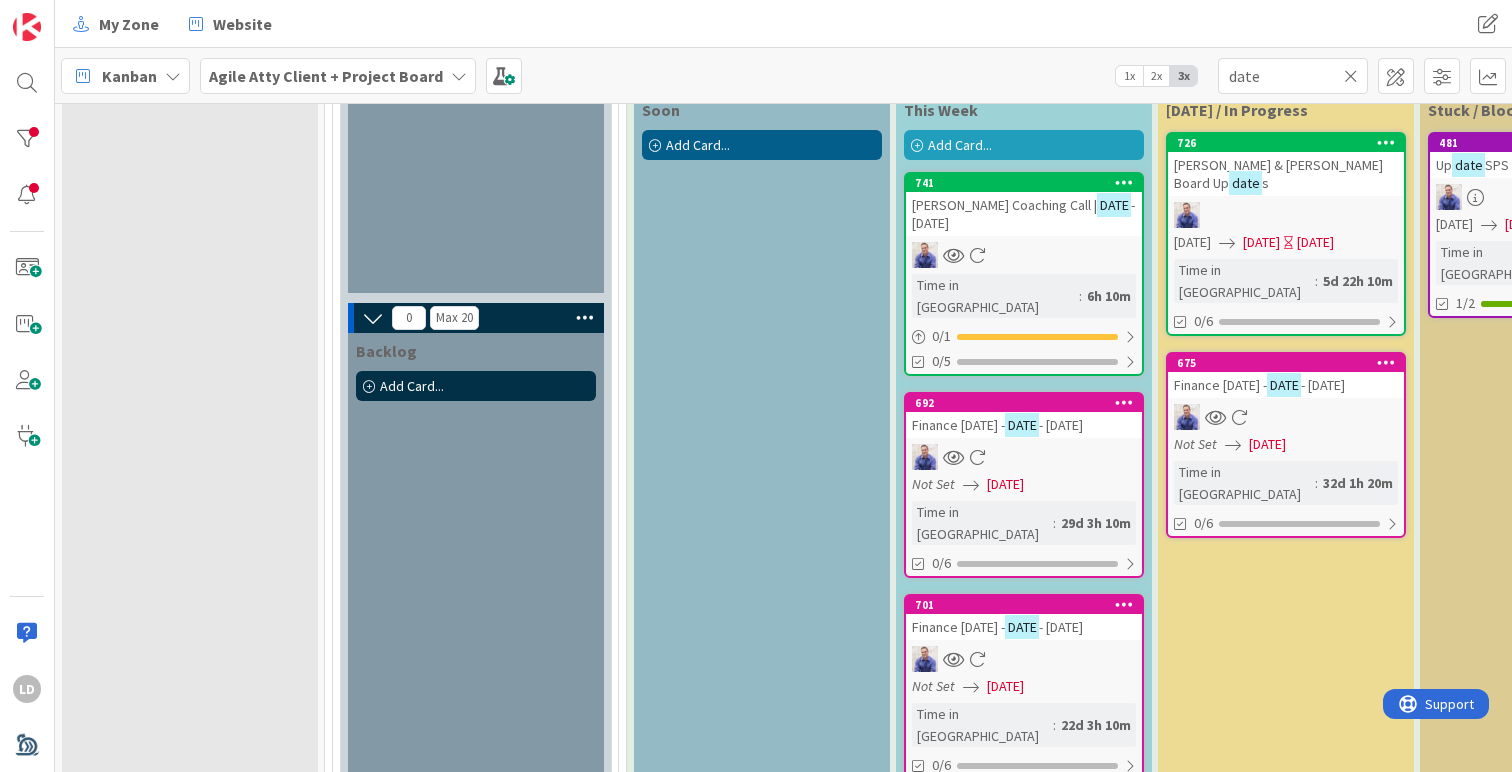 click on "- [DATE]" at bounding box center [1023, 214] 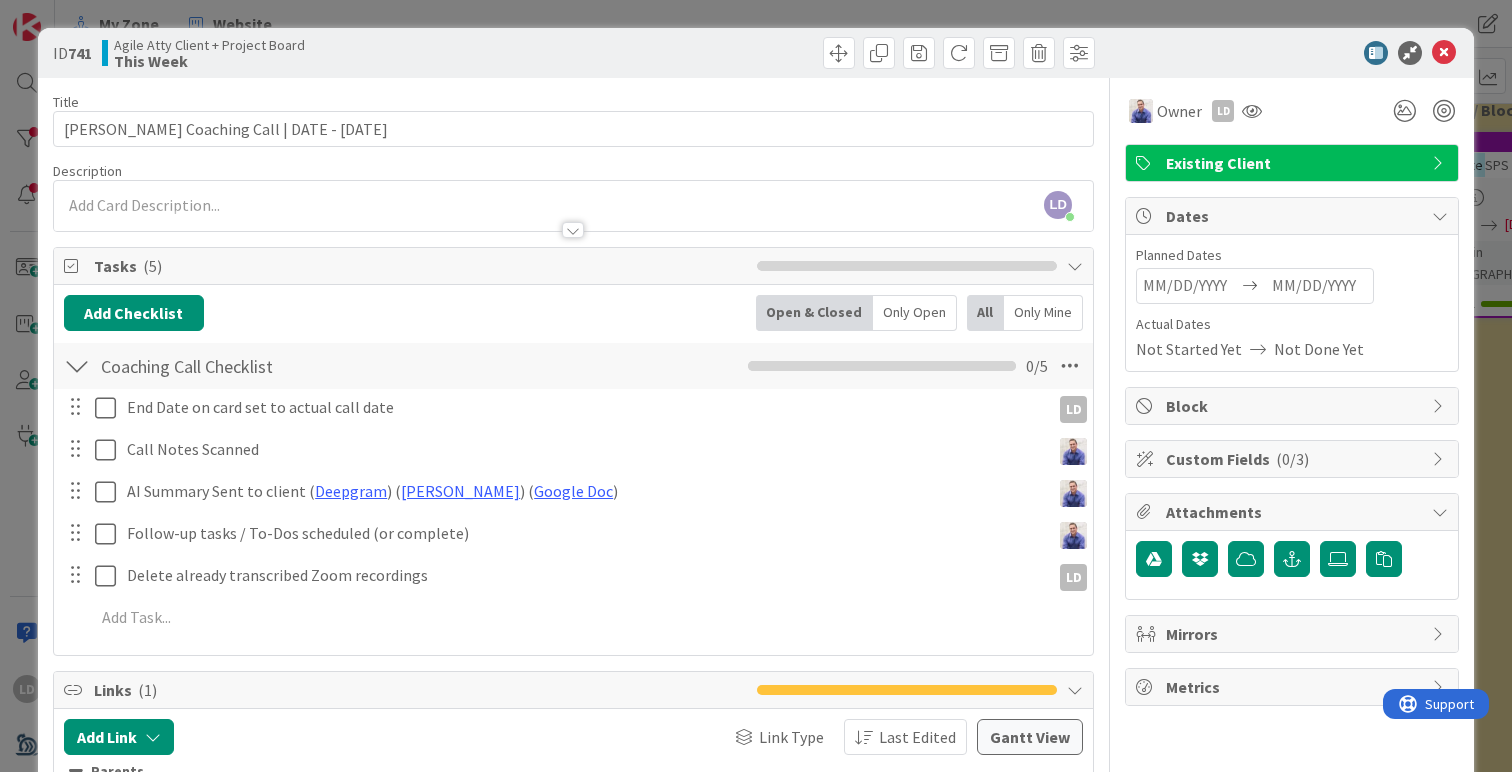 scroll, scrollTop: 0, scrollLeft: 0, axis: both 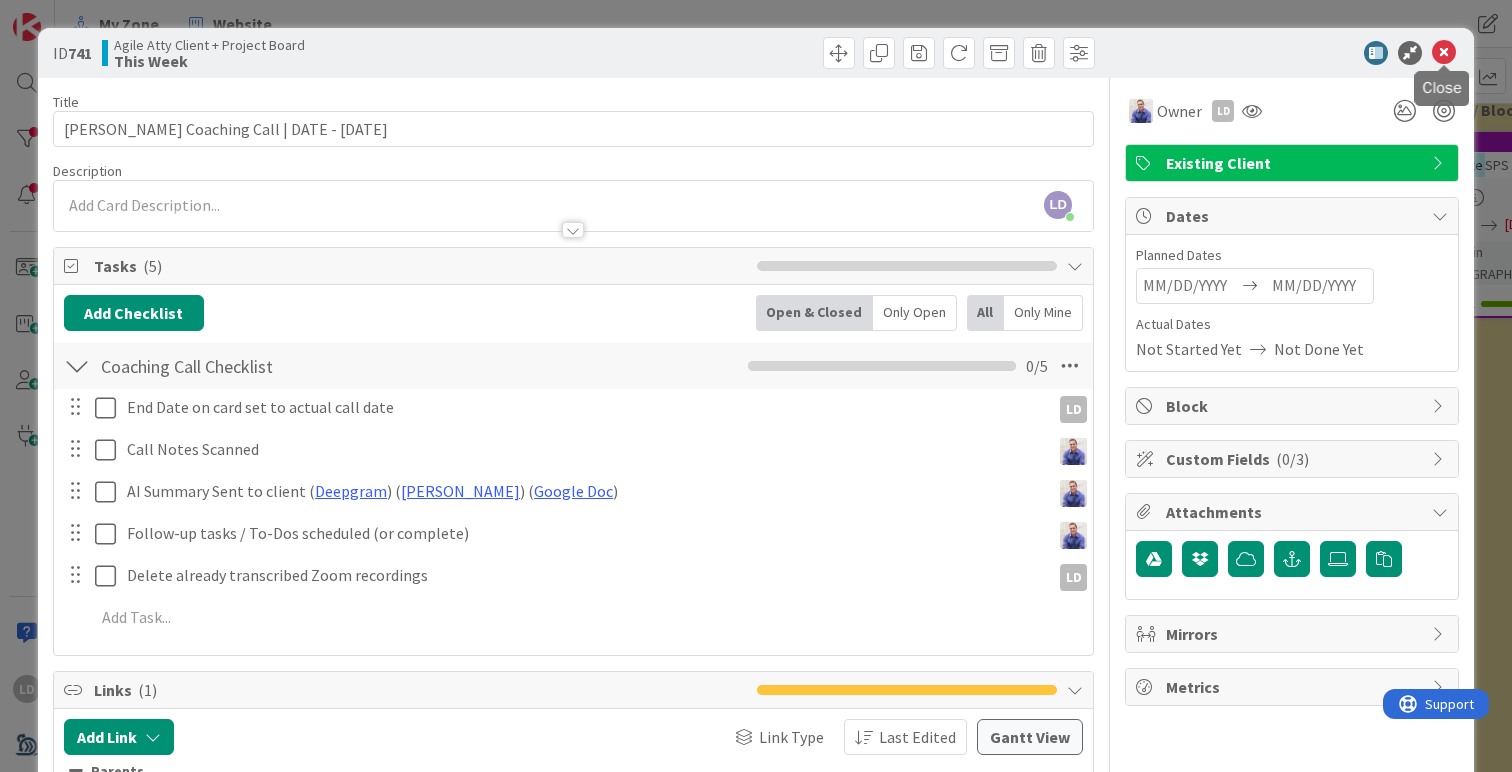 click at bounding box center (1444, 53) 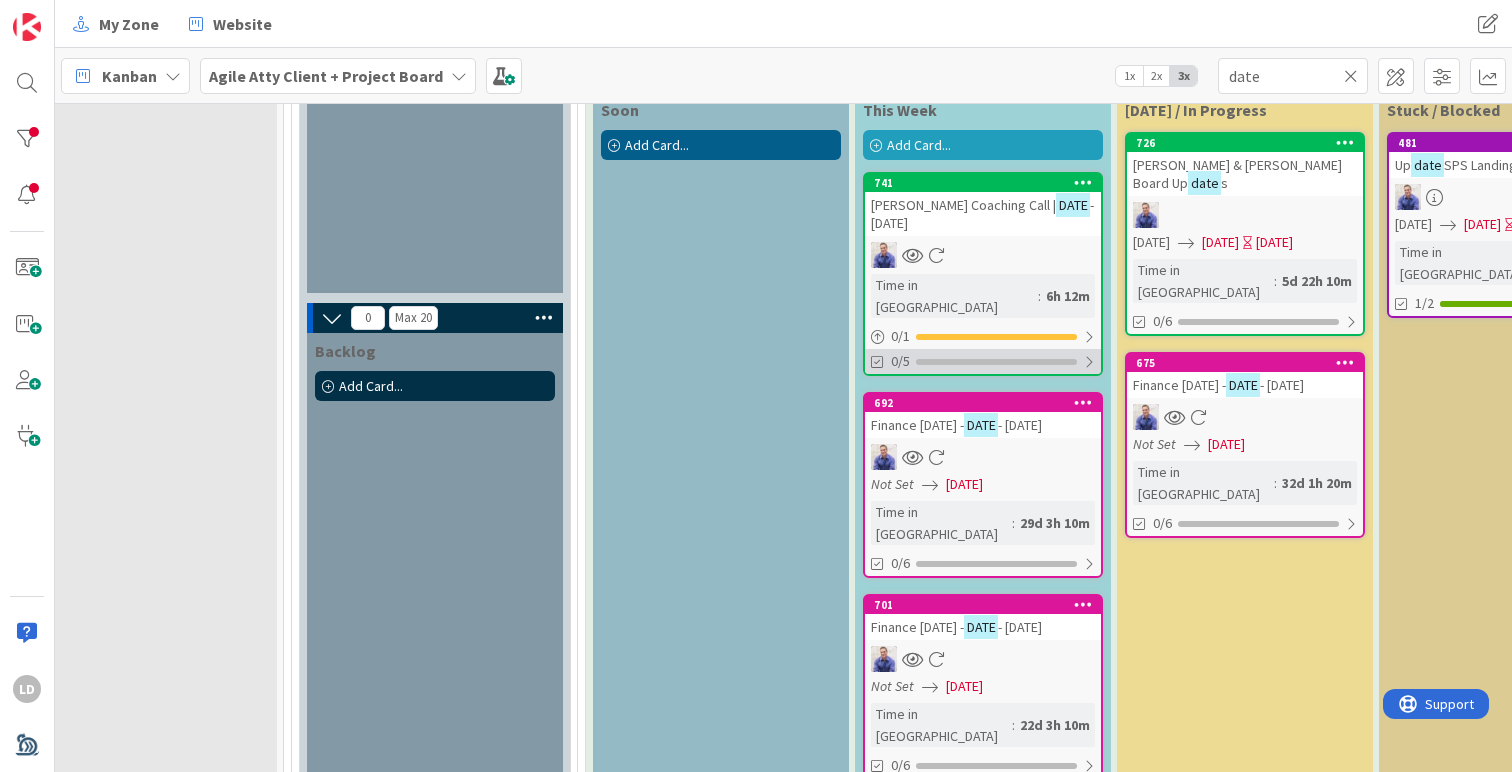 scroll, scrollTop: 0, scrollLeft: 0, axis: both 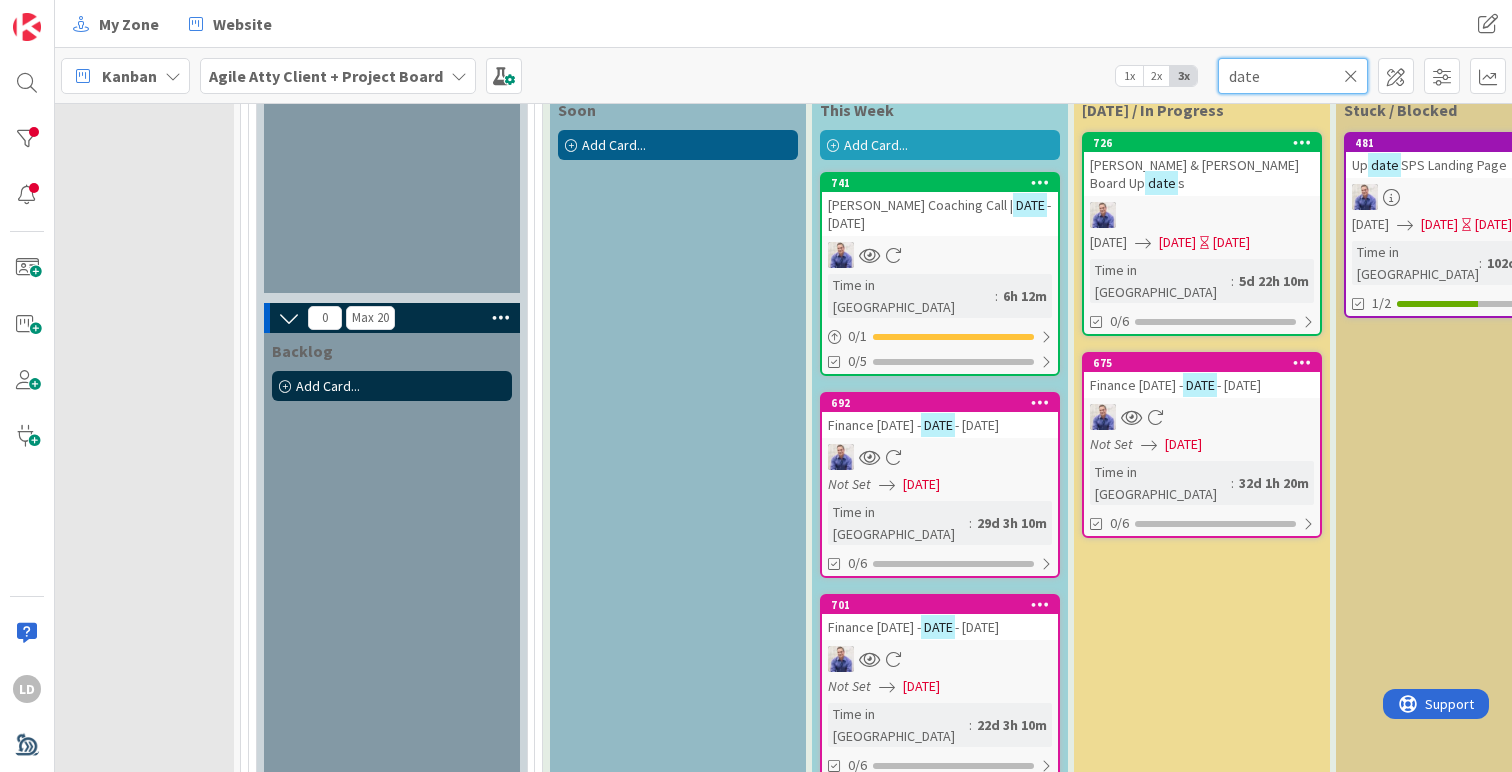click on "date" at bounding box center (1293, 76) 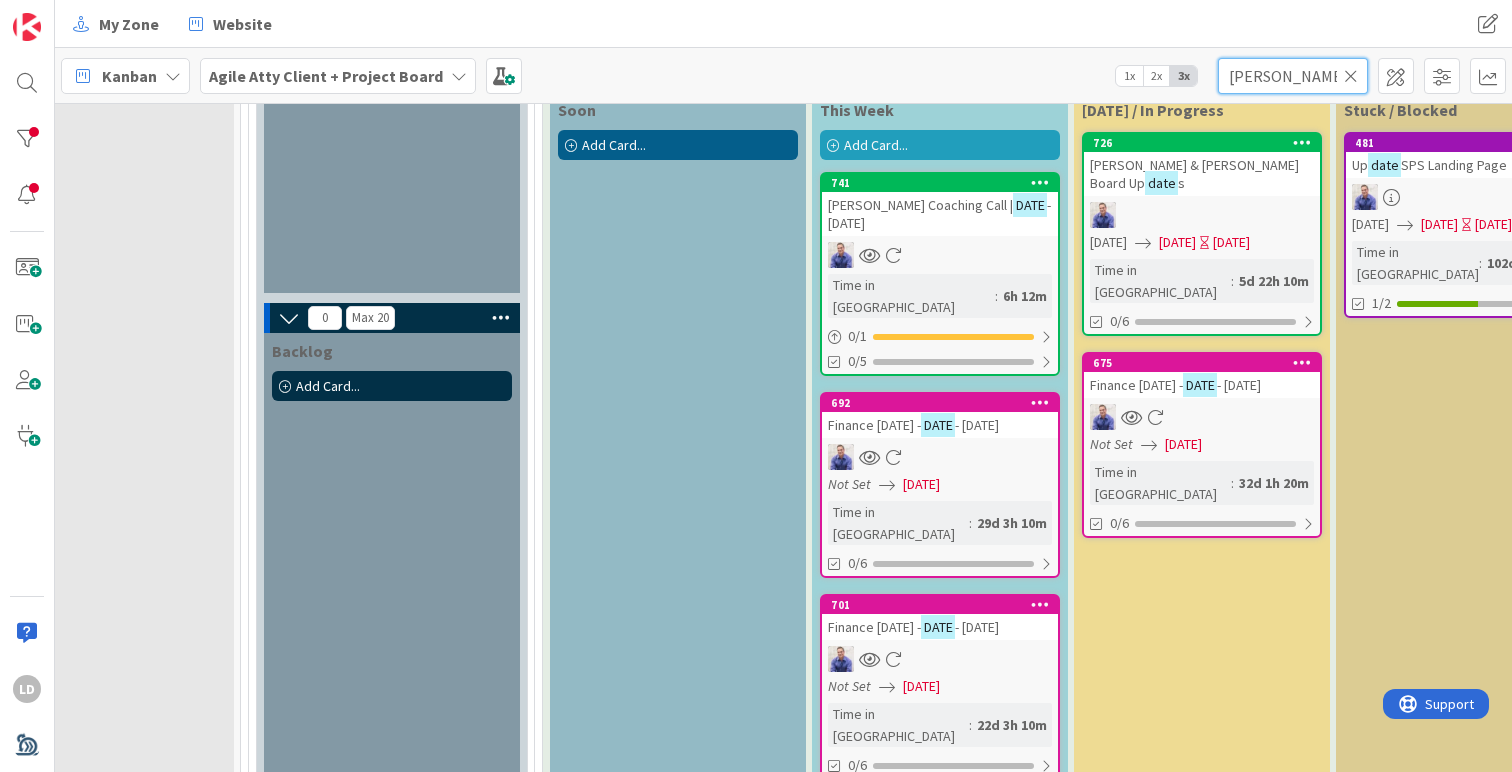 type on "[PERSON_NAME]" 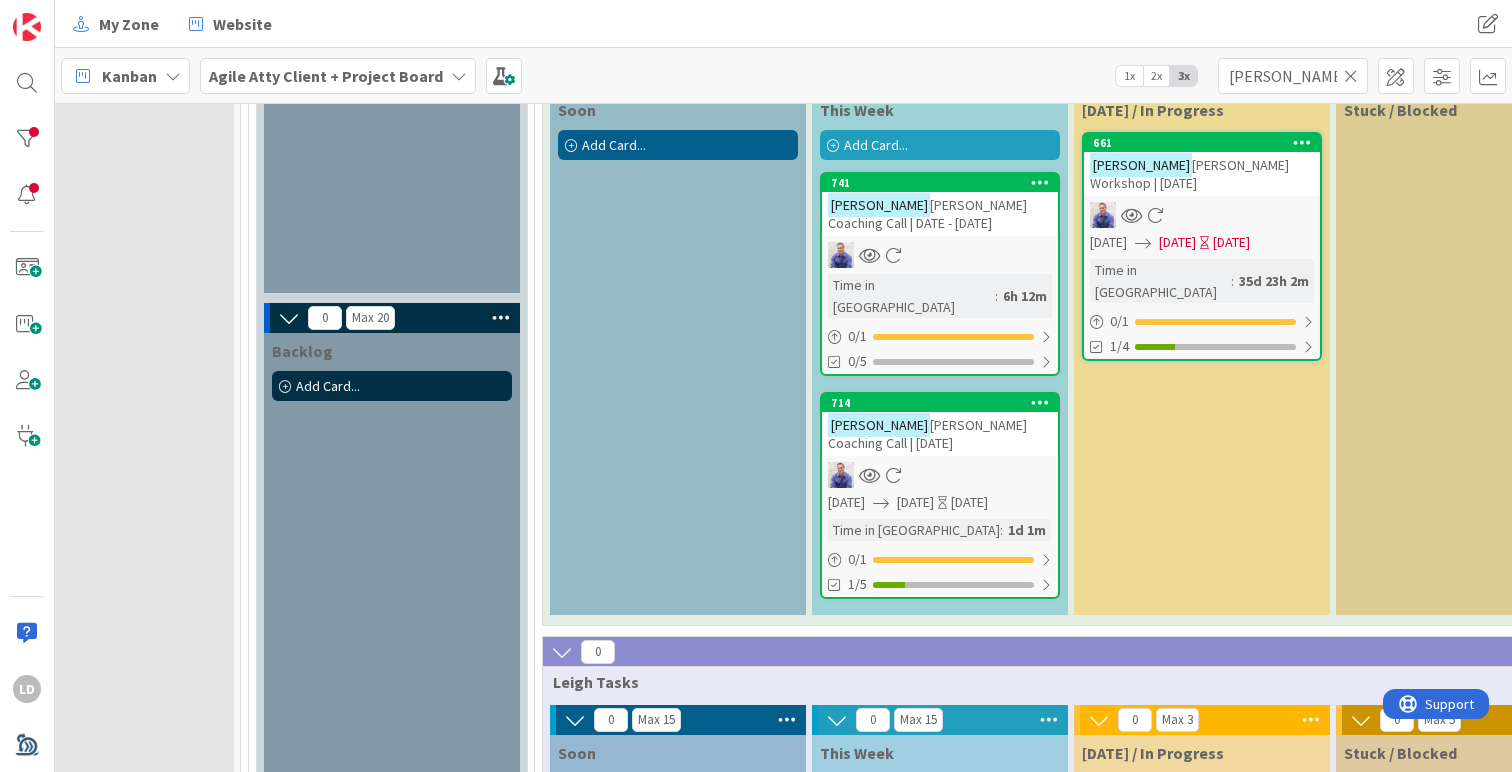 click on "[PERSON_NAME] Coaching Call | DATE - [DATE]" at bounding box center (927, 214) 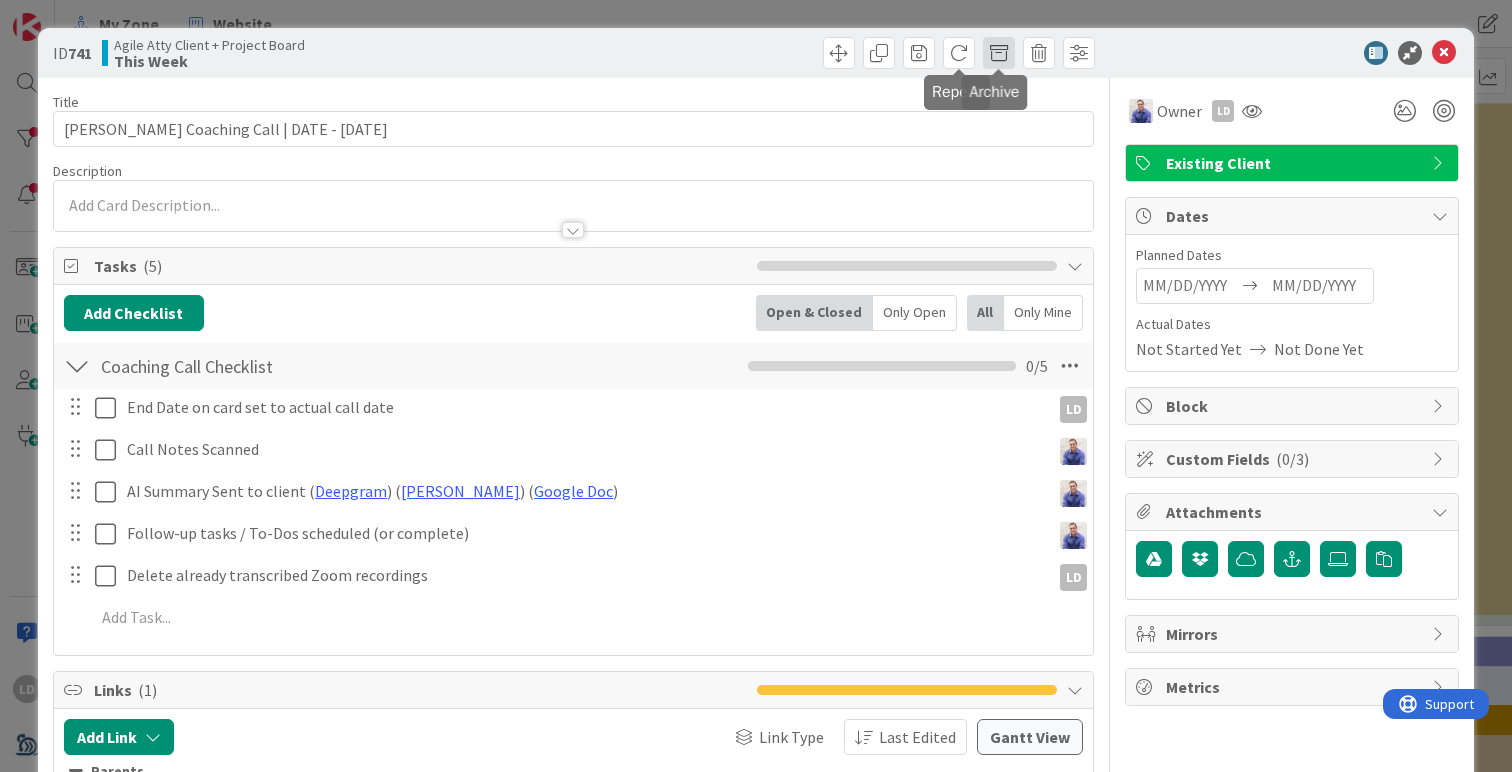 scroll, scrollTop: 0, scrollLeft: 0, axis: both 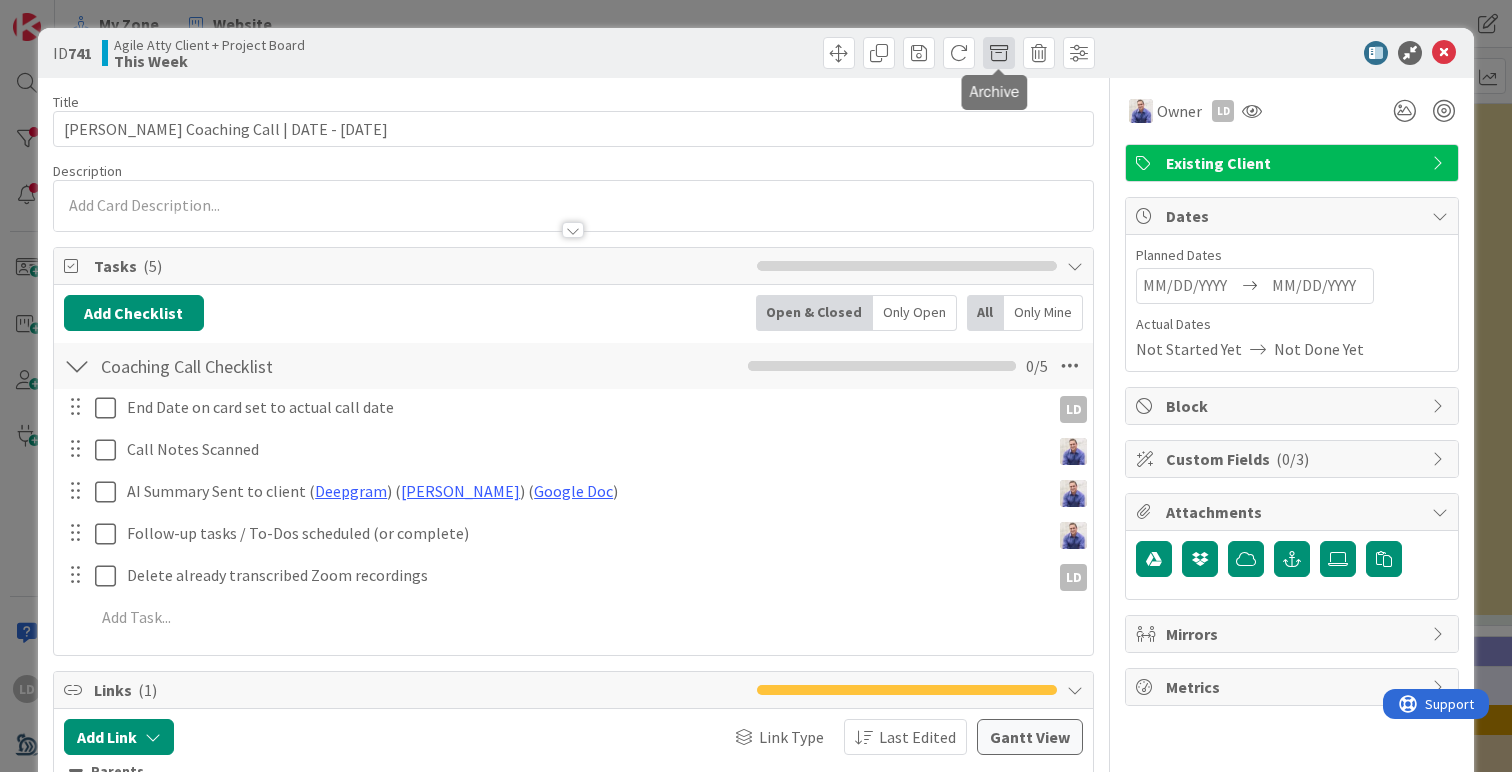 click at bounding box center [999, 53] 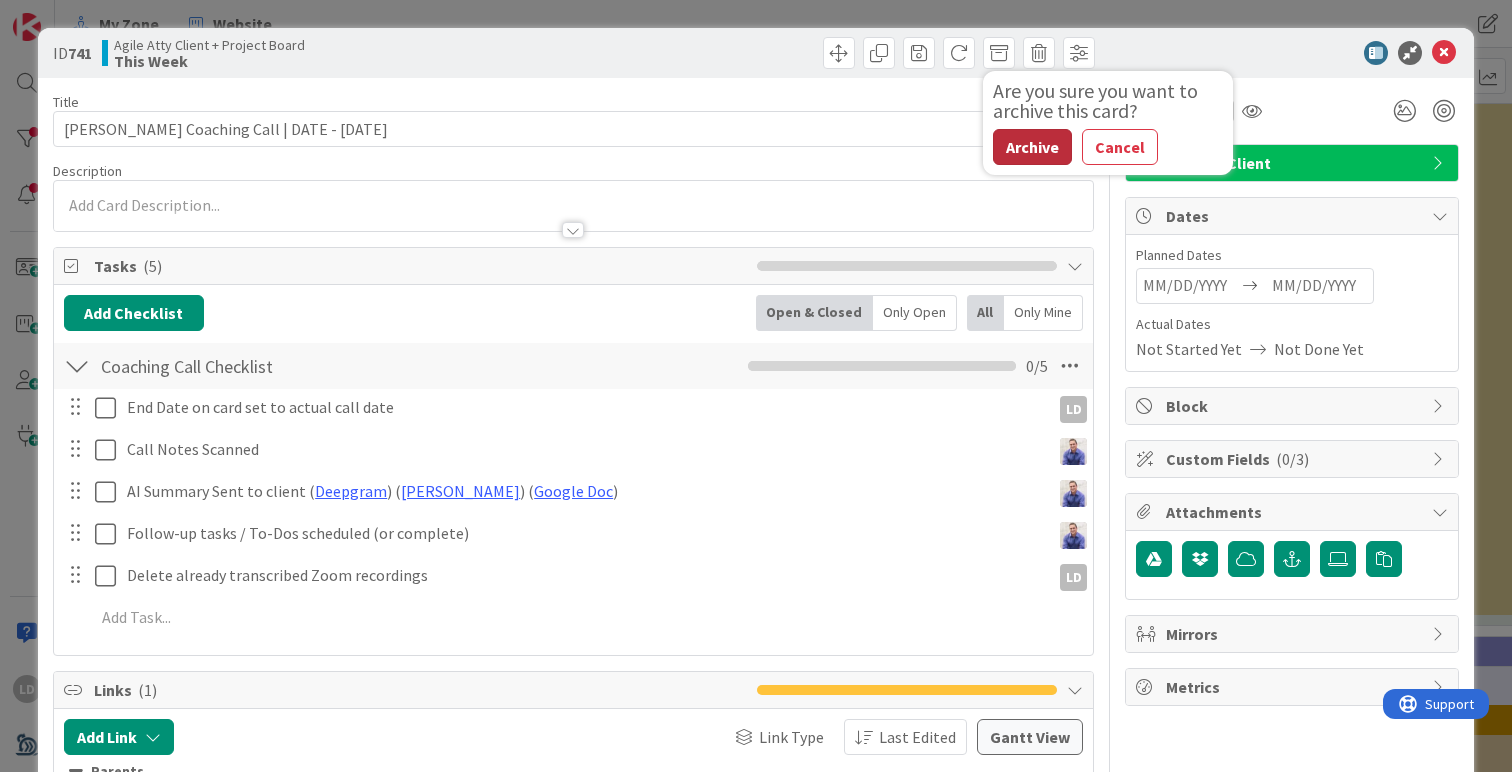 click on "Archive" at bounding box center (1032, 147) 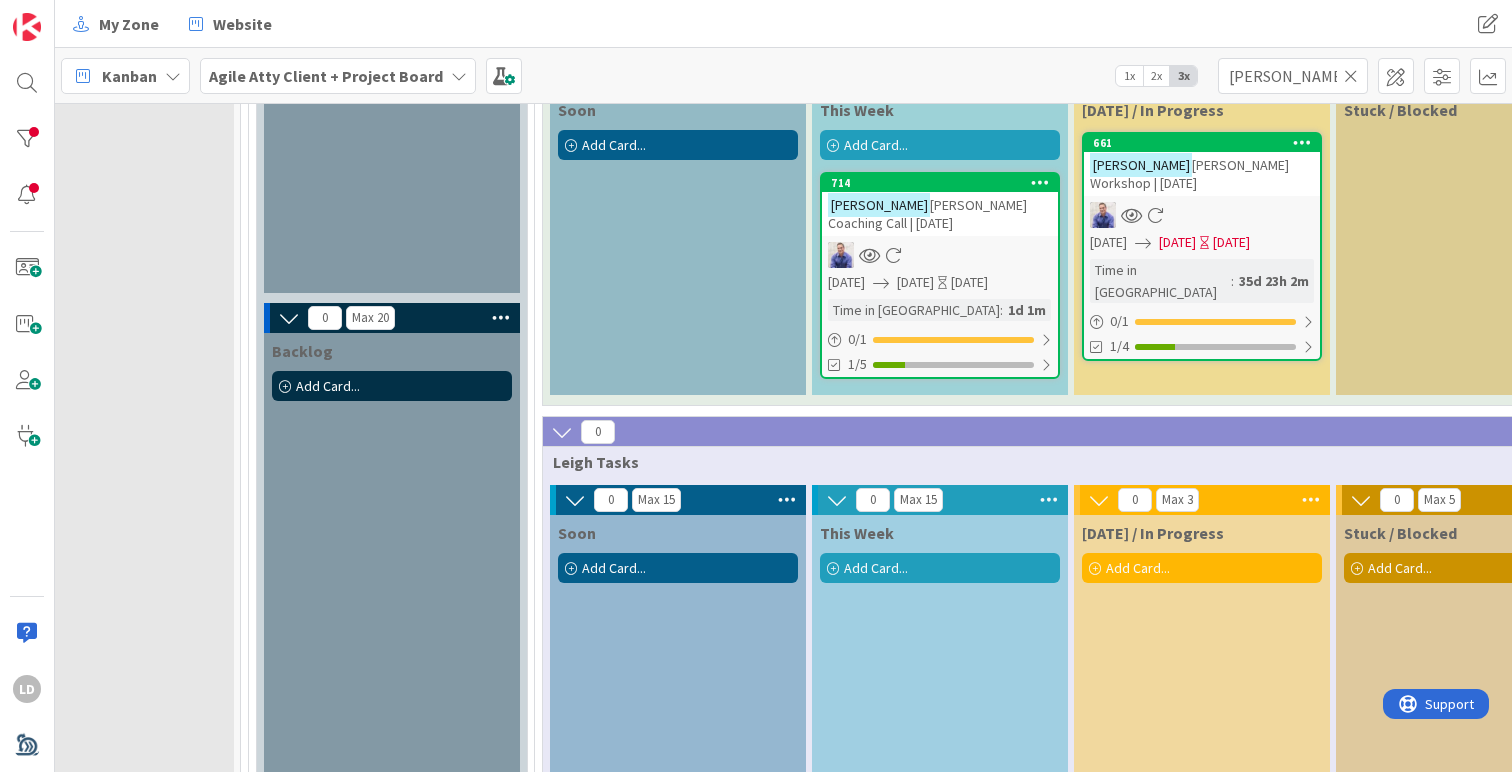 scroll, scrollTop: 0, scrollLeft: 0, axis: both 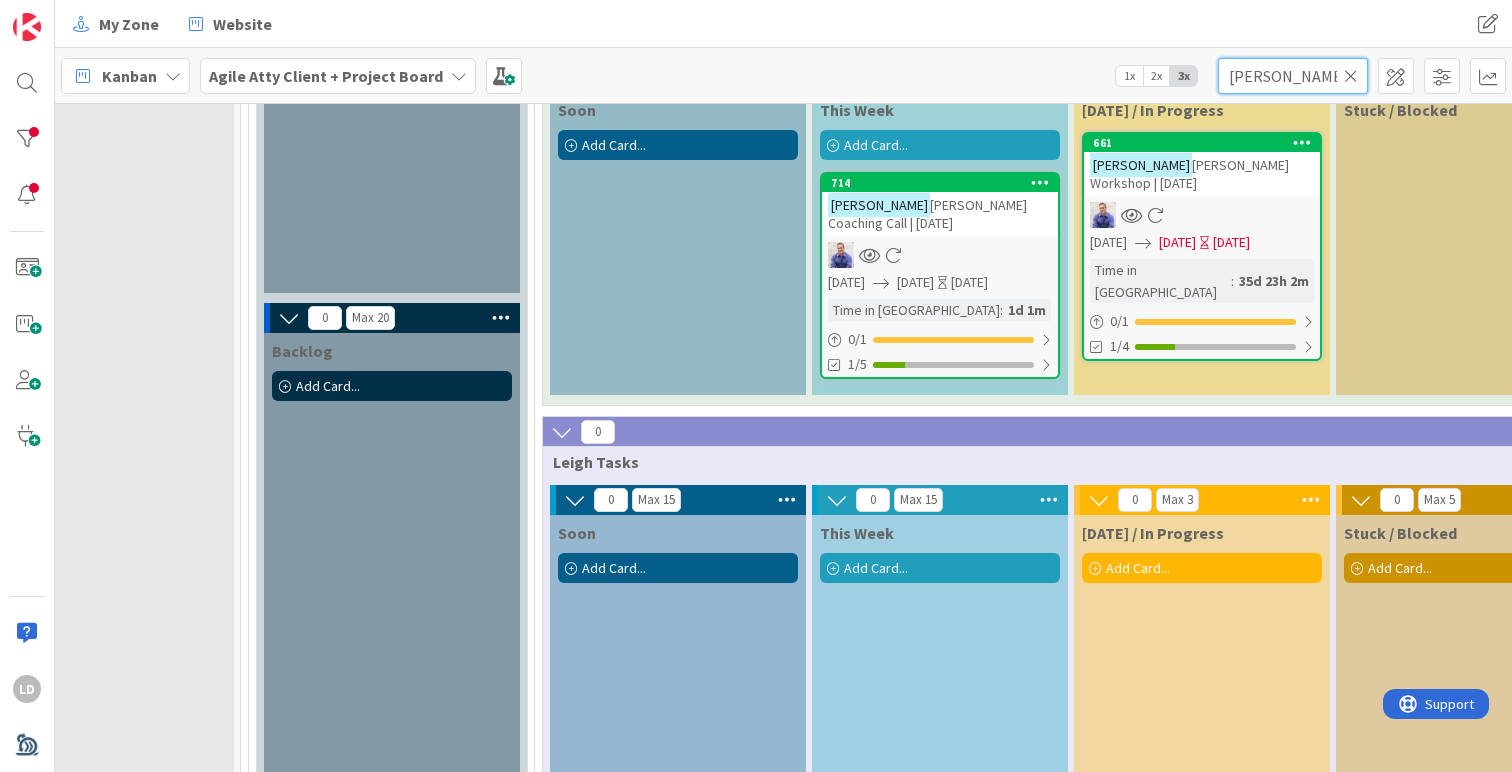 click on "[PERSON_NAME]" at bounding box center (1293, 76) 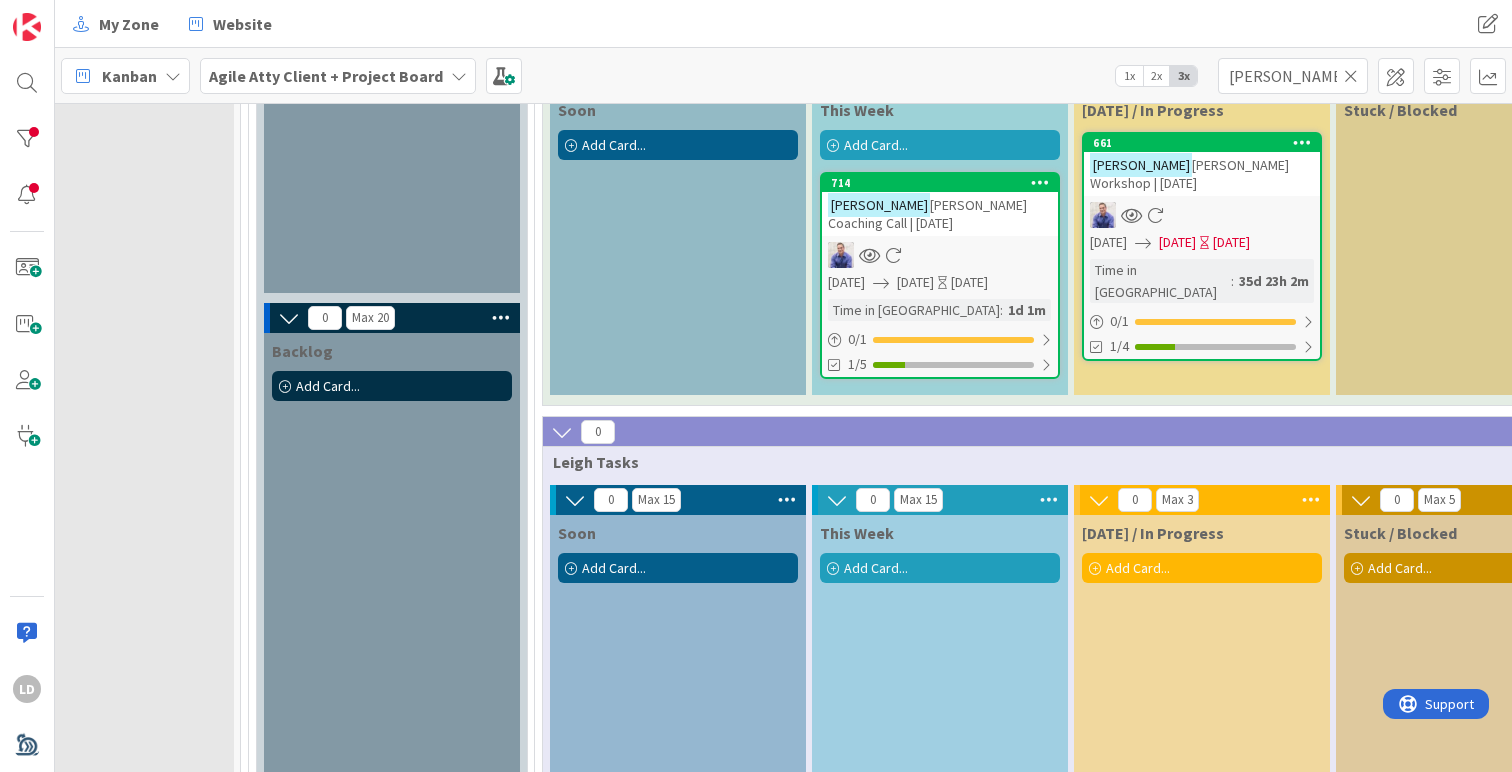 click at bounding box center (1351, 76) 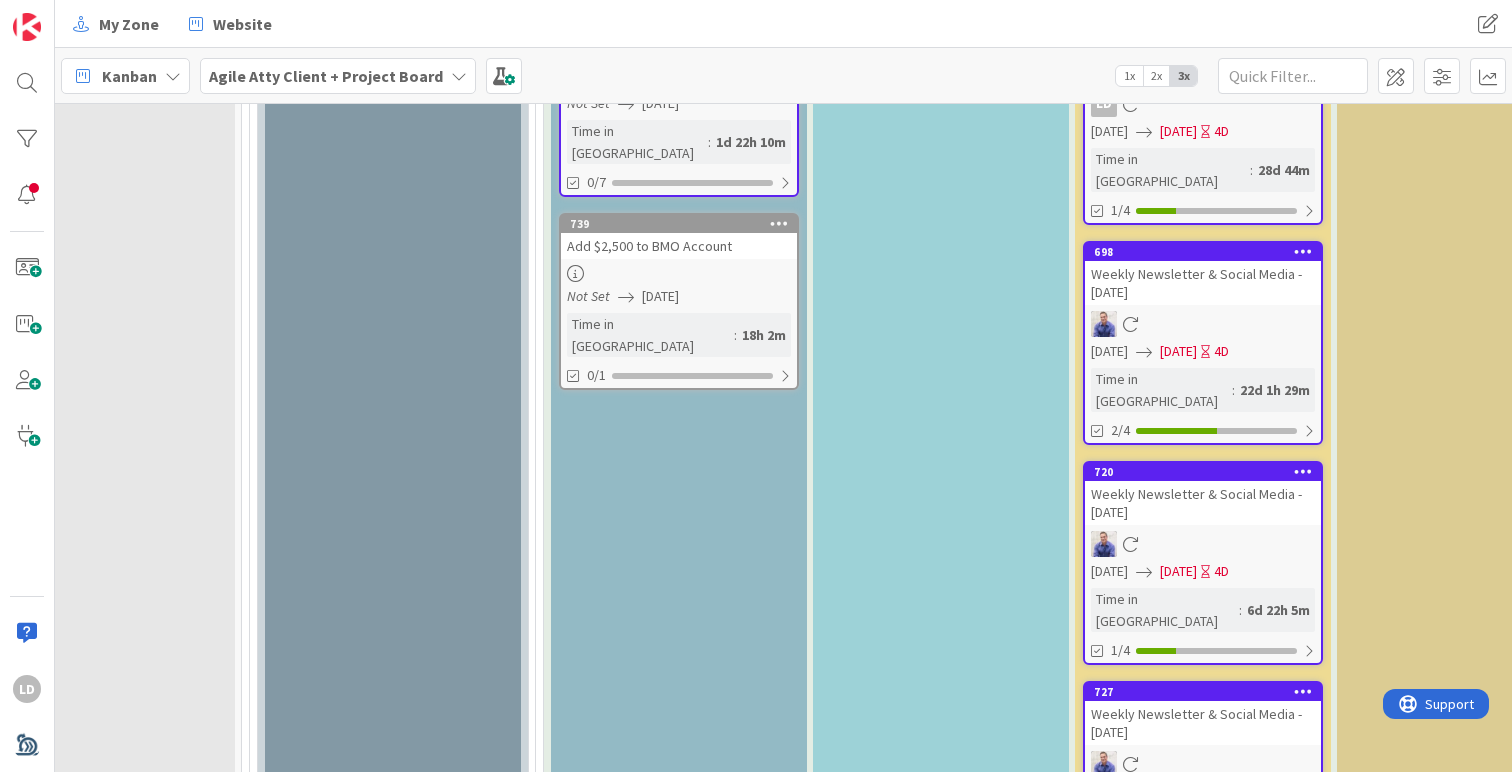 scroll, scrollTop: 6993, scrollLeft: 83, axis: both 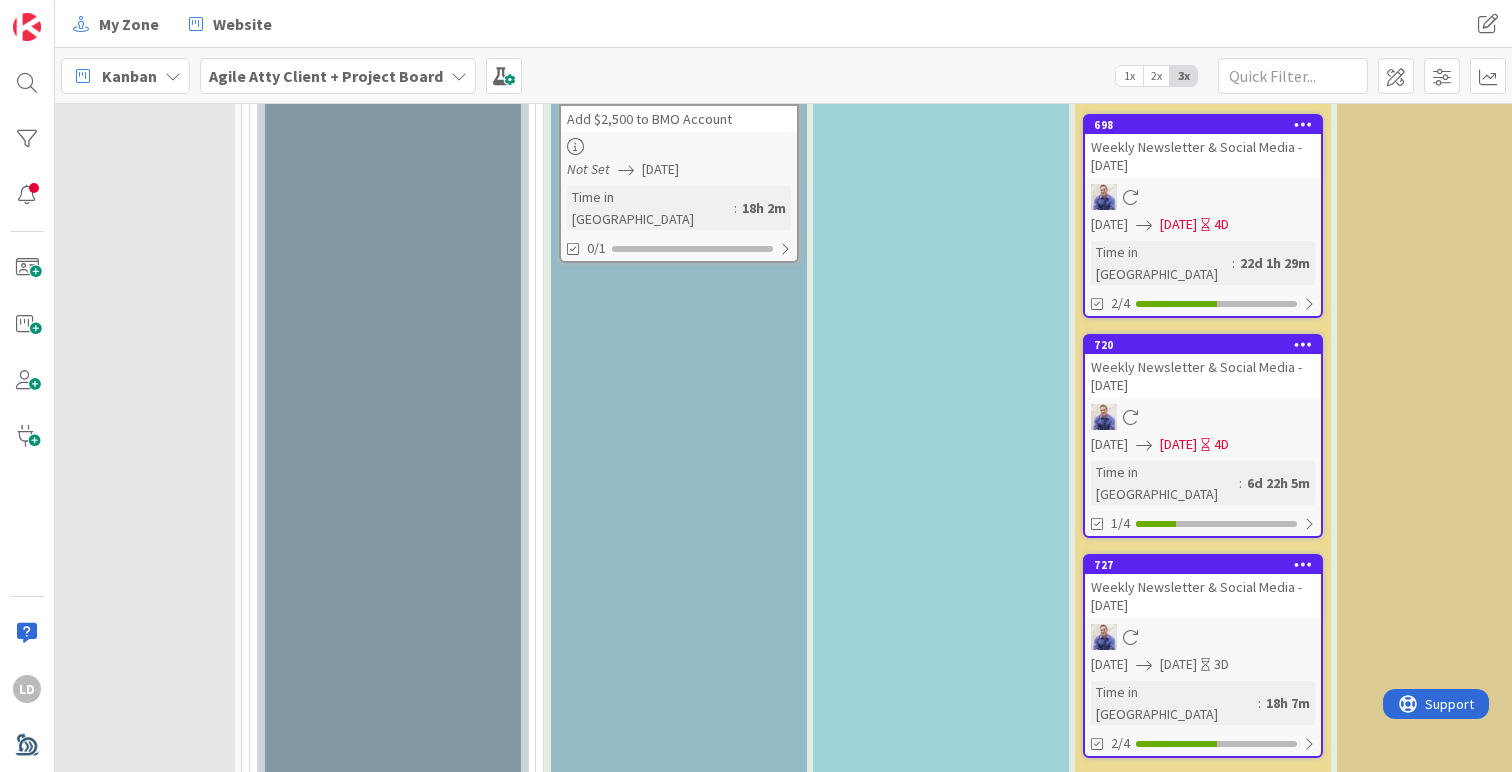 click on "[PERSON_NAME]" at bounding box center (941, 1007) 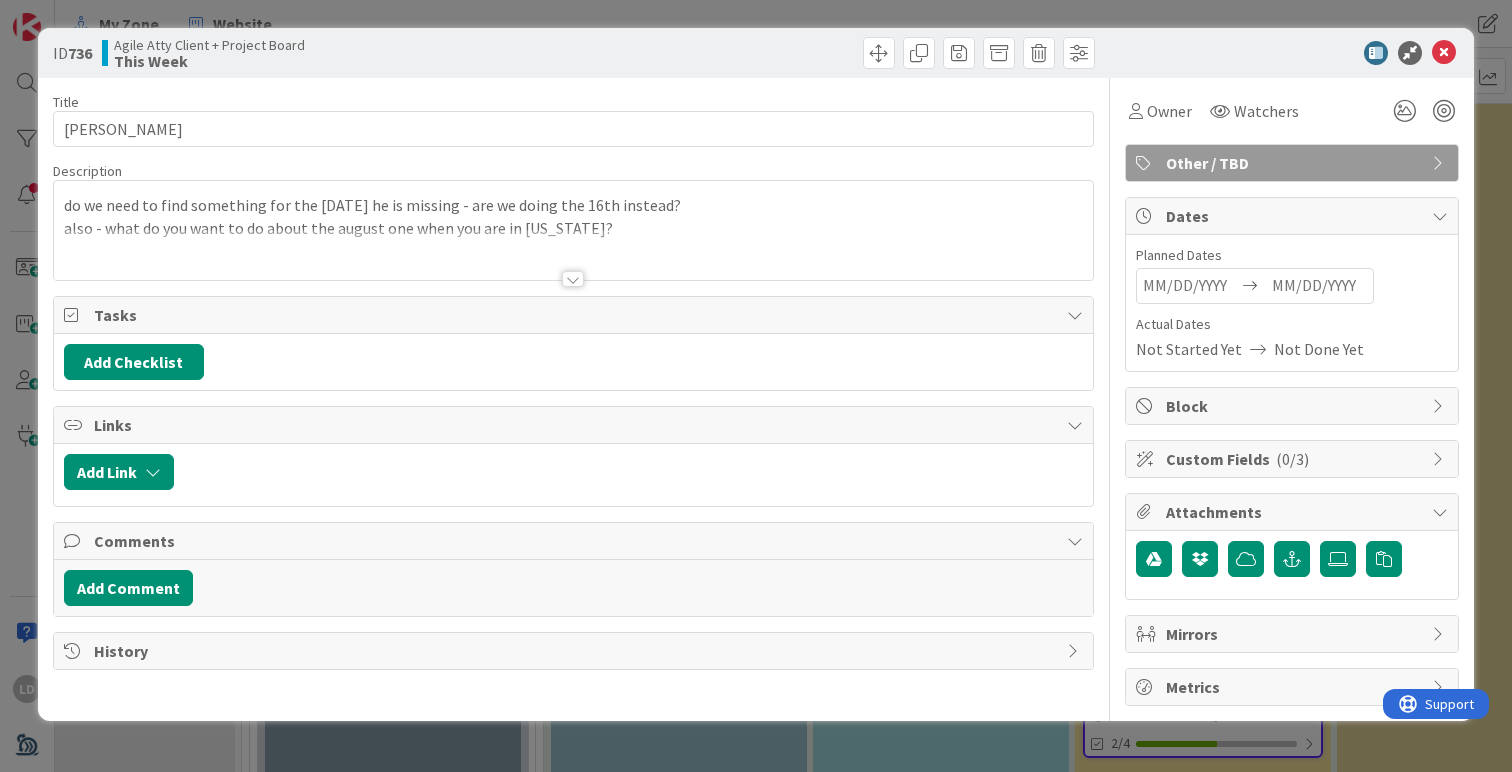 scroll, scrollTop: 0, scrollLeft: 0, axis: both 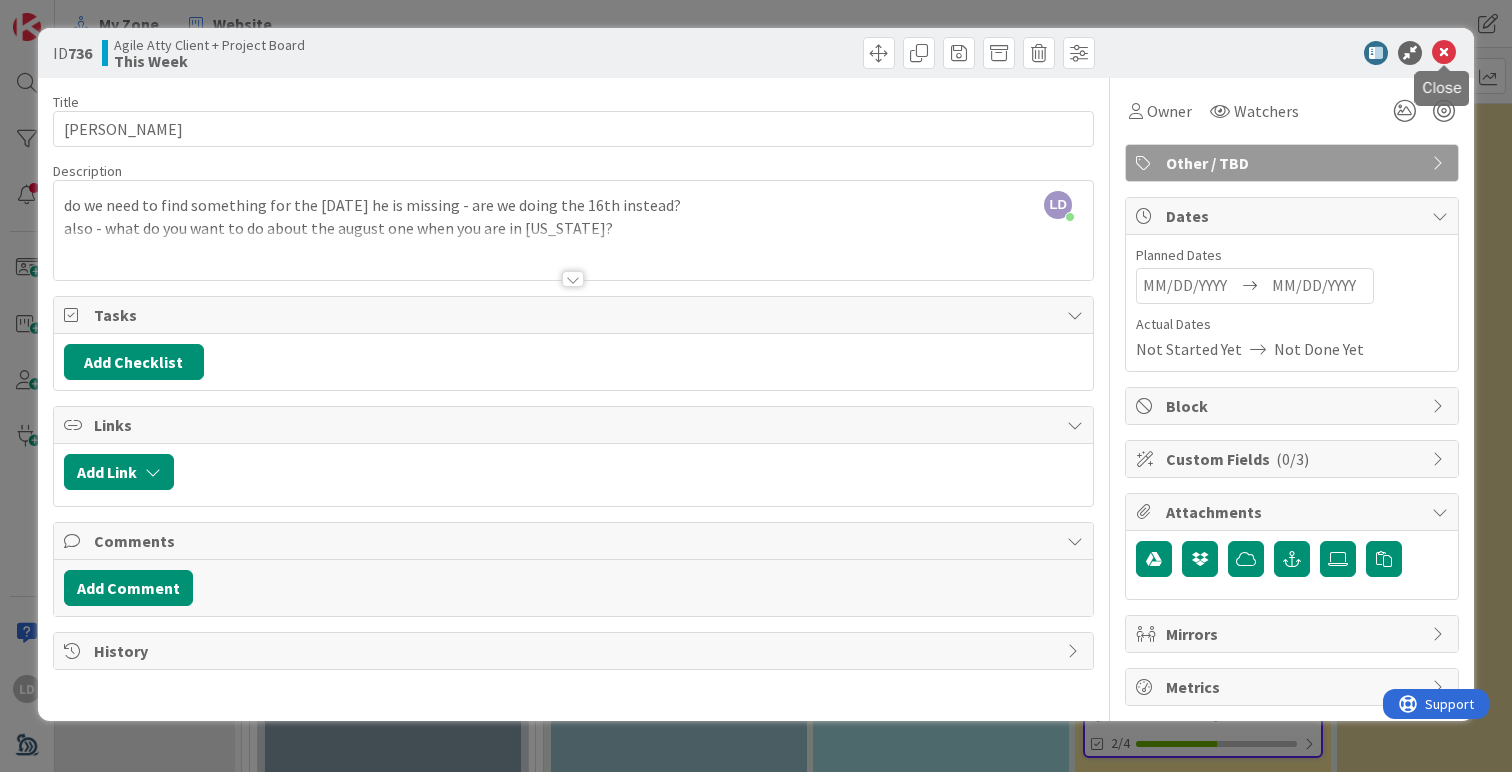 click at bounding box center (1444, 53) 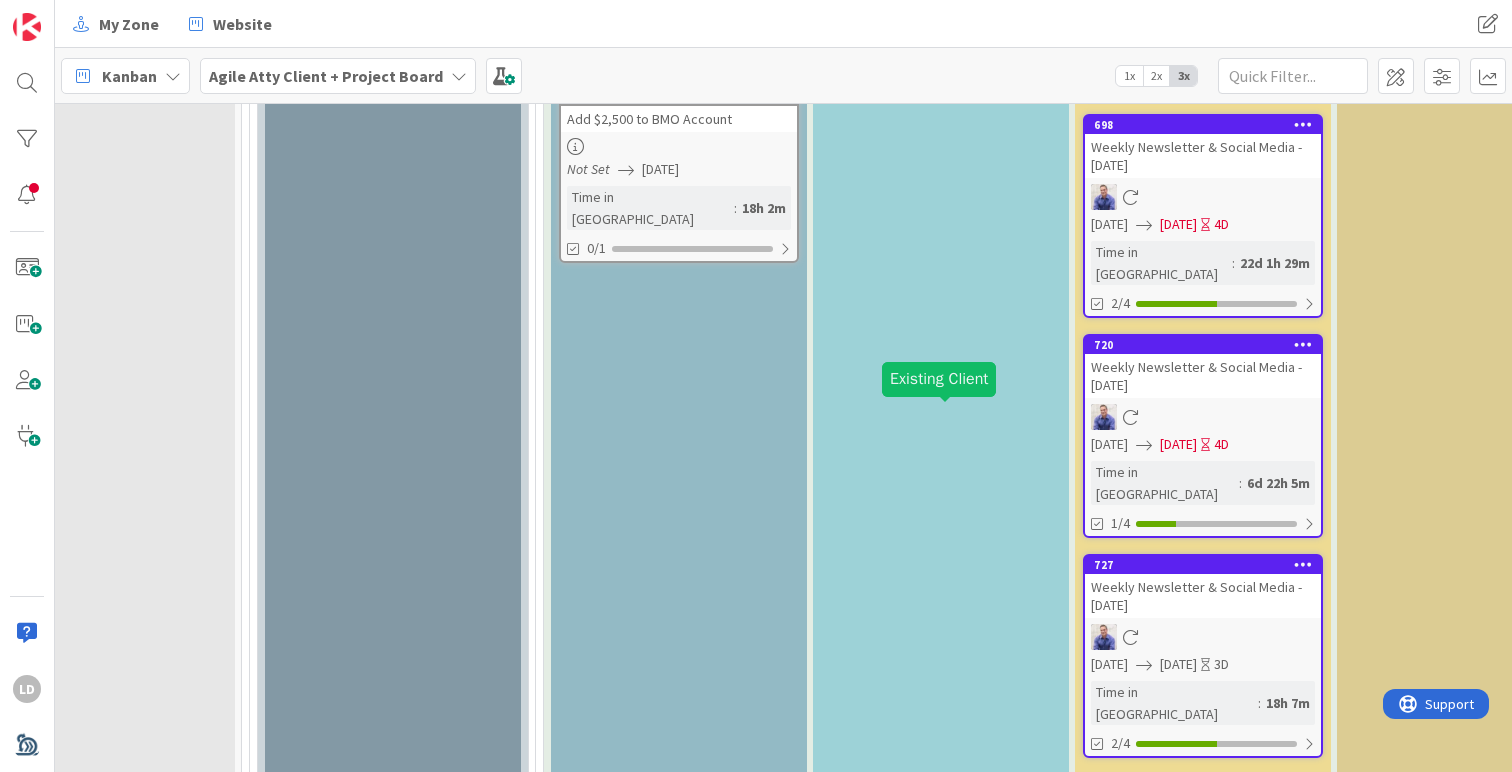 scroll, scrollTop: 0, scrollLeft: 0, axis: both 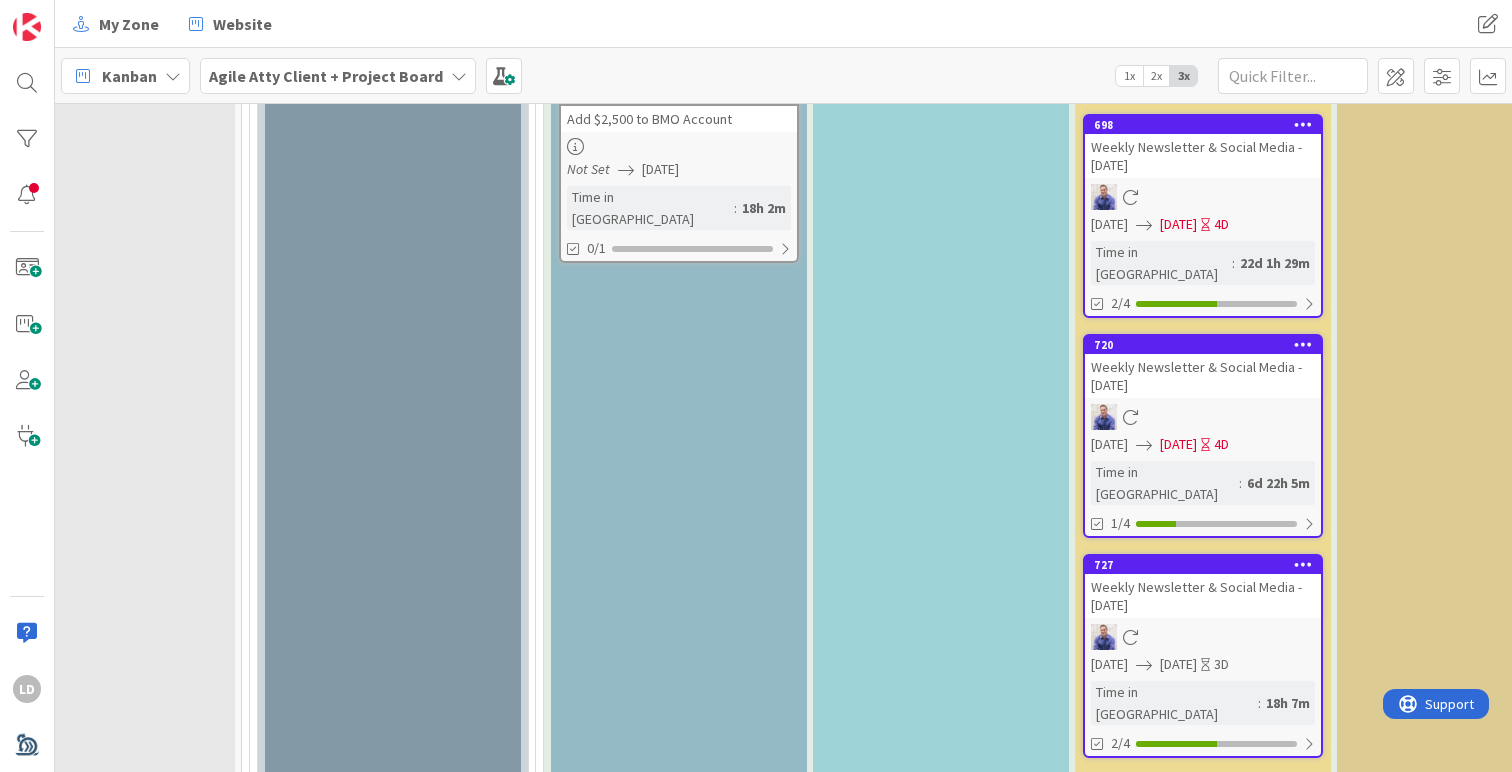 click on "[PERSON_NAME] Coaching Call | DATE - [DATE]" at bounding box center [941, 1159] 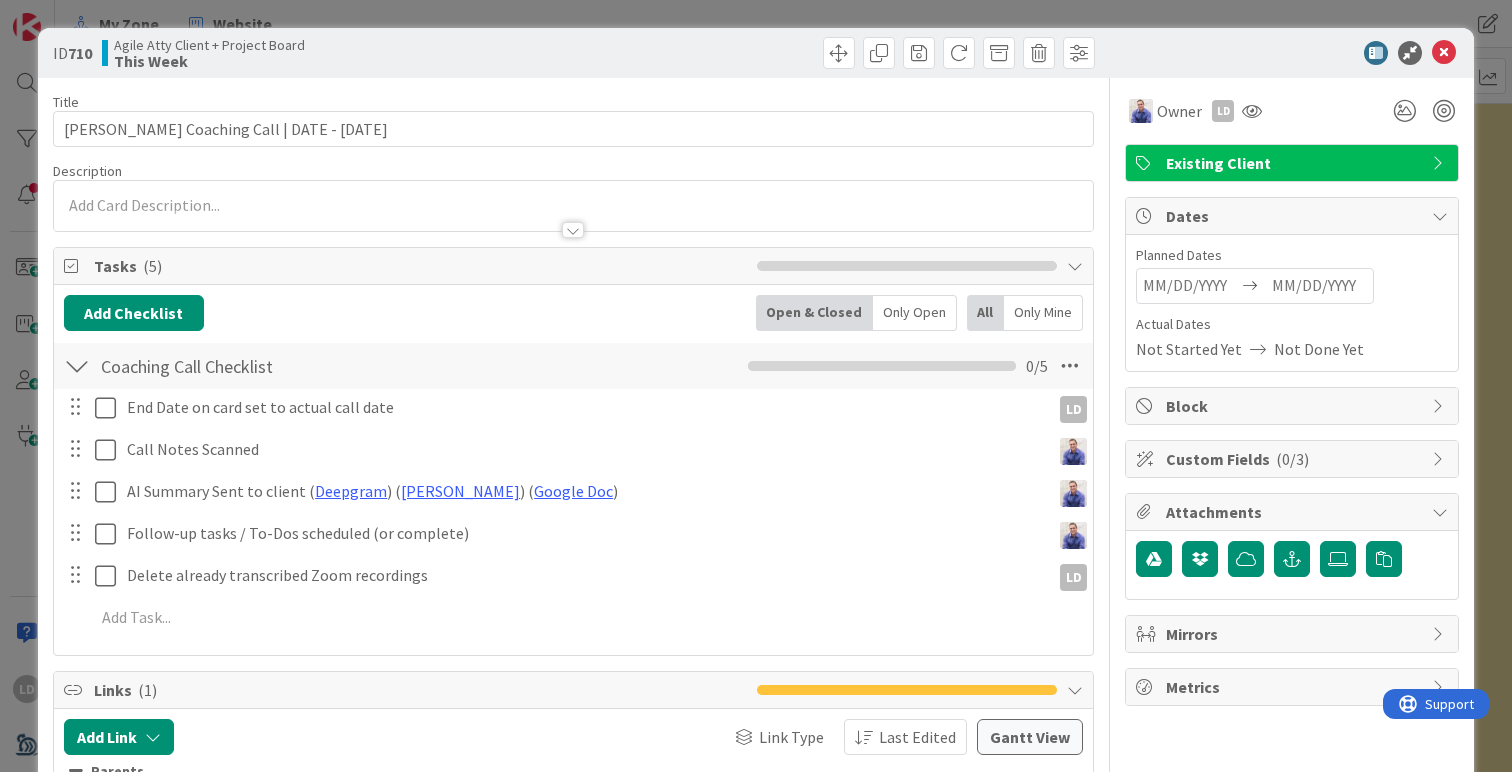 scroll, scrollTop: 0, scrollLeft: 0, axis: both 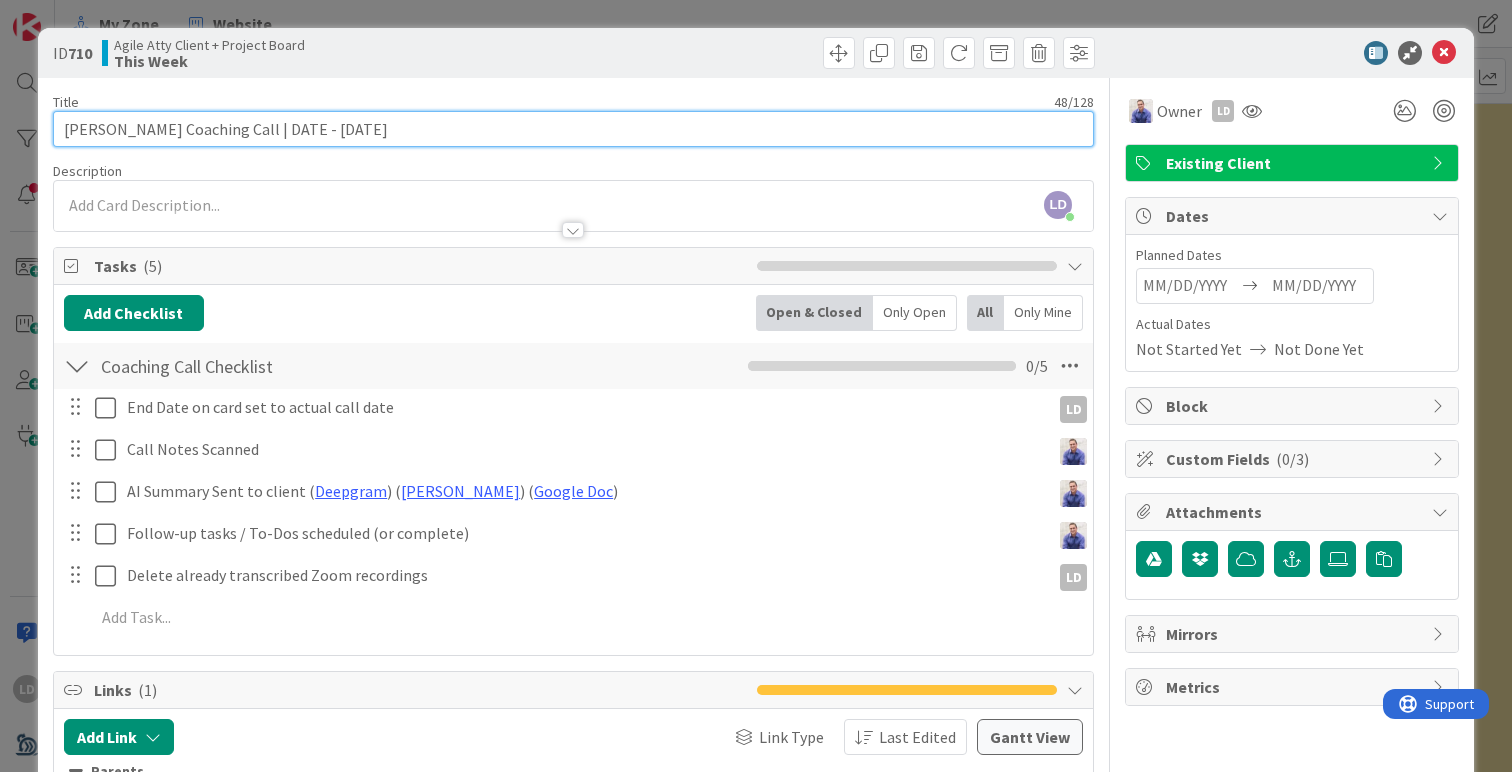 click on "[PERSON_NAME] Coaching Call | DATE - [DATE]" at bounding box center [573, 129] 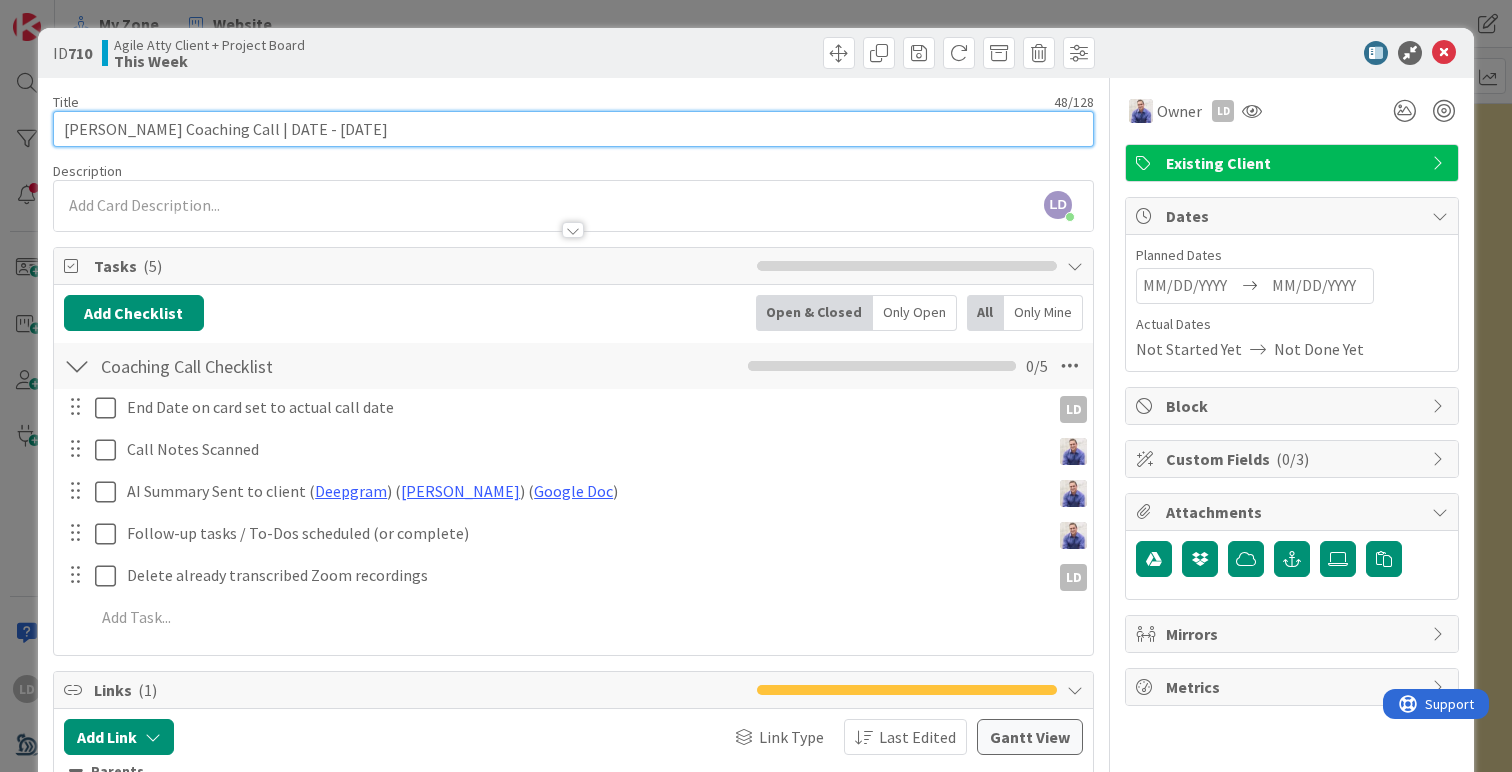 drag, startPoint x: 315, startPoint y: 128, endPoint x: 273, endPoint y: 122, distance: 42.426407 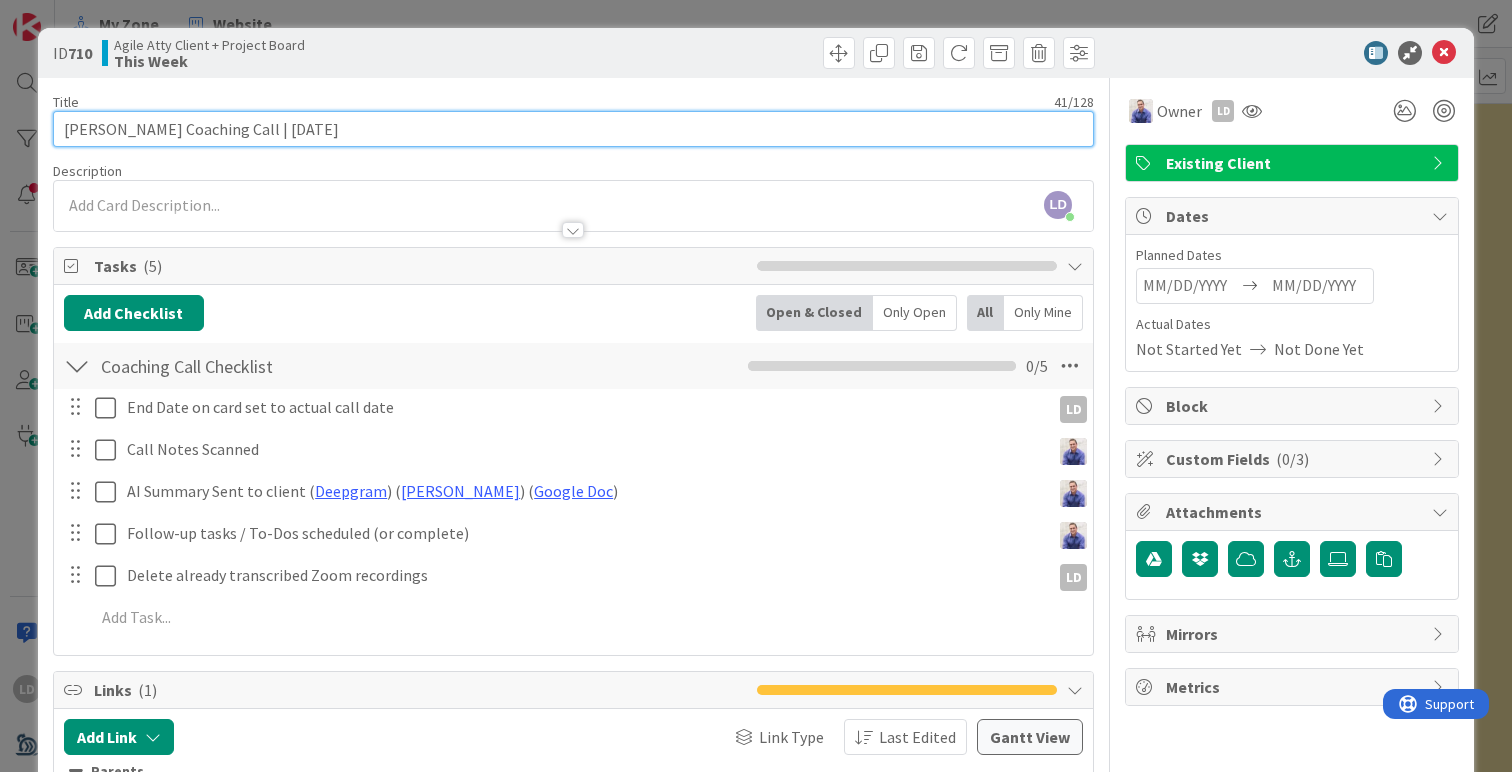 type on "[PERSON_NAME] Coaching Call | [DATE]" 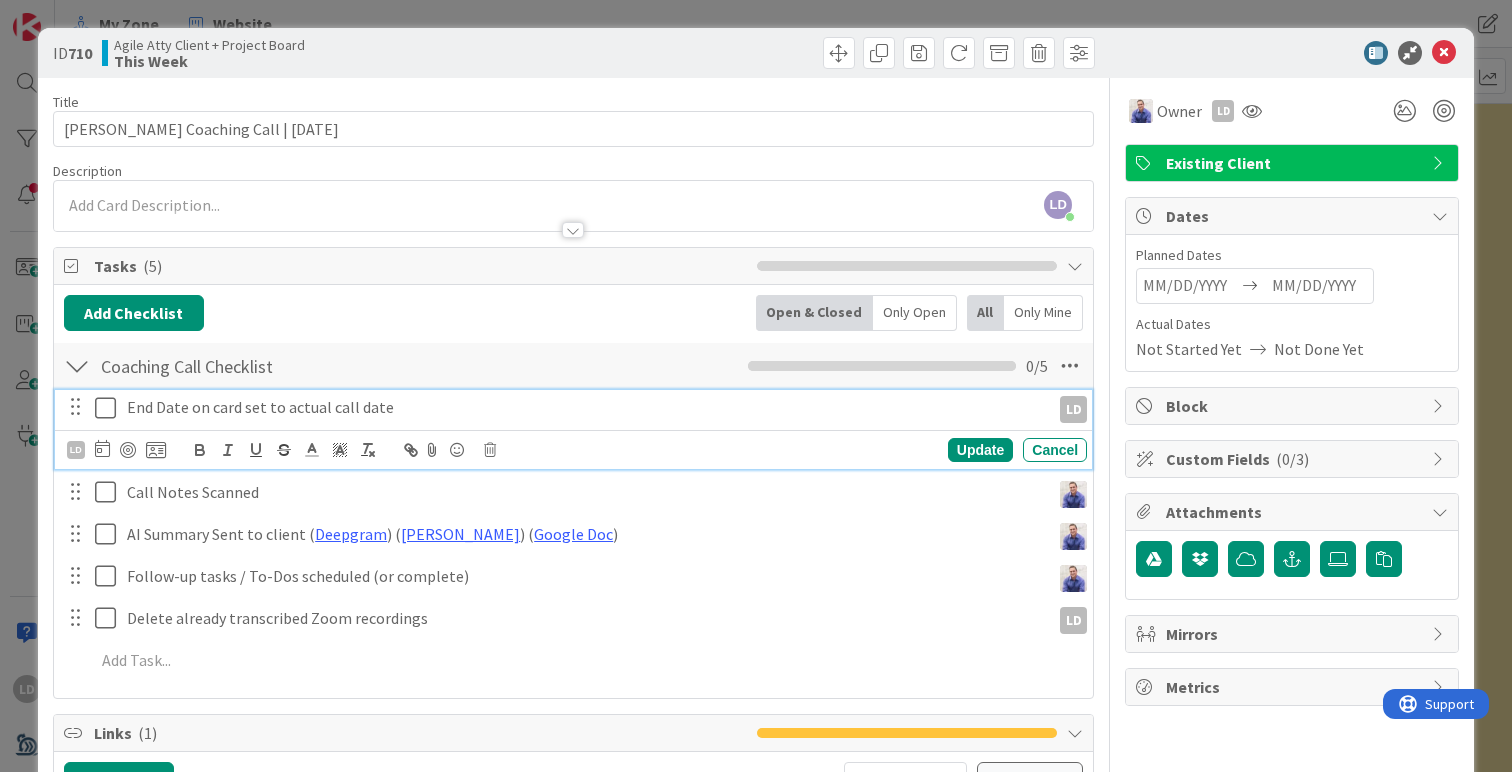 click at bounding box center [110, 408] 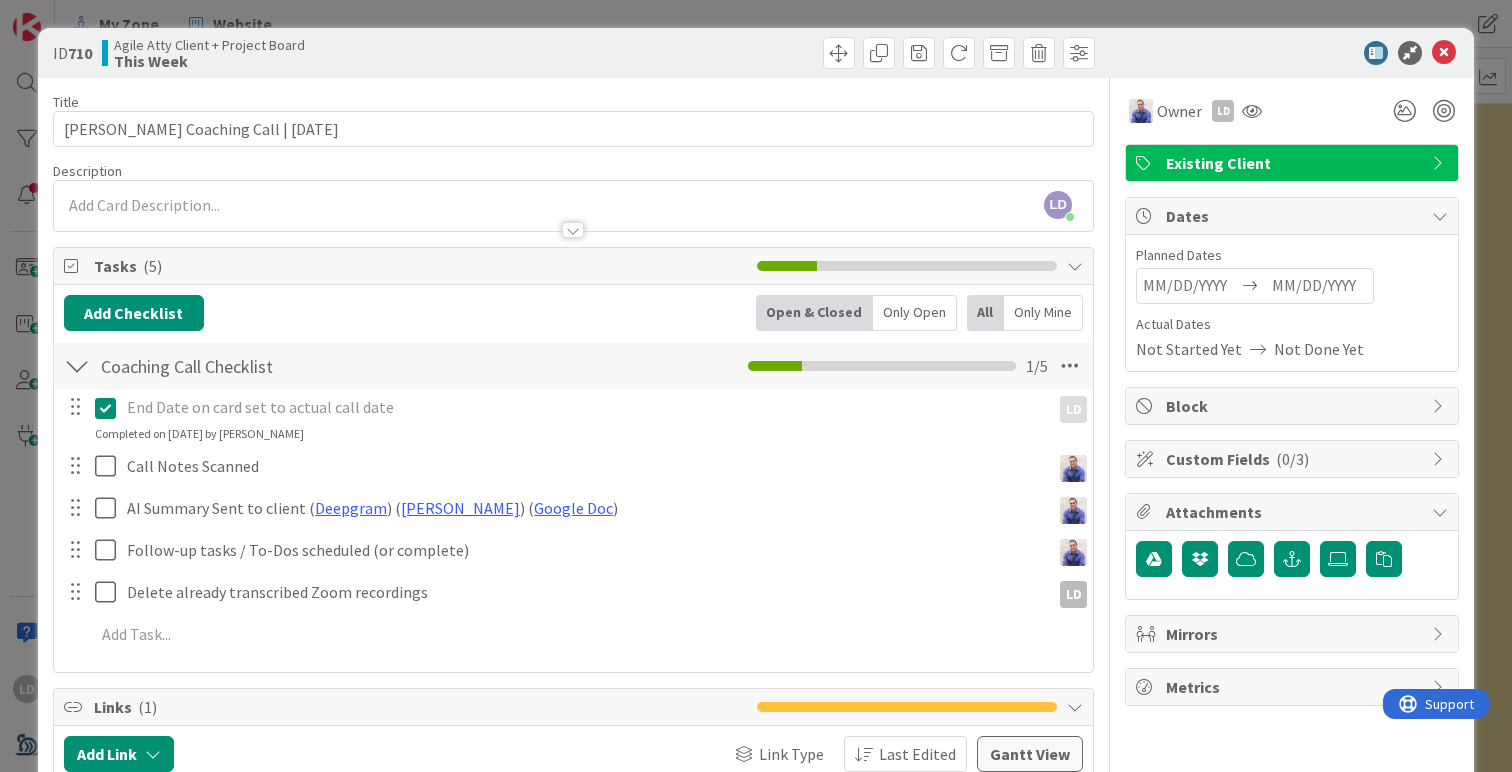 click at bounding box center (1190, 286) 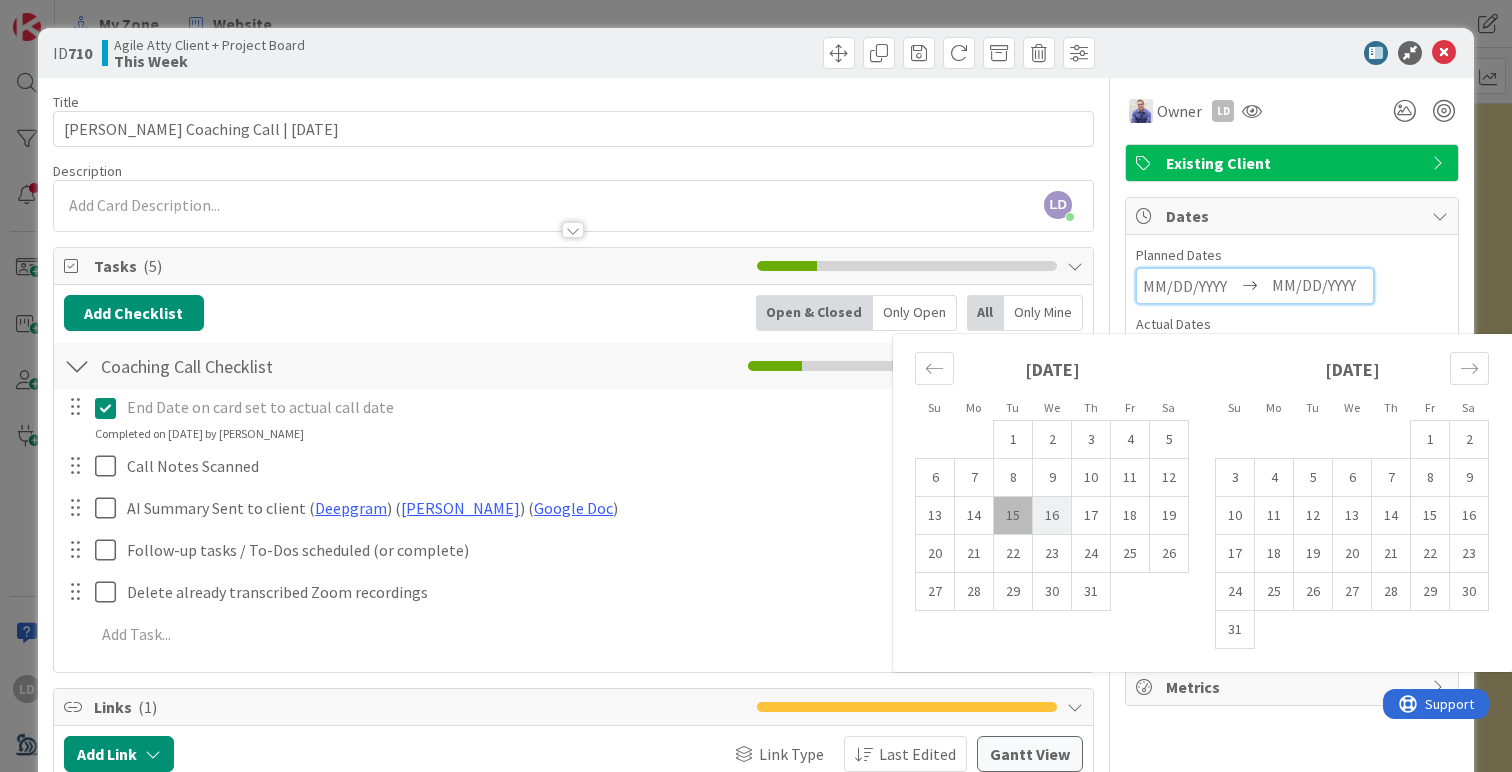 click on "16" at bounding box center (1052, 516) 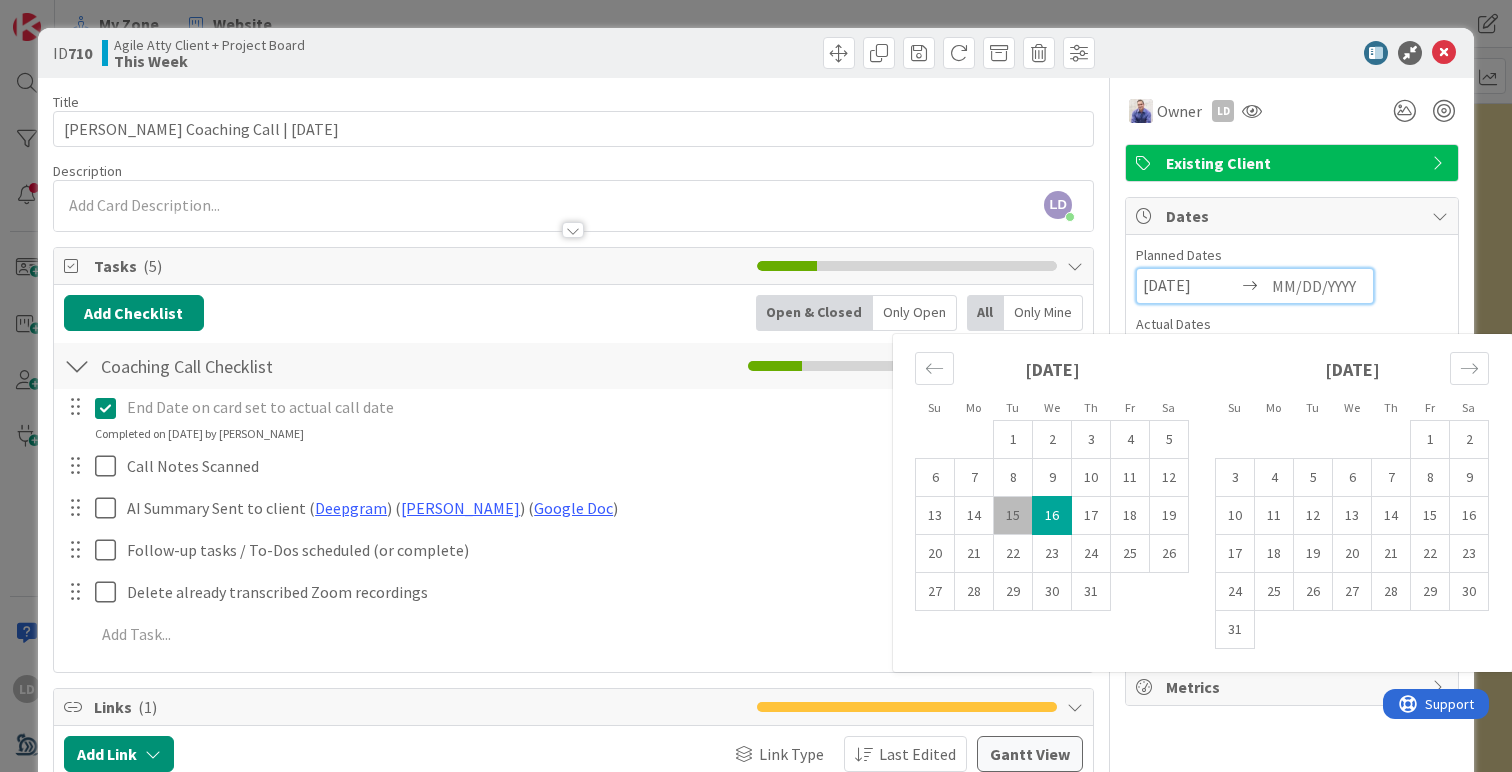 click on "16" at bounding box center (1052, 516) 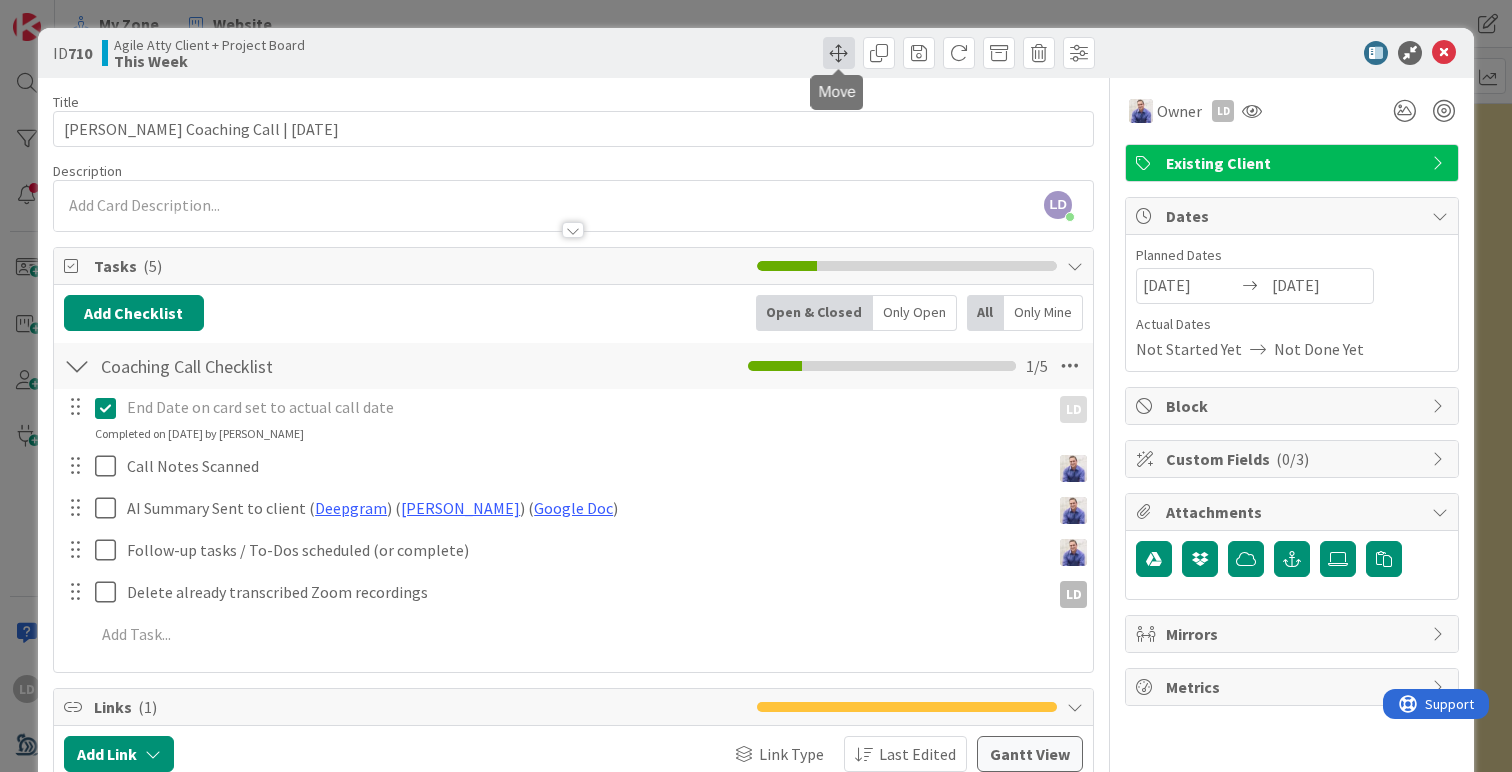 click at bounding box center [839, 53] 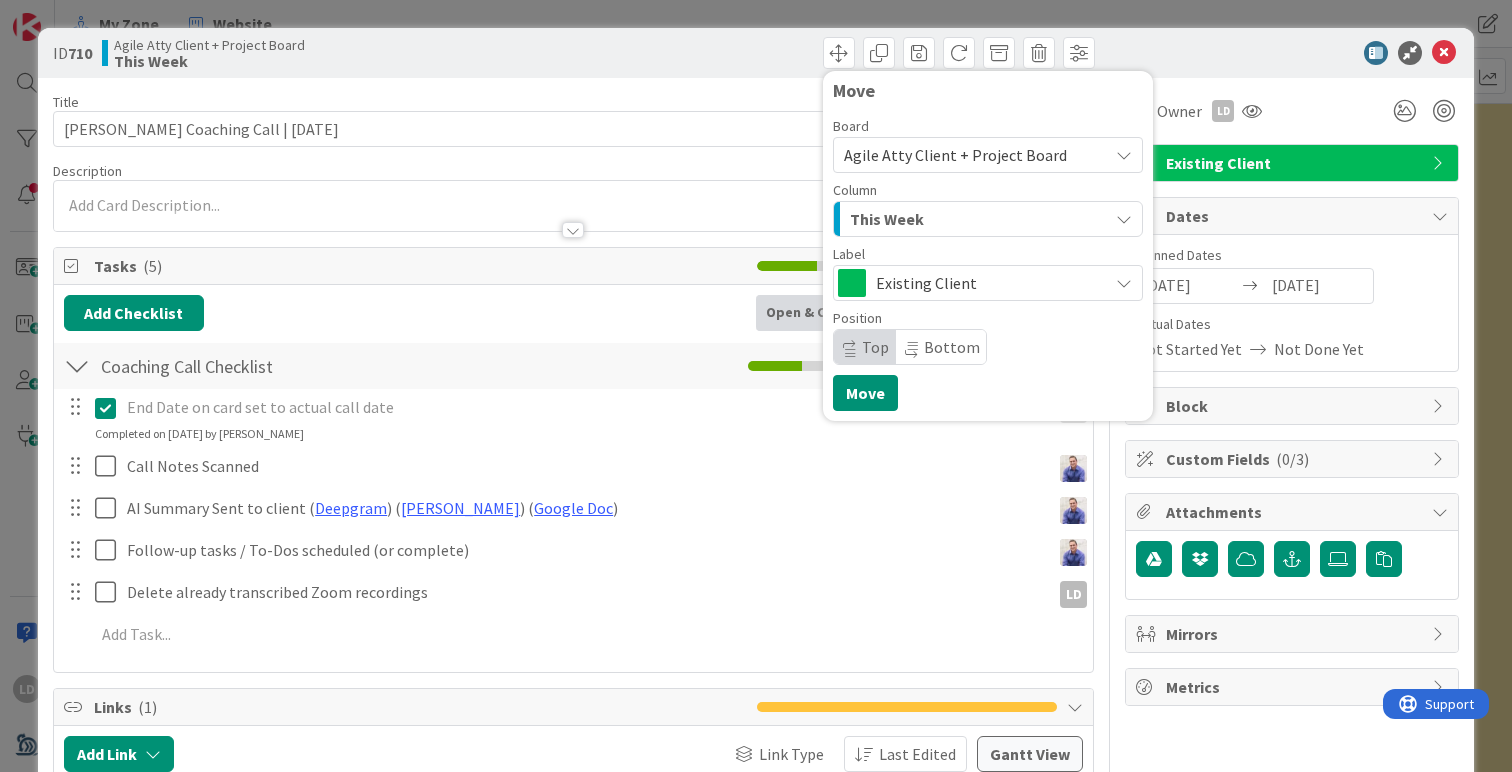 click on "This Week" at bounding box center [887, 219] 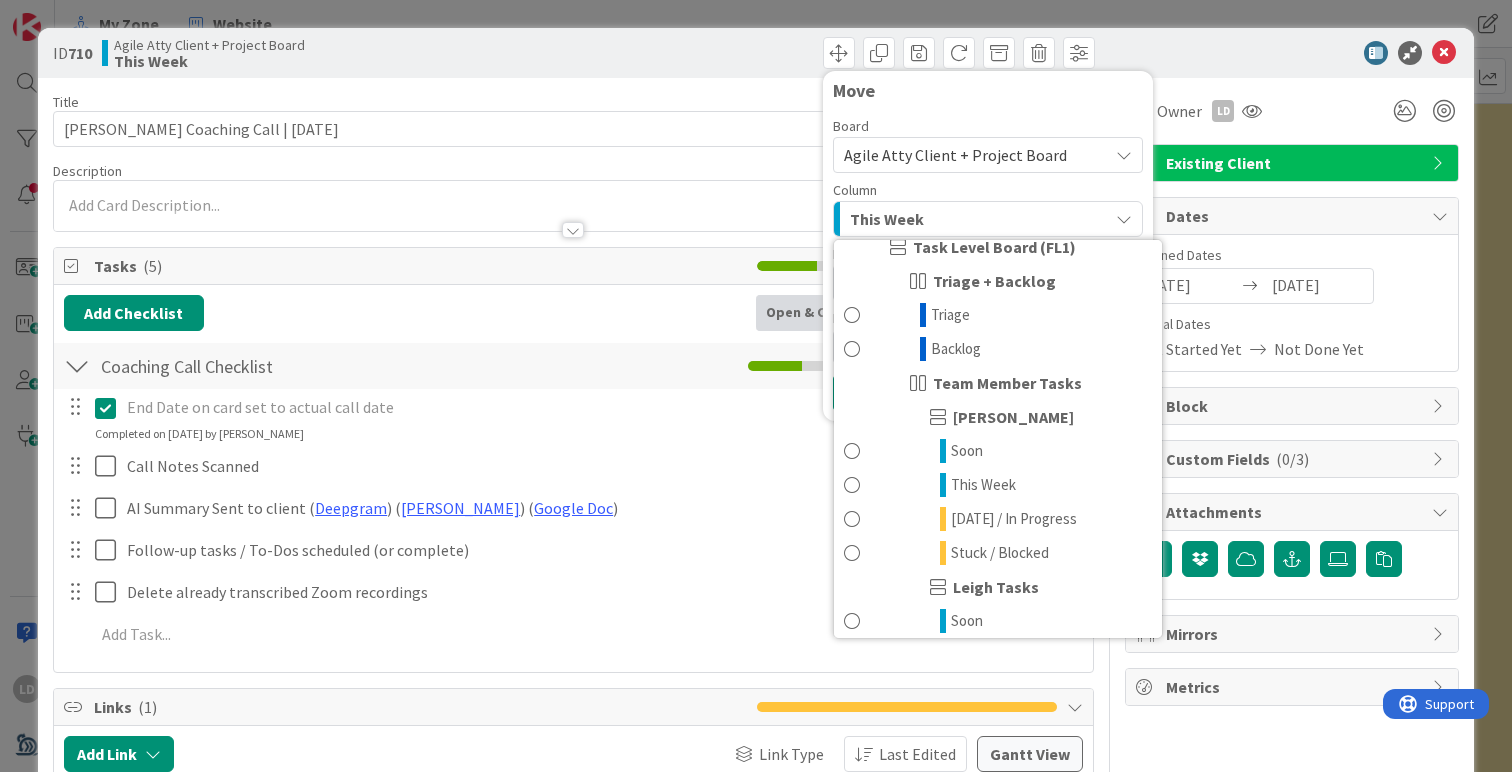 scroll, scrollTop: 733, scrollLeft: 0, axis: vertical 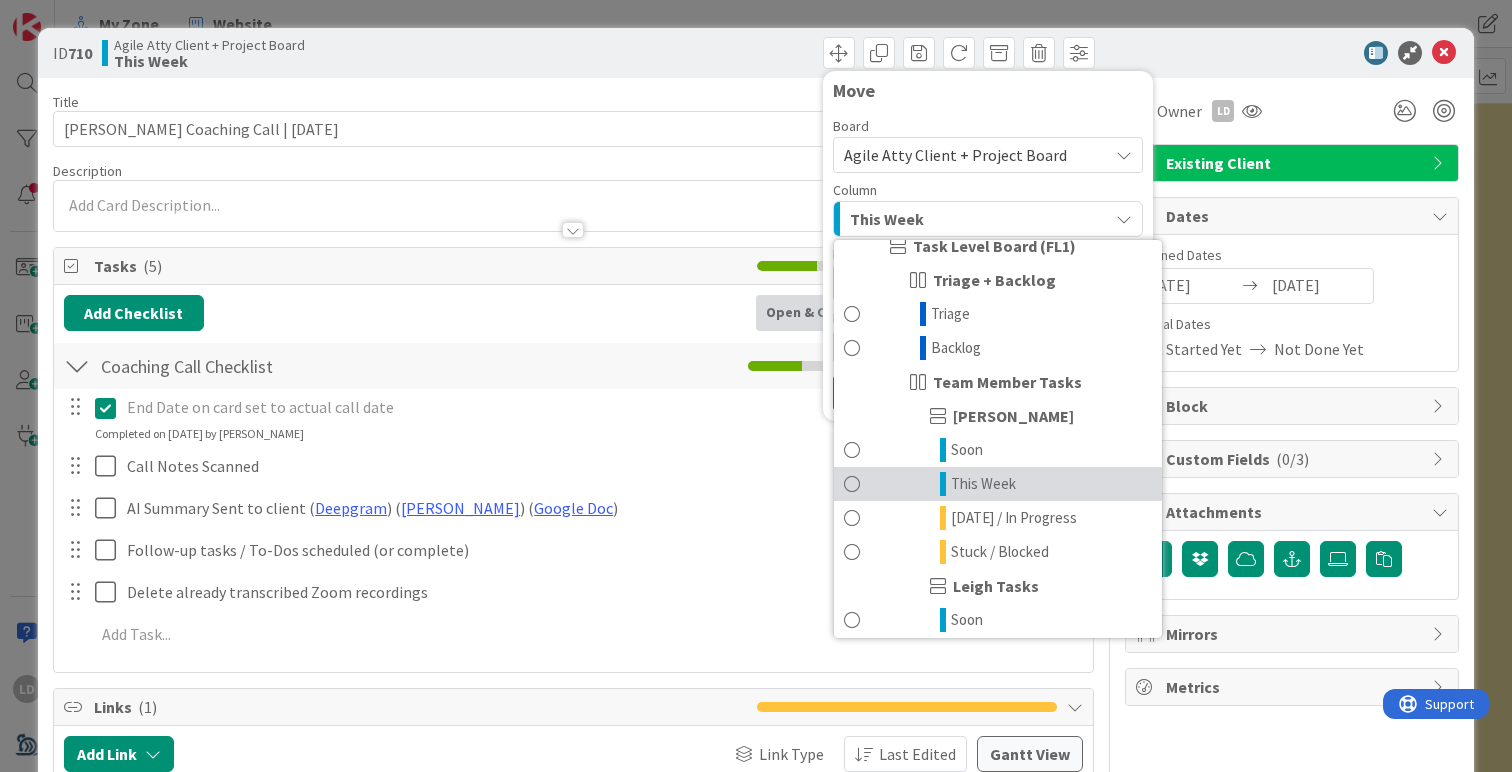 click at bounding box center [852, 484] 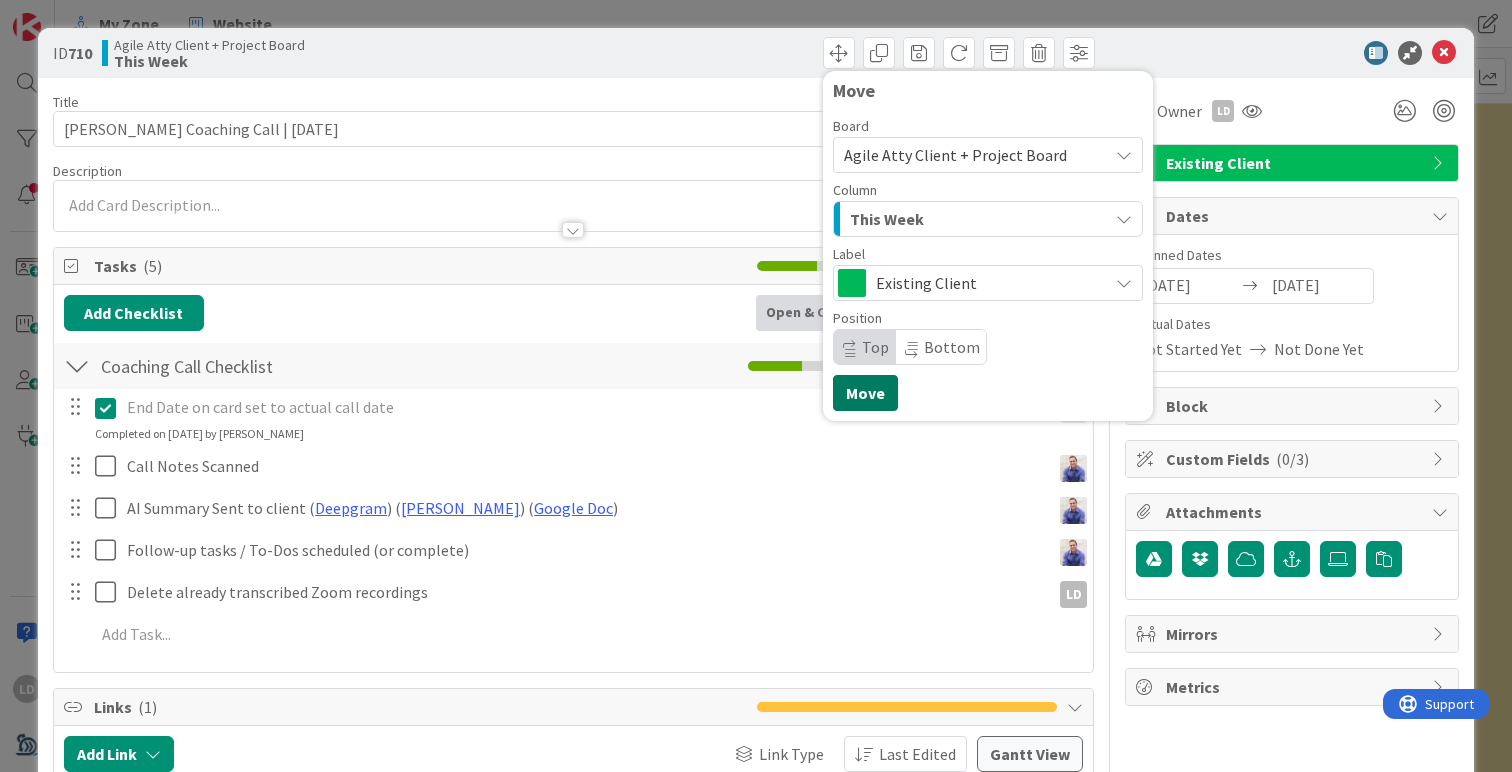 click on "Move" at bounding box center [865, 393] 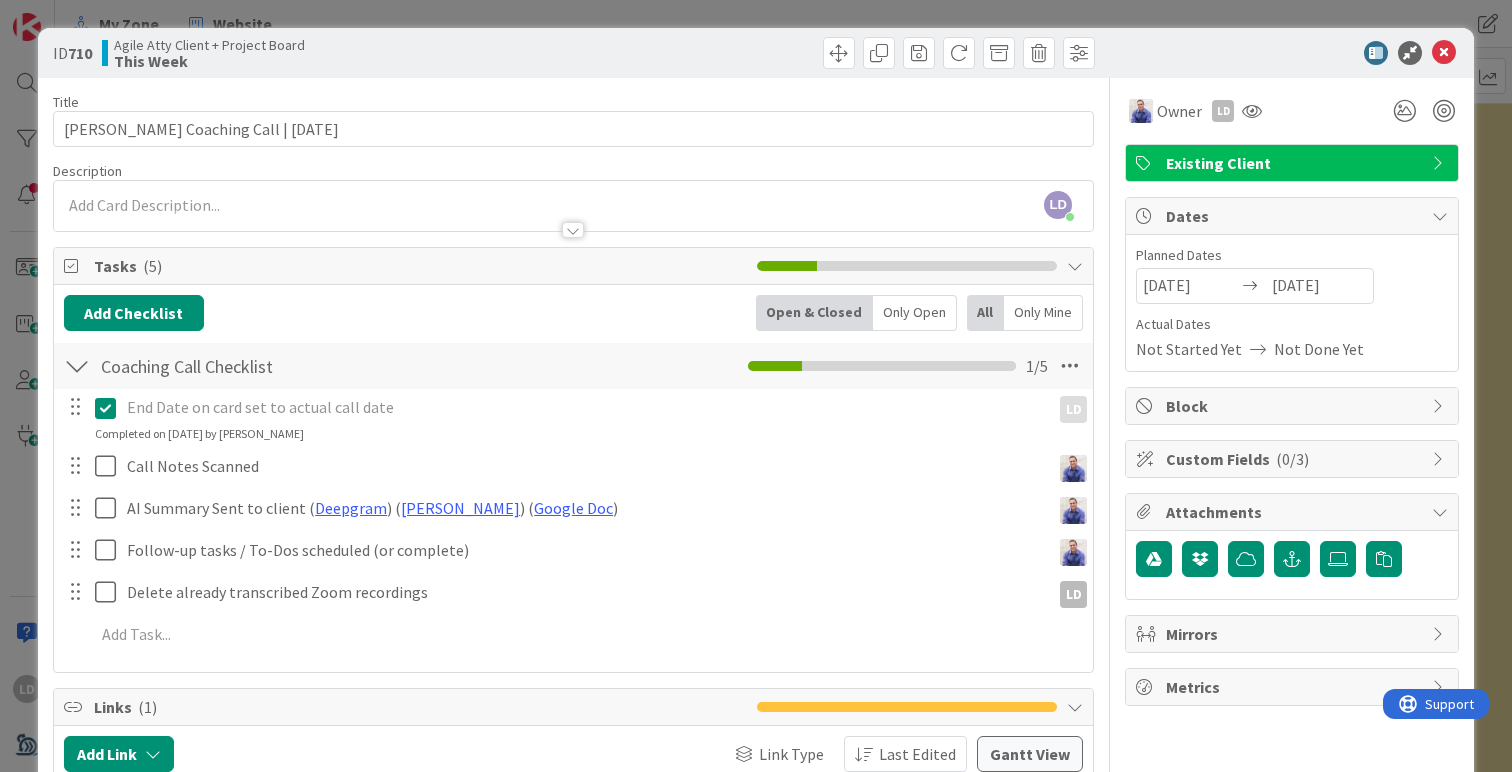 scroll, scrollTop: 6906, scrollLeft: 83, axis: both 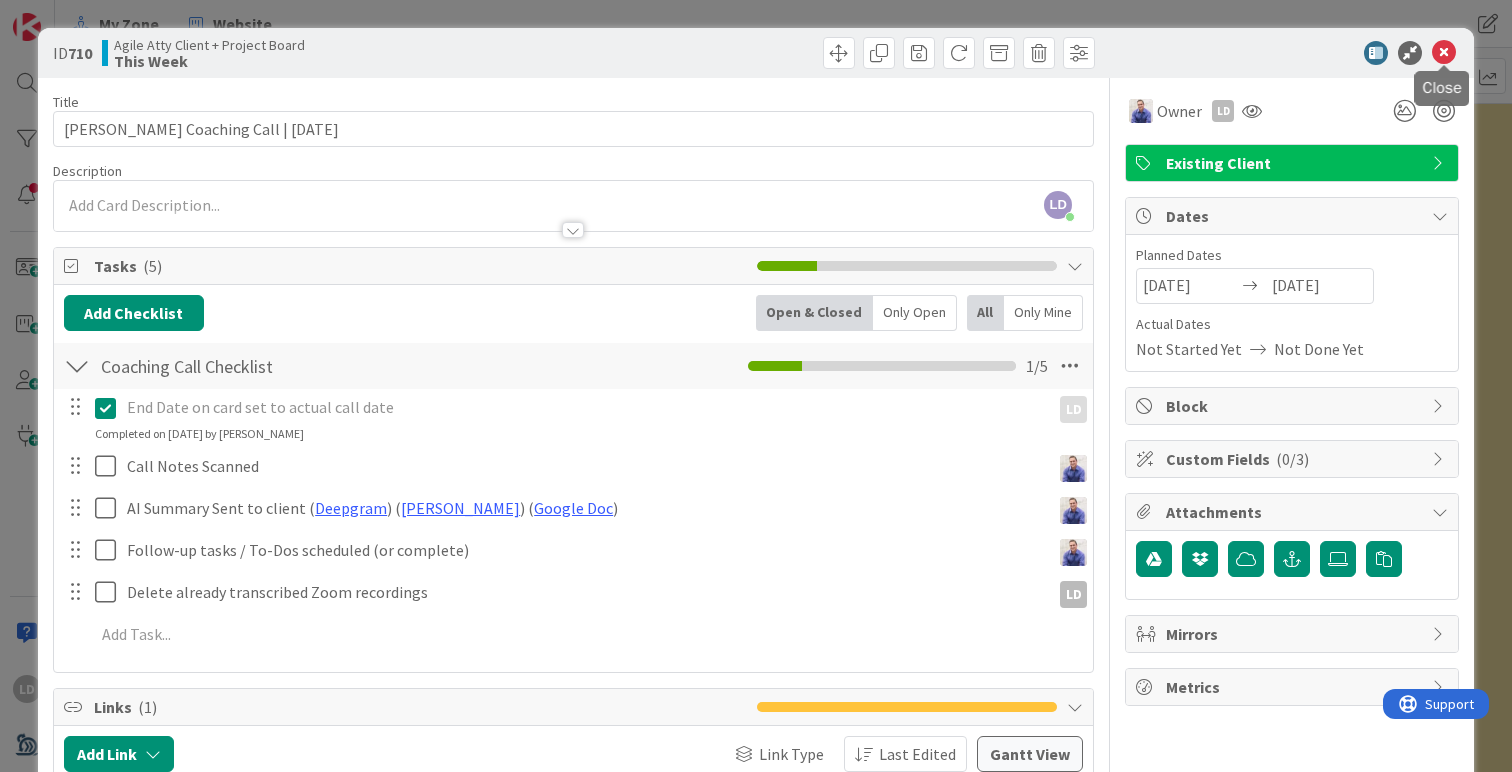 click at bounding box center (1444, 53) 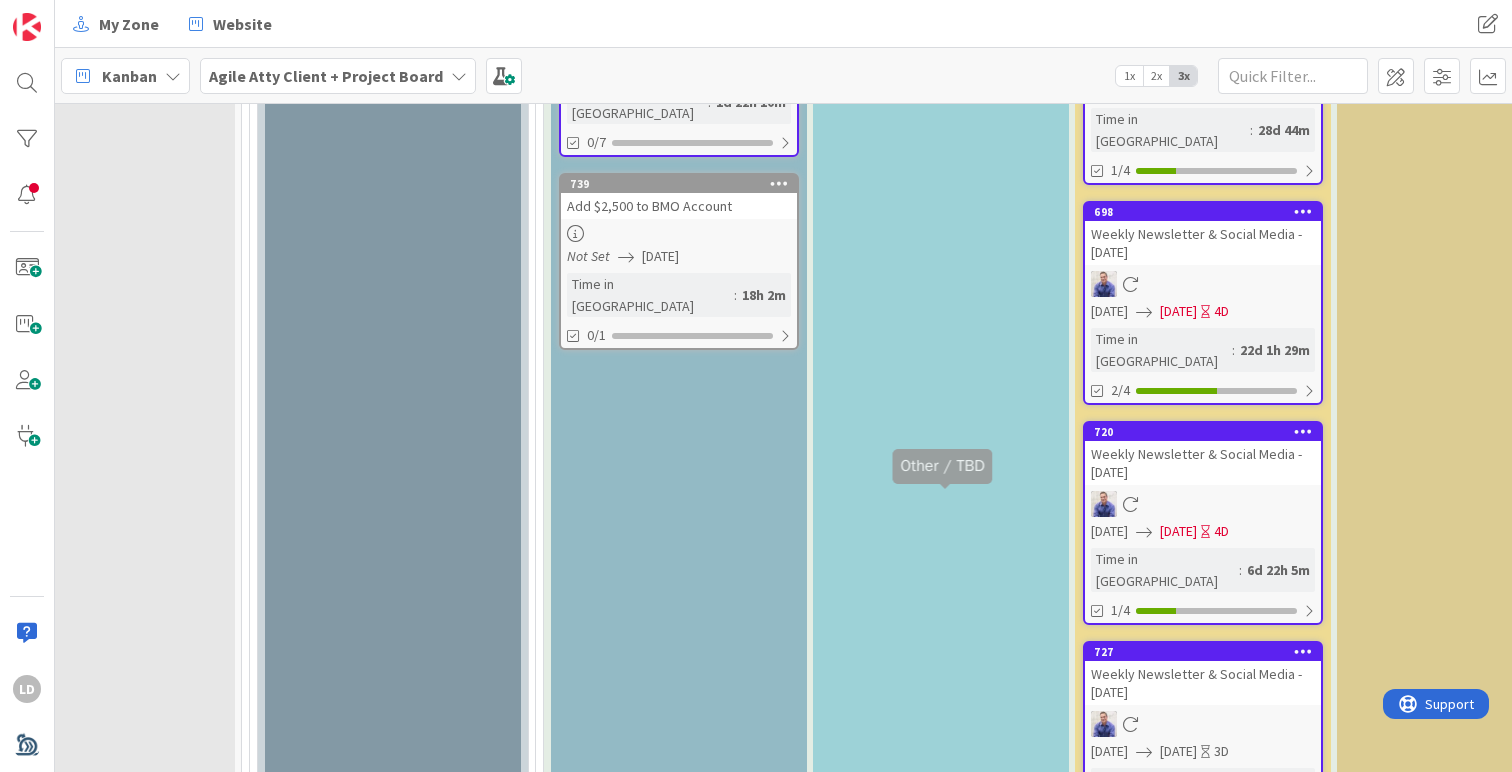 scroll, scrollTop: 0, scrollLeft: 0, axis: both 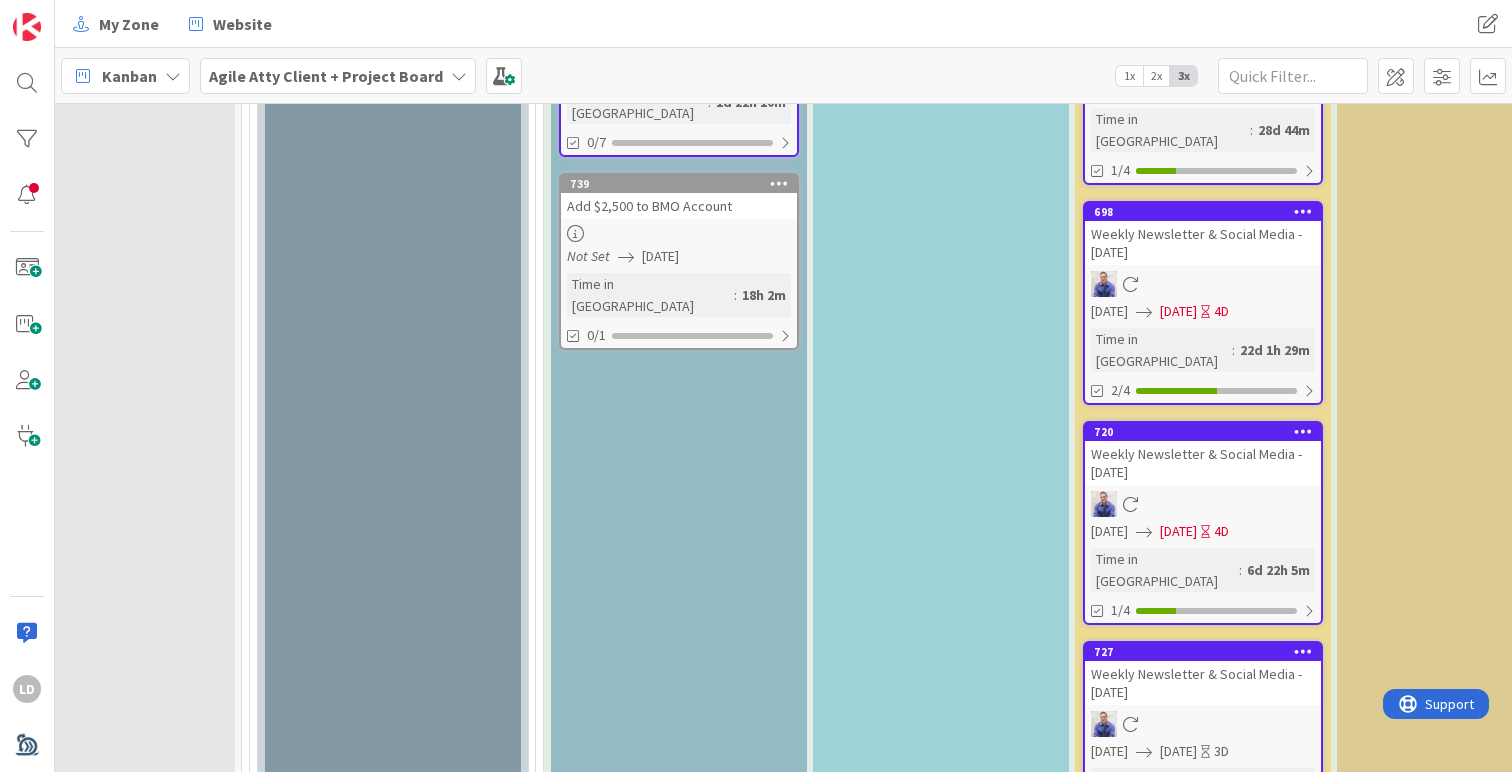 click on "Figure out Social Strategy" at bounding box center (941, 1237) 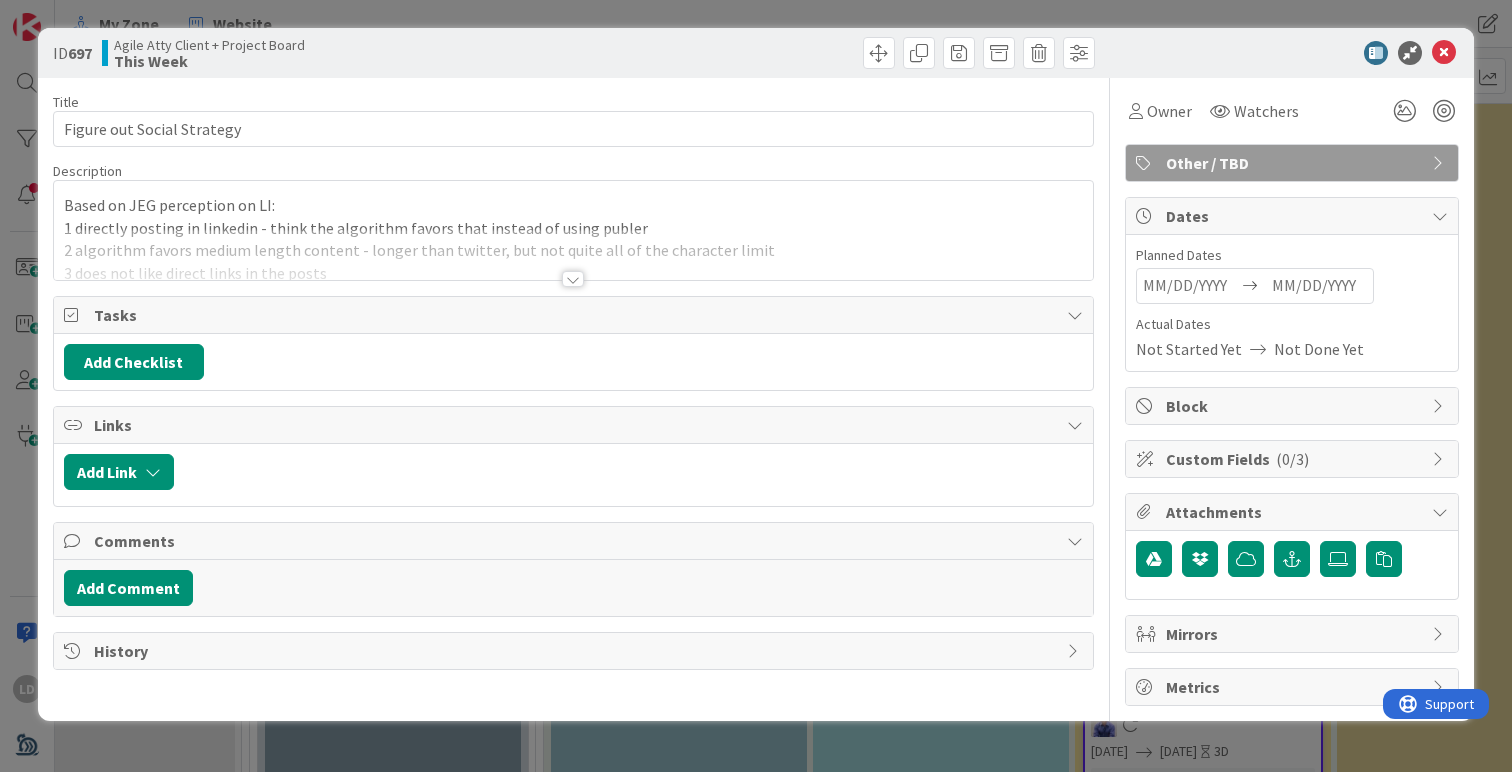 scroll, scrollTop: 0, scrollLeft: 0, axis: both 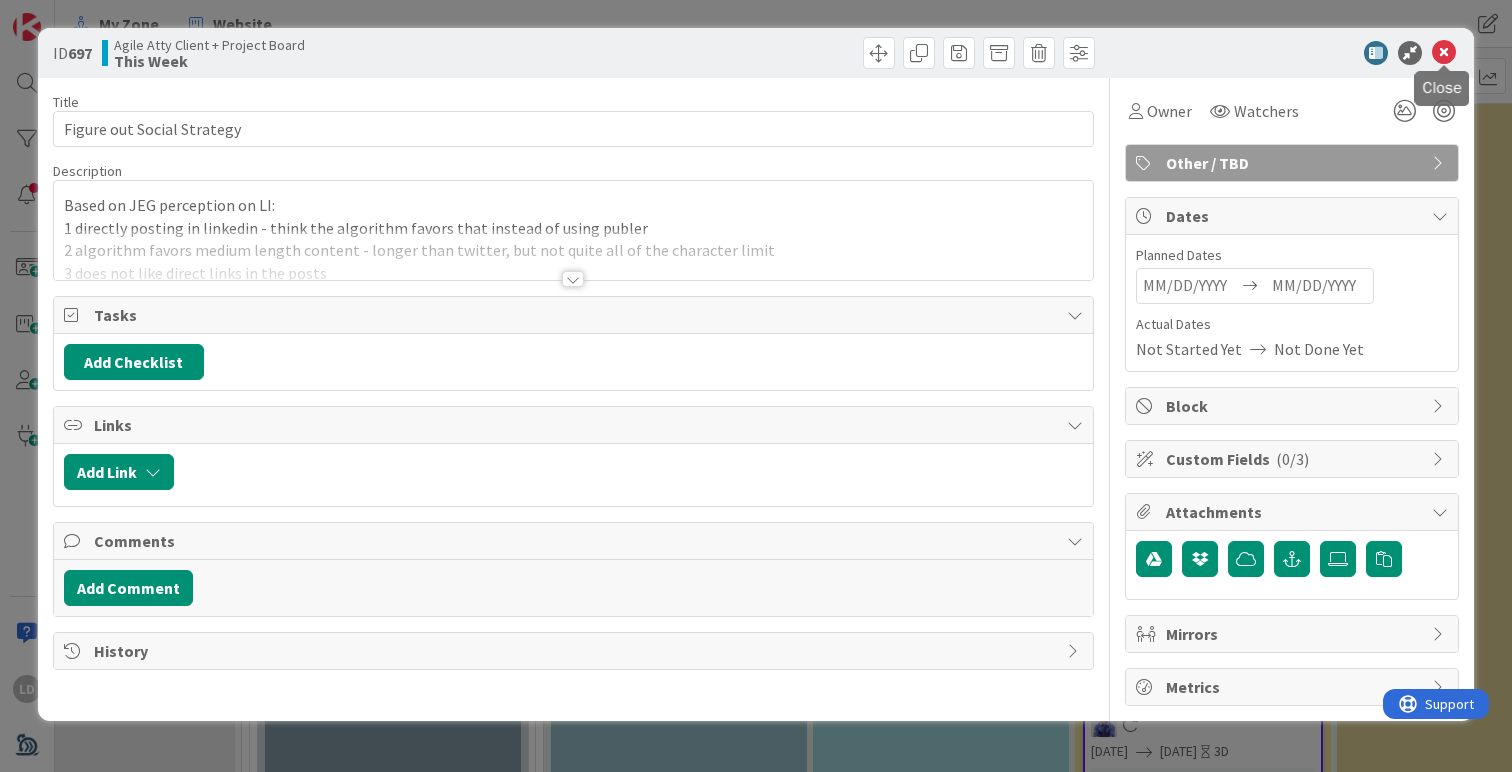 click at bounding box center [1444, 53] 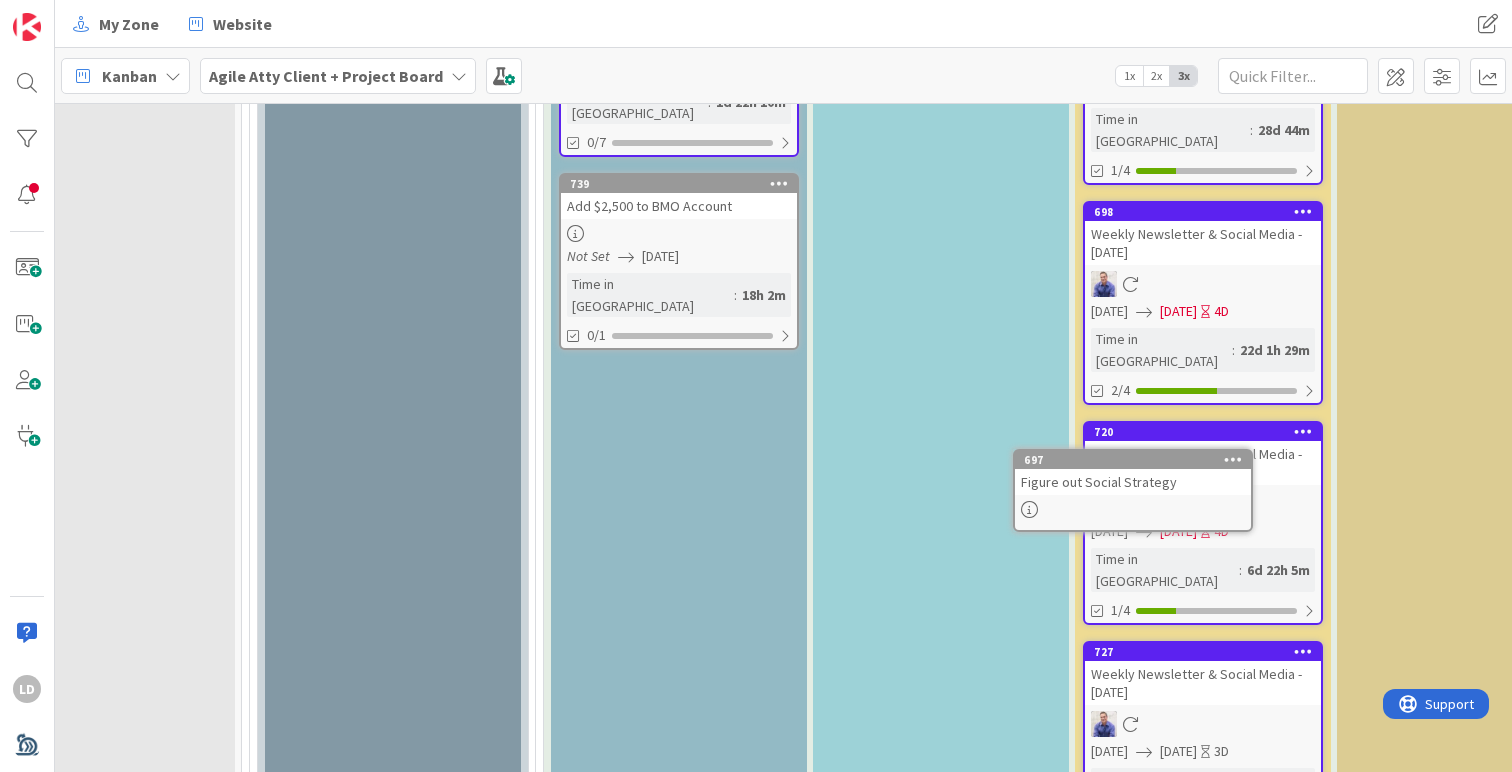 scroll, scrollTop: 0, scrollLeft: 0, axis: both 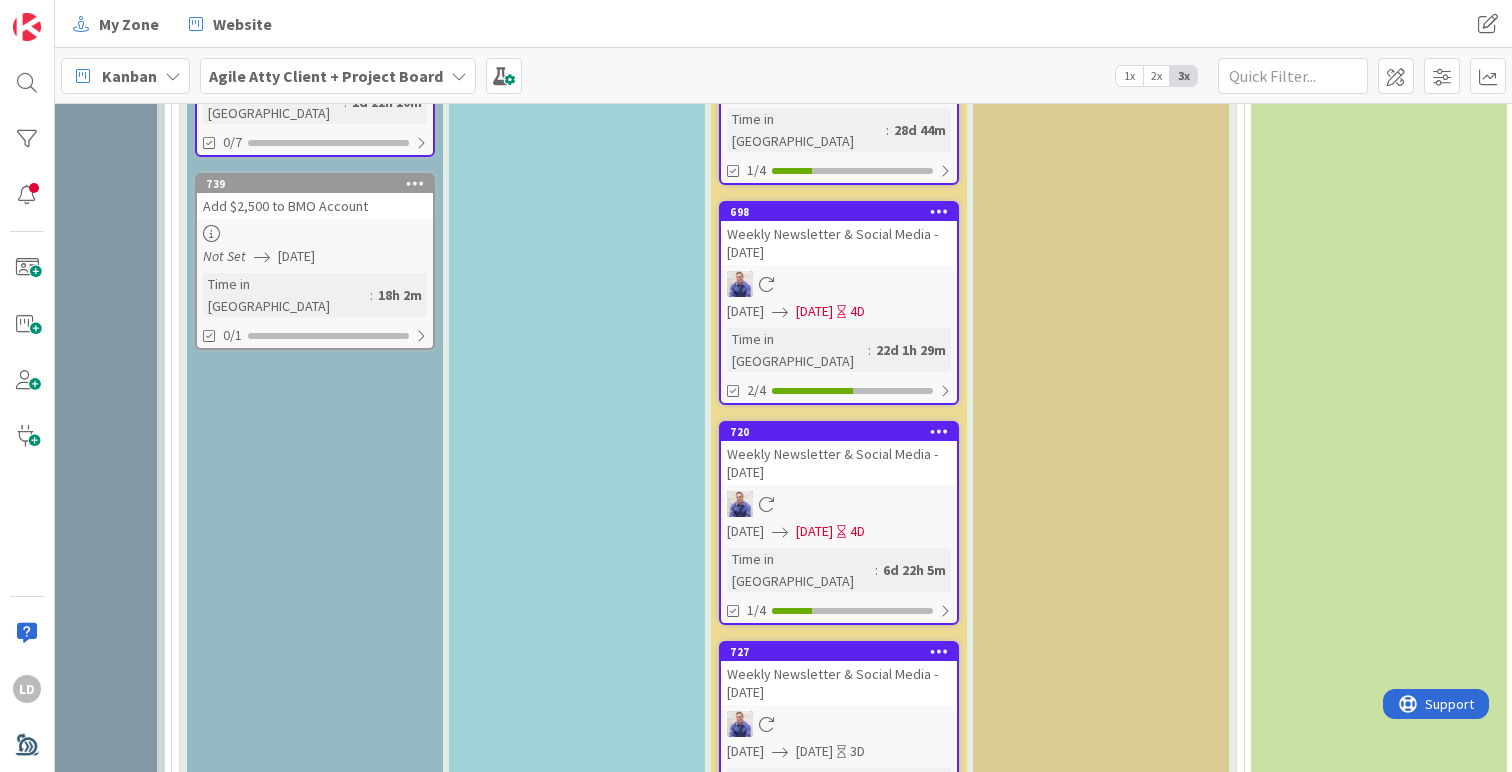 click on "OSB [PERSON_NAME] Coaching Call | DATE - [DATE]" at bounding box center (315, 1103) 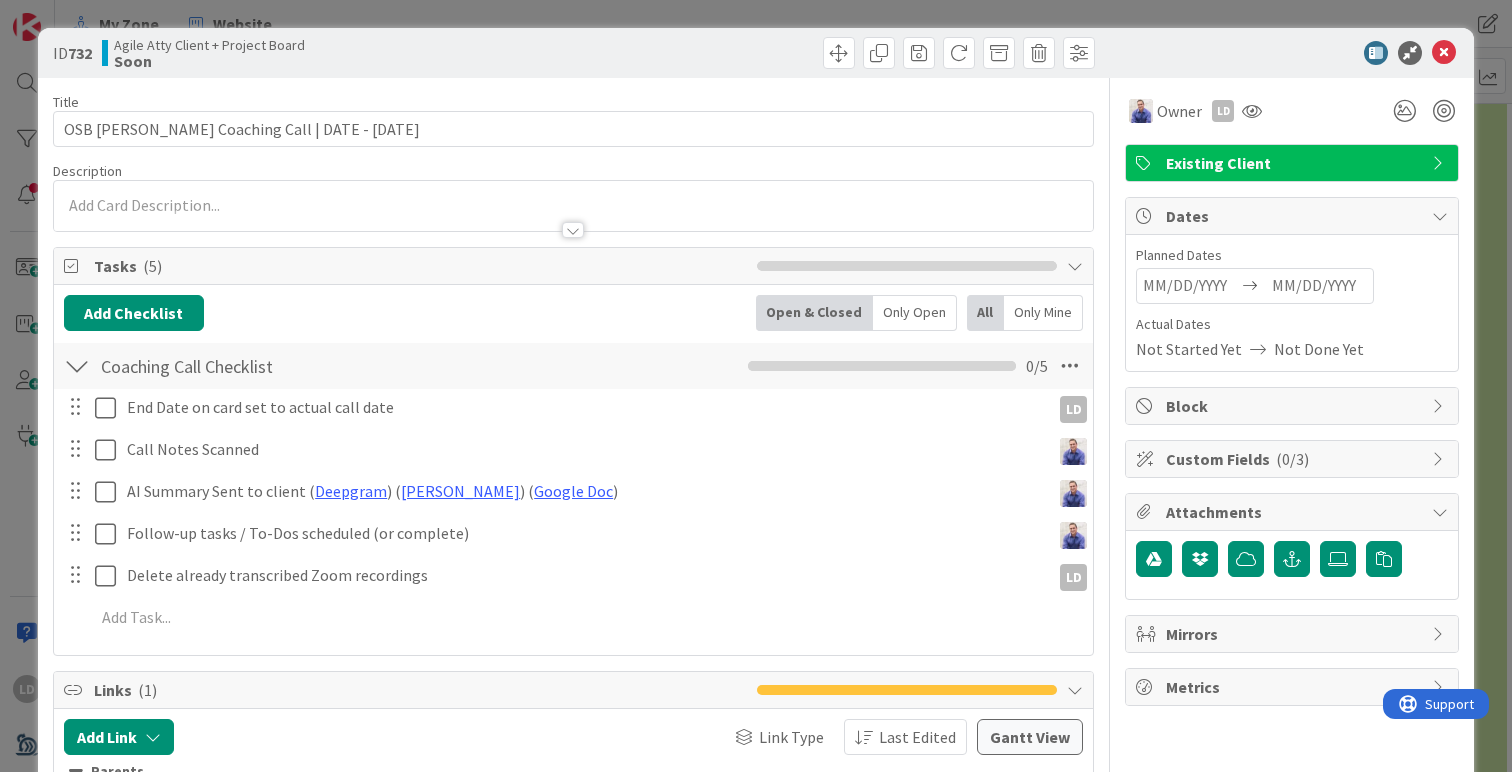 scroll, scrollTop: 0, scrollLeft: 0, axis: both 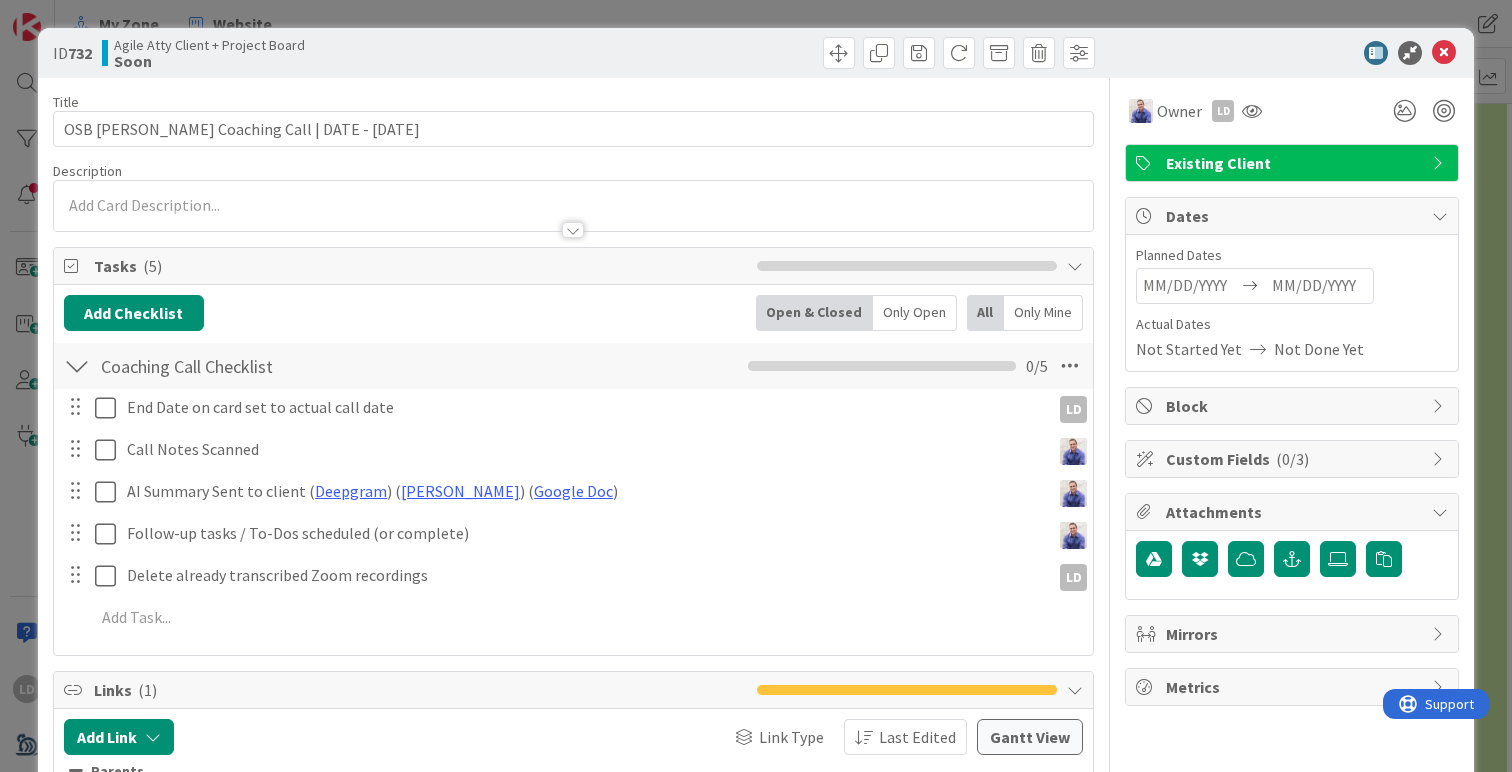 click at bounding box center [1190, 286] 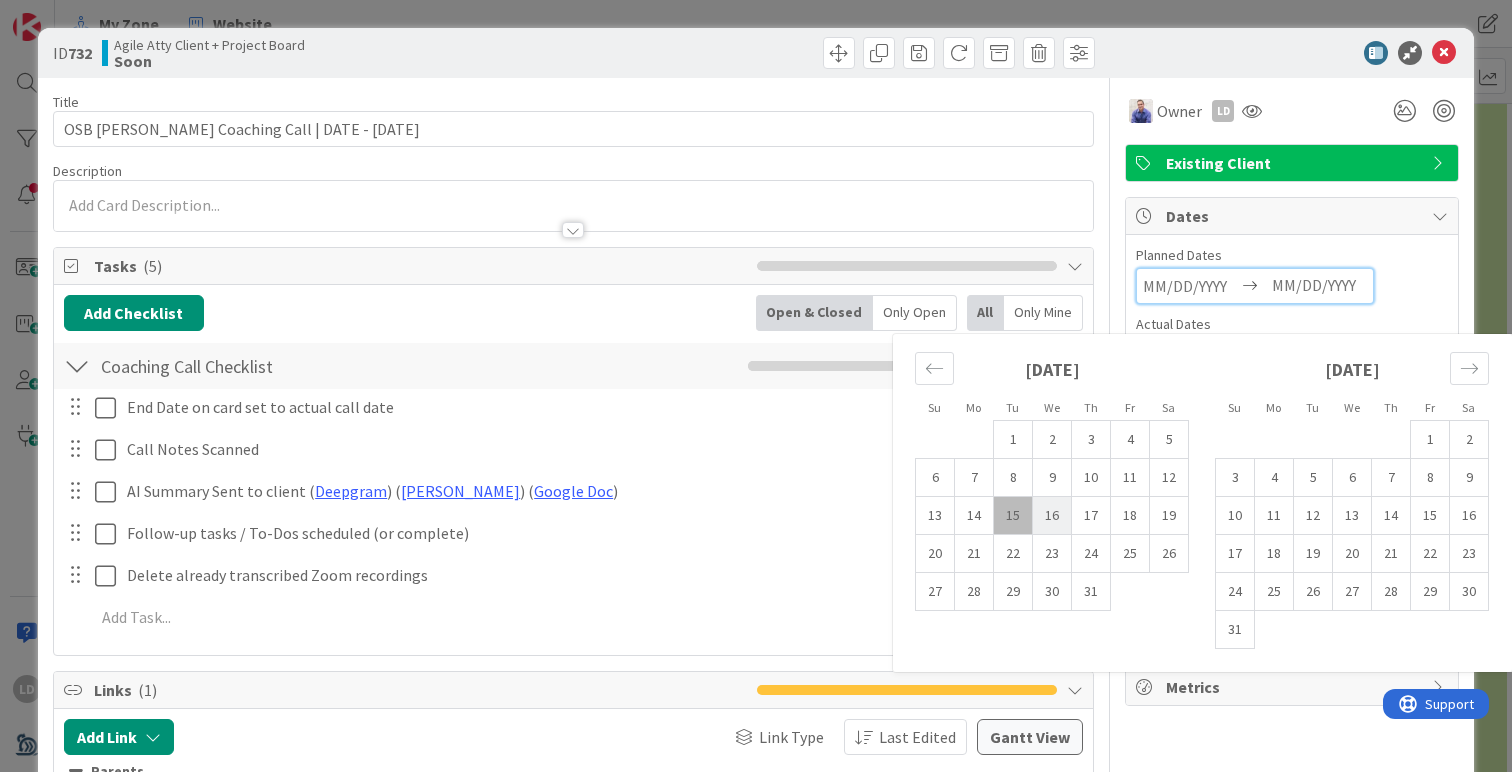 click on "16" at bounding box center [1052, 516] 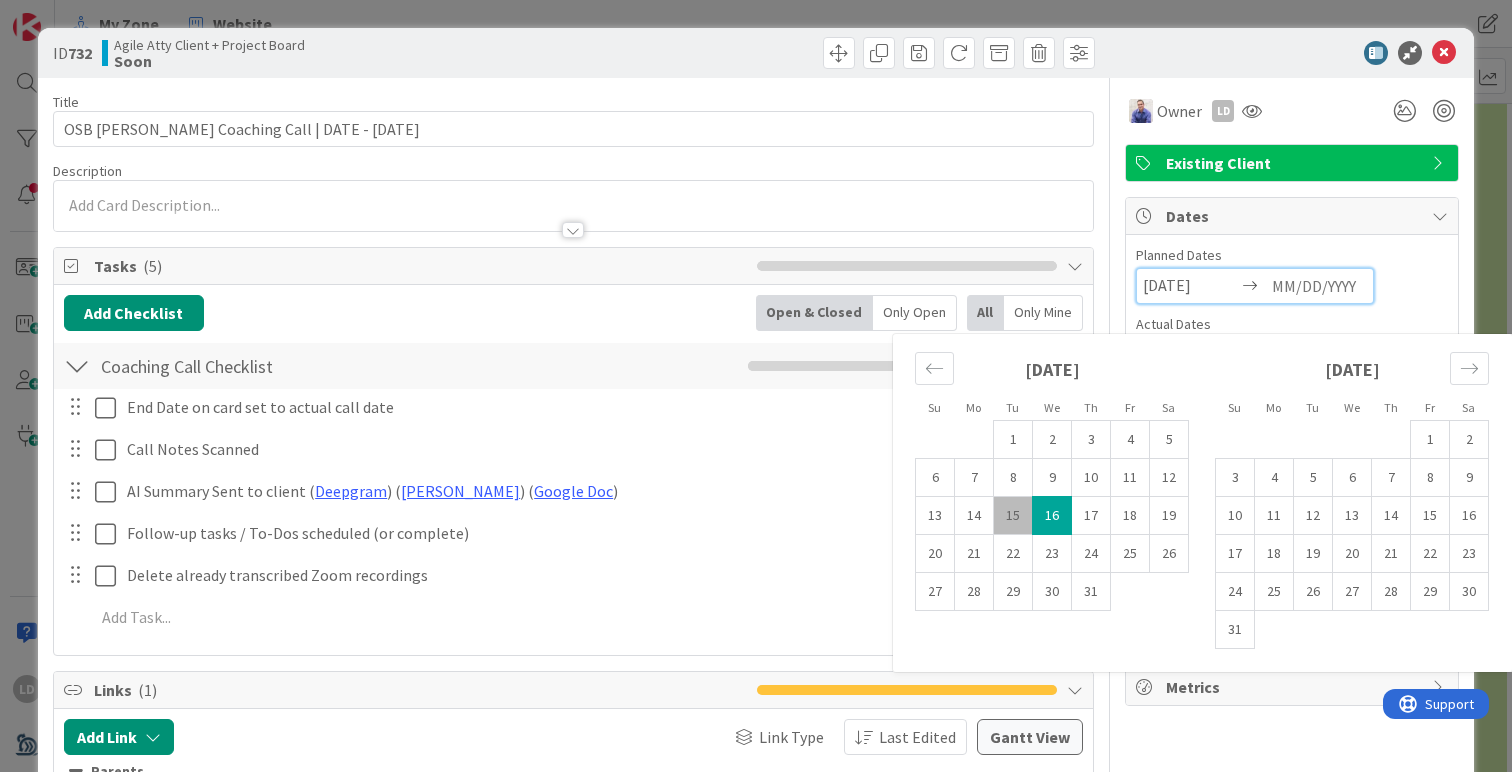 click on "16" at bounding box center [1052, 516] 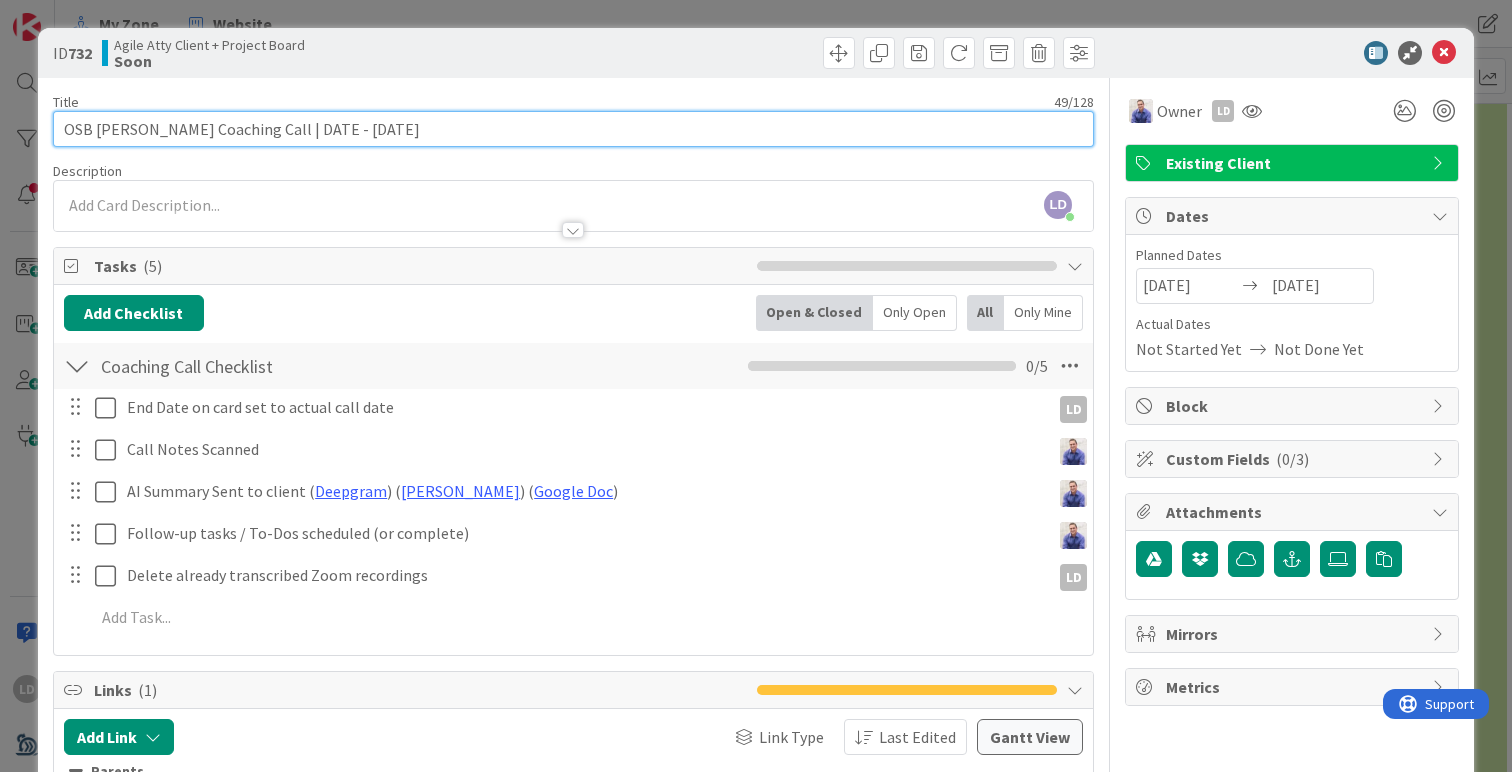 click on "OSB [PERSON_NAME] Coaching Call | DATE - [DATE]" at bounding box center [573, 129] 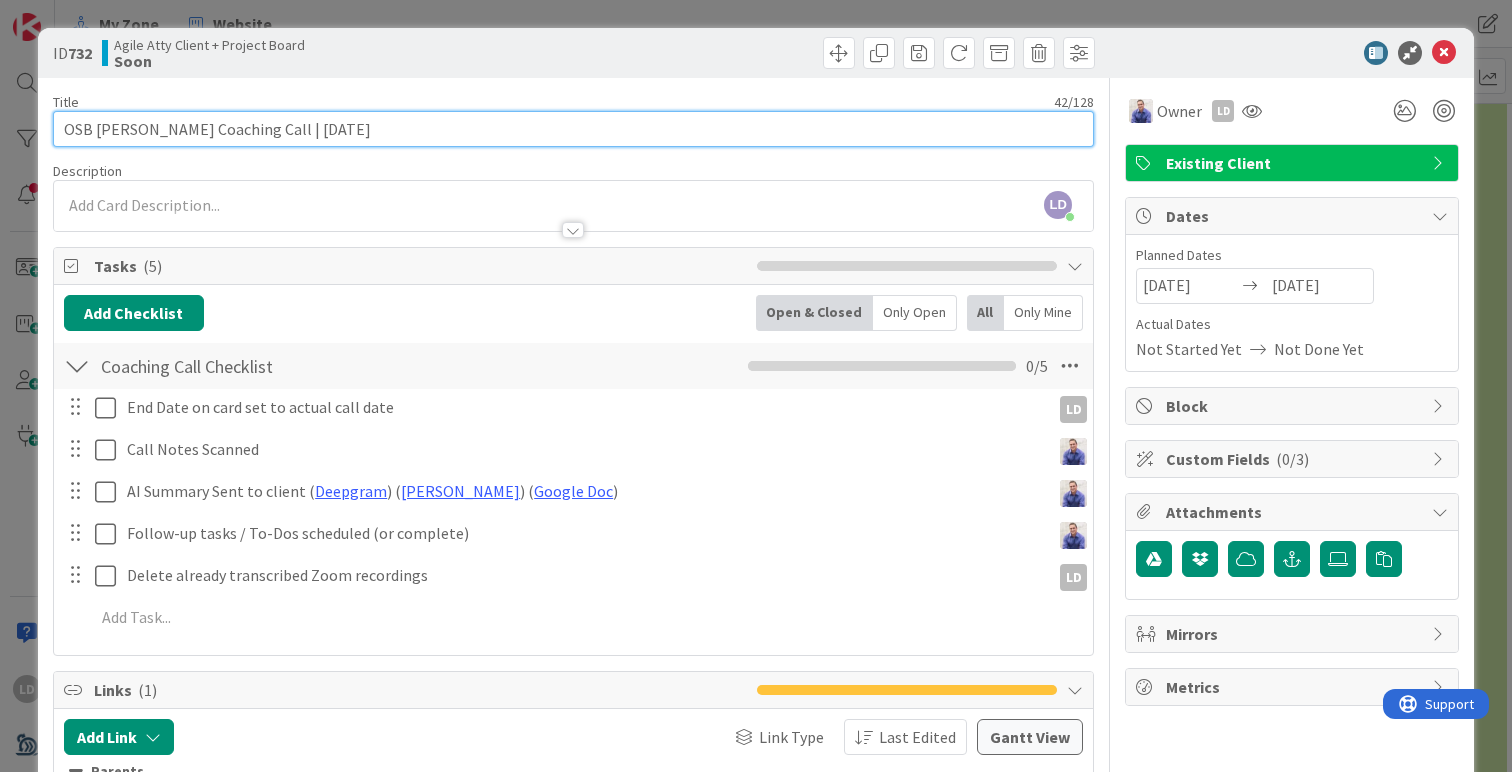type on "OSB [PERSON_NAME] Coaching Call | [DATE]" 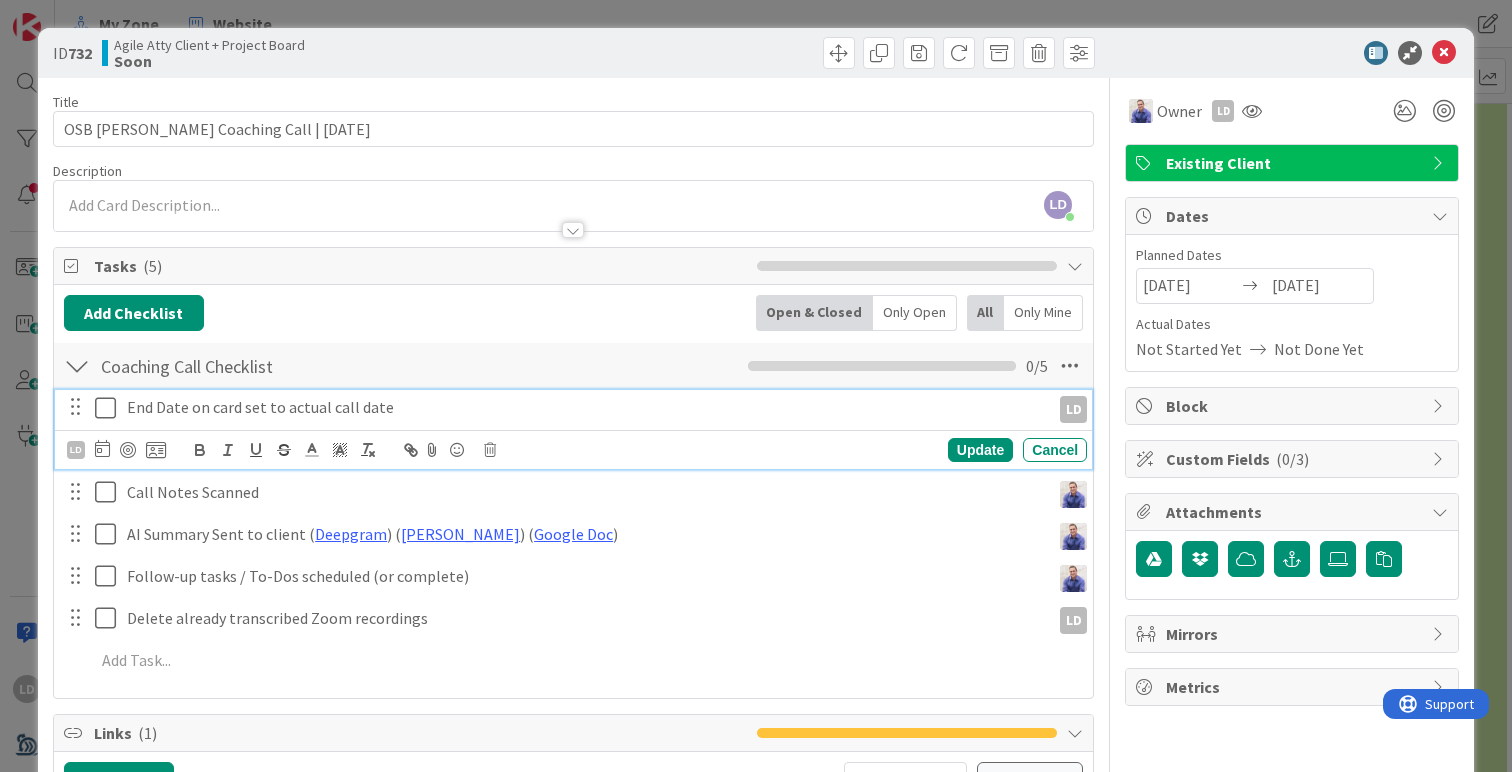 click at bounding box center [110, 408] 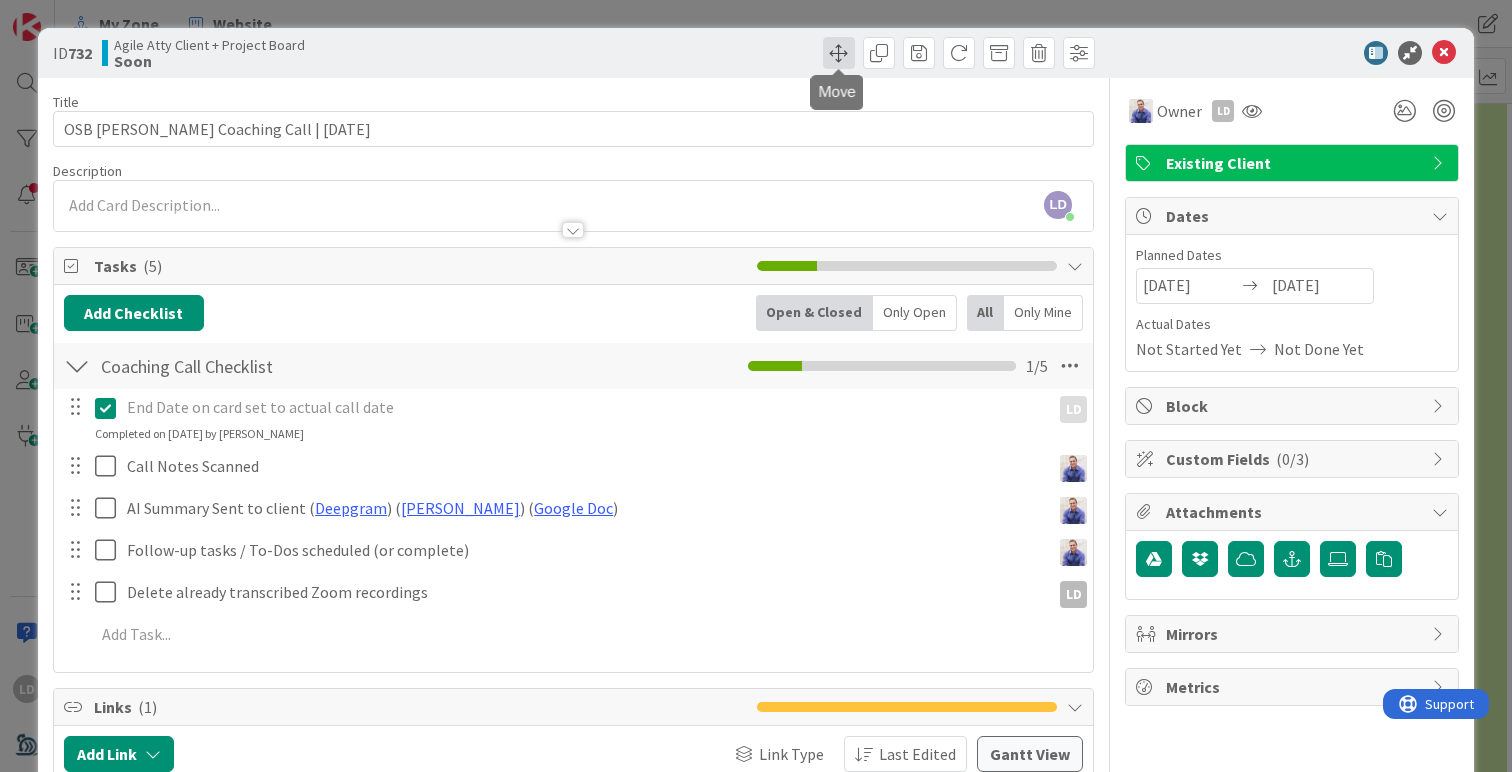 click at bounding box center [839, 53] 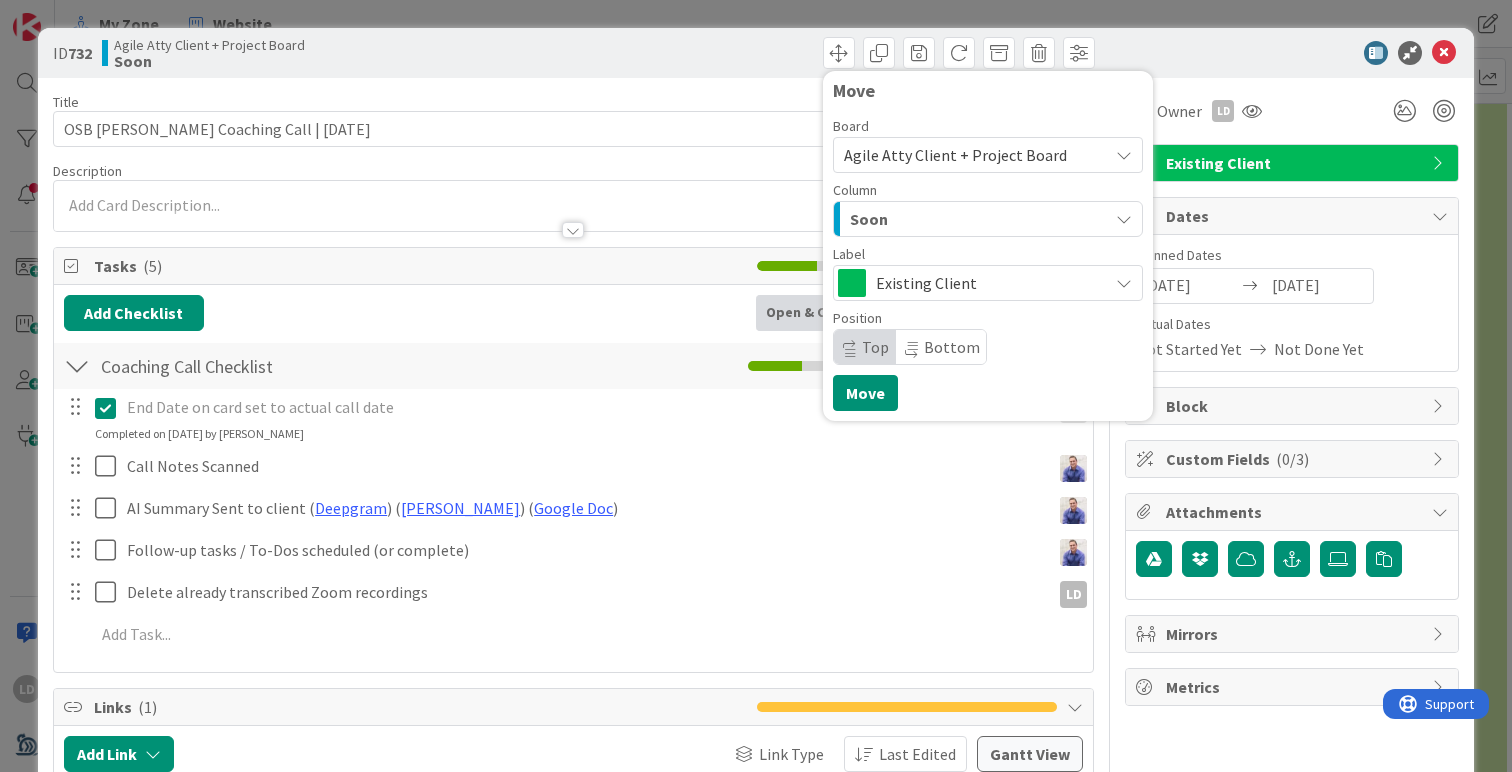 click on "Soon" at bounding box center [869, 219] 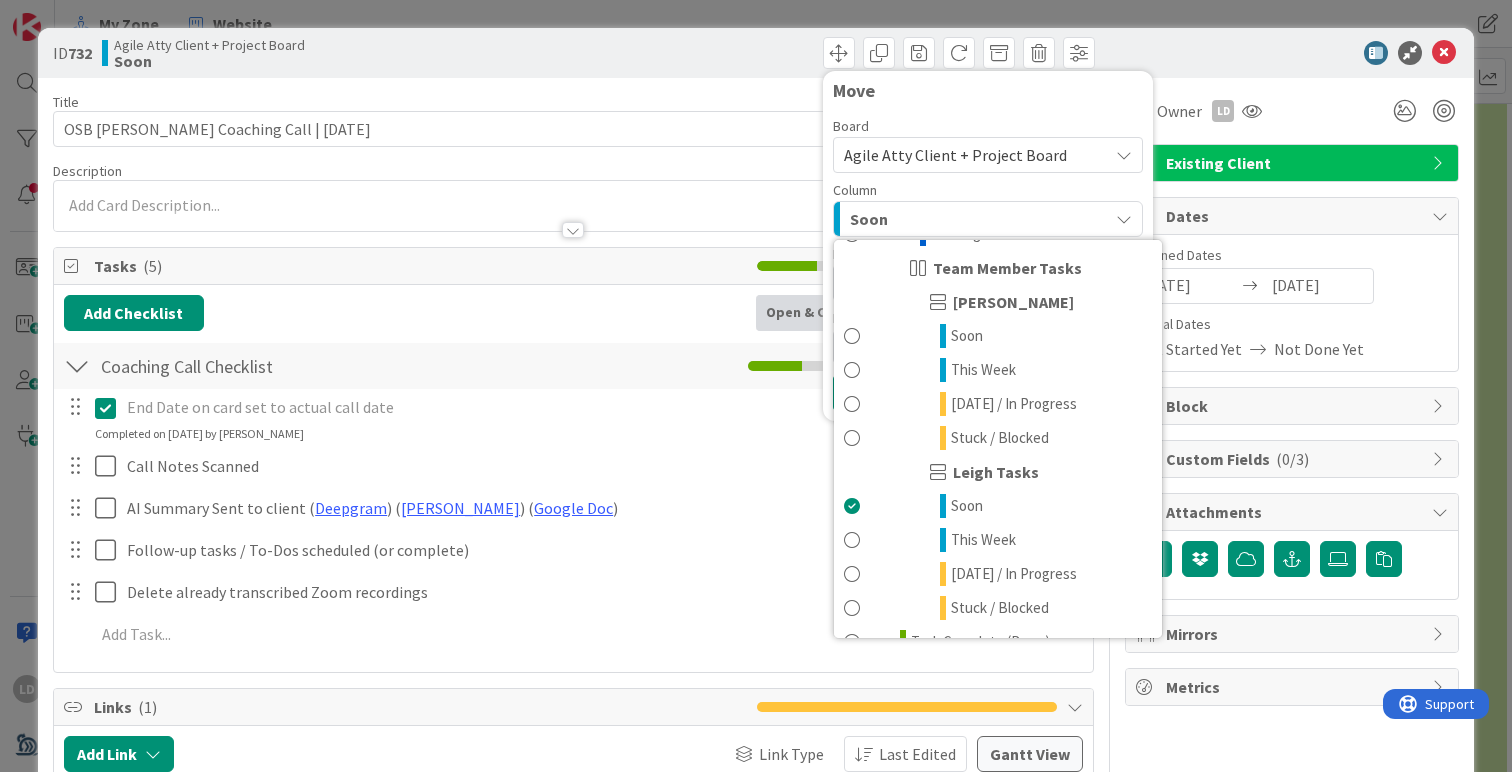 scroll, scrollTop: 876, scrollLeft: 0, axis: vertical 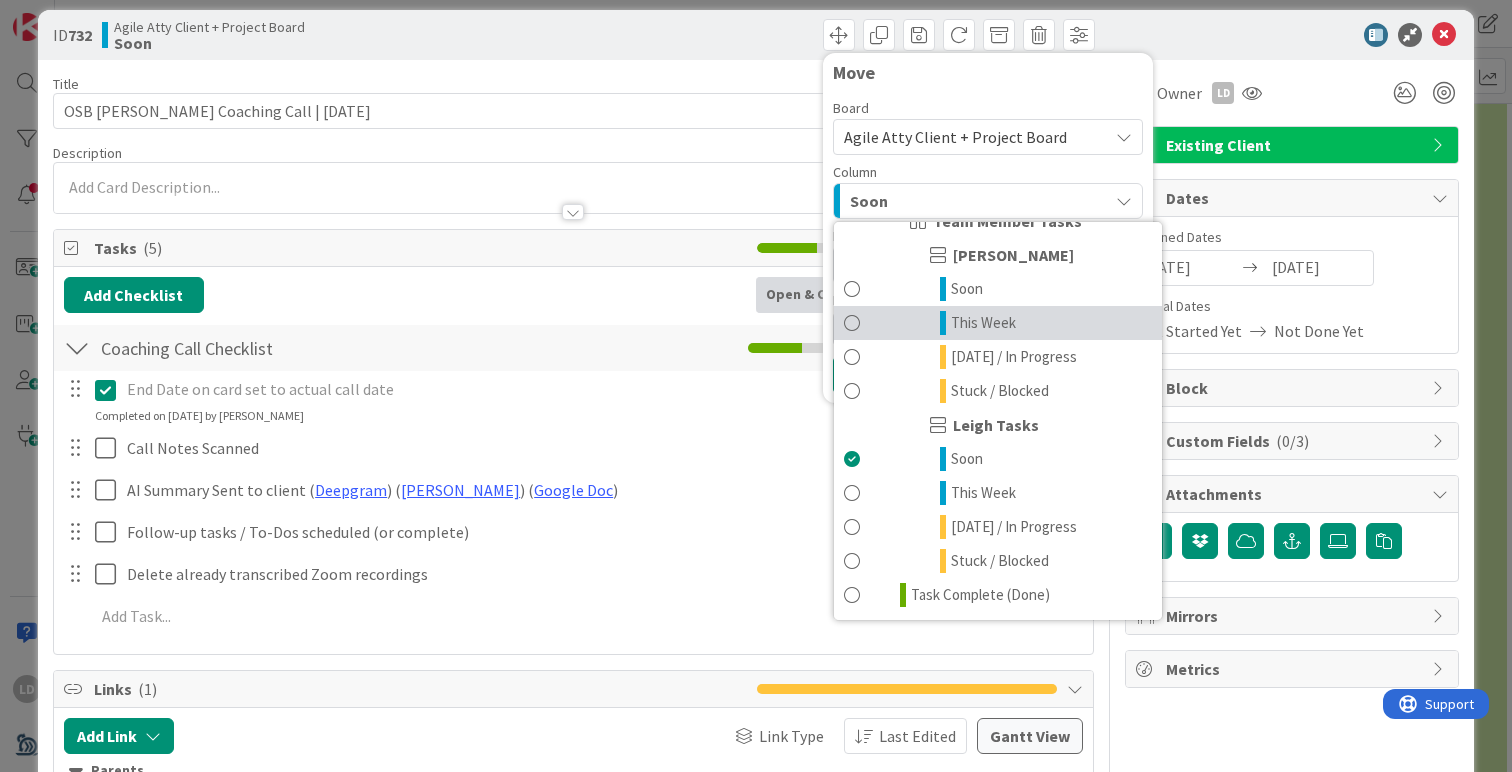 click at bounding box center [852, 323] 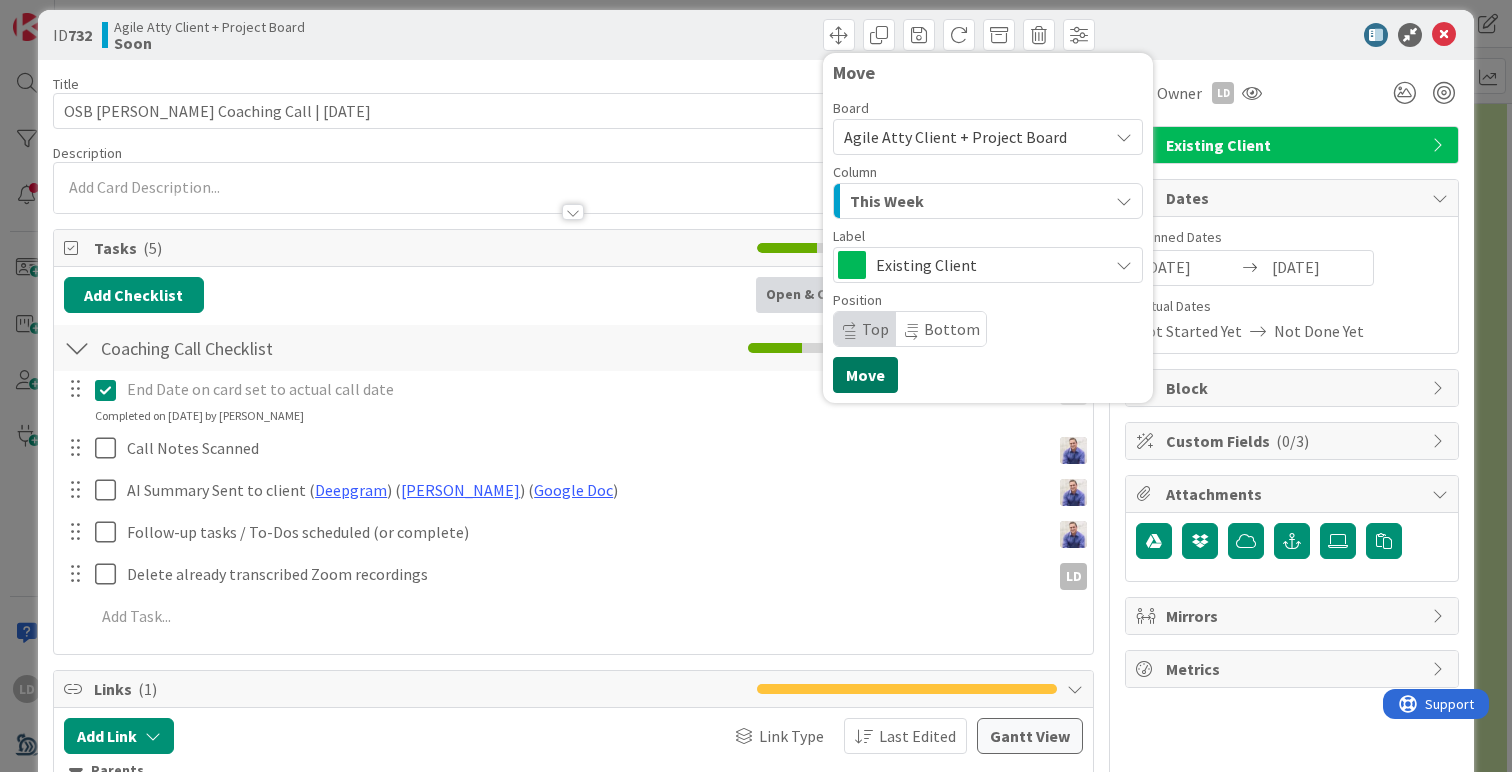 click on "Move" at bounding box center (865, 375) 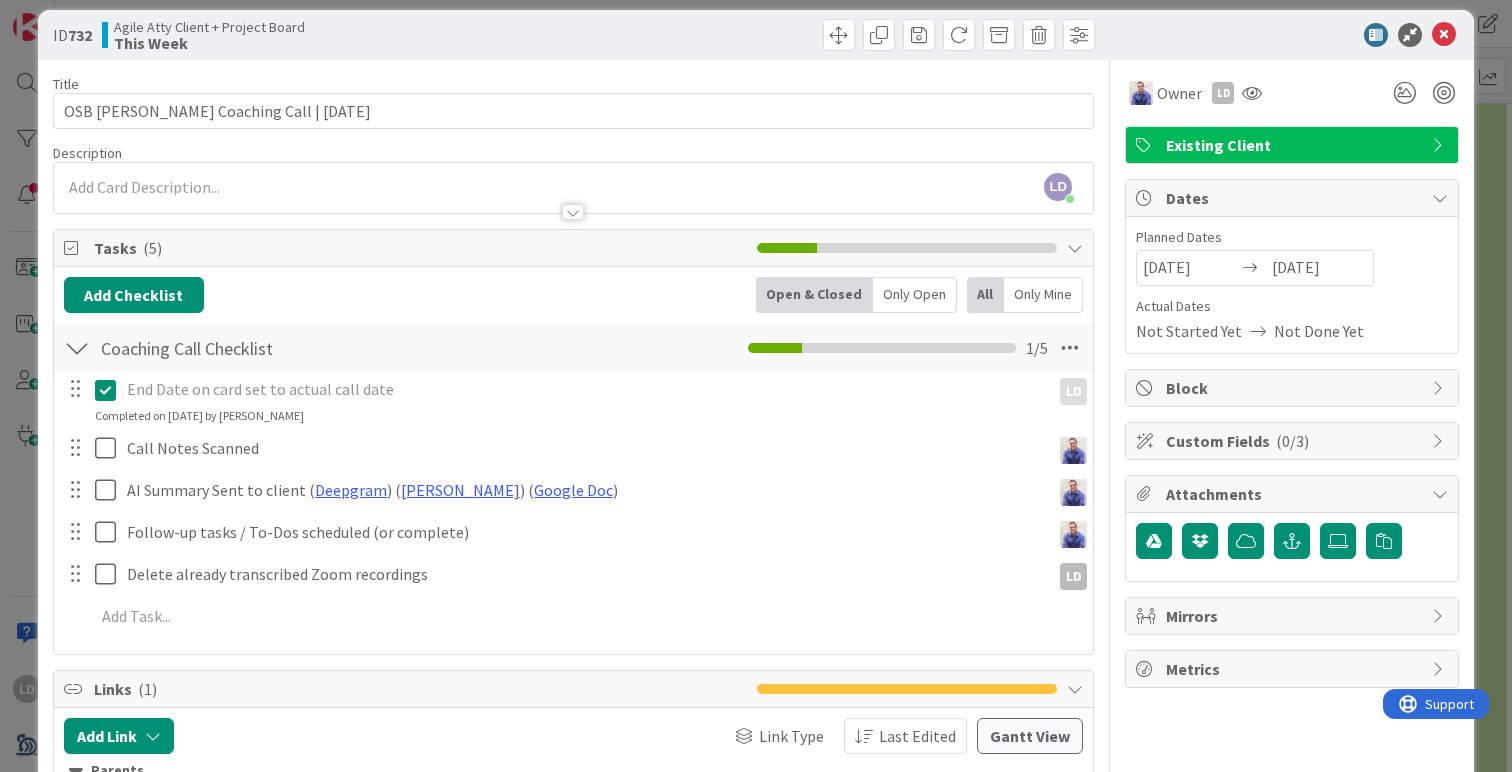 click at bounding box center (1444, 35) 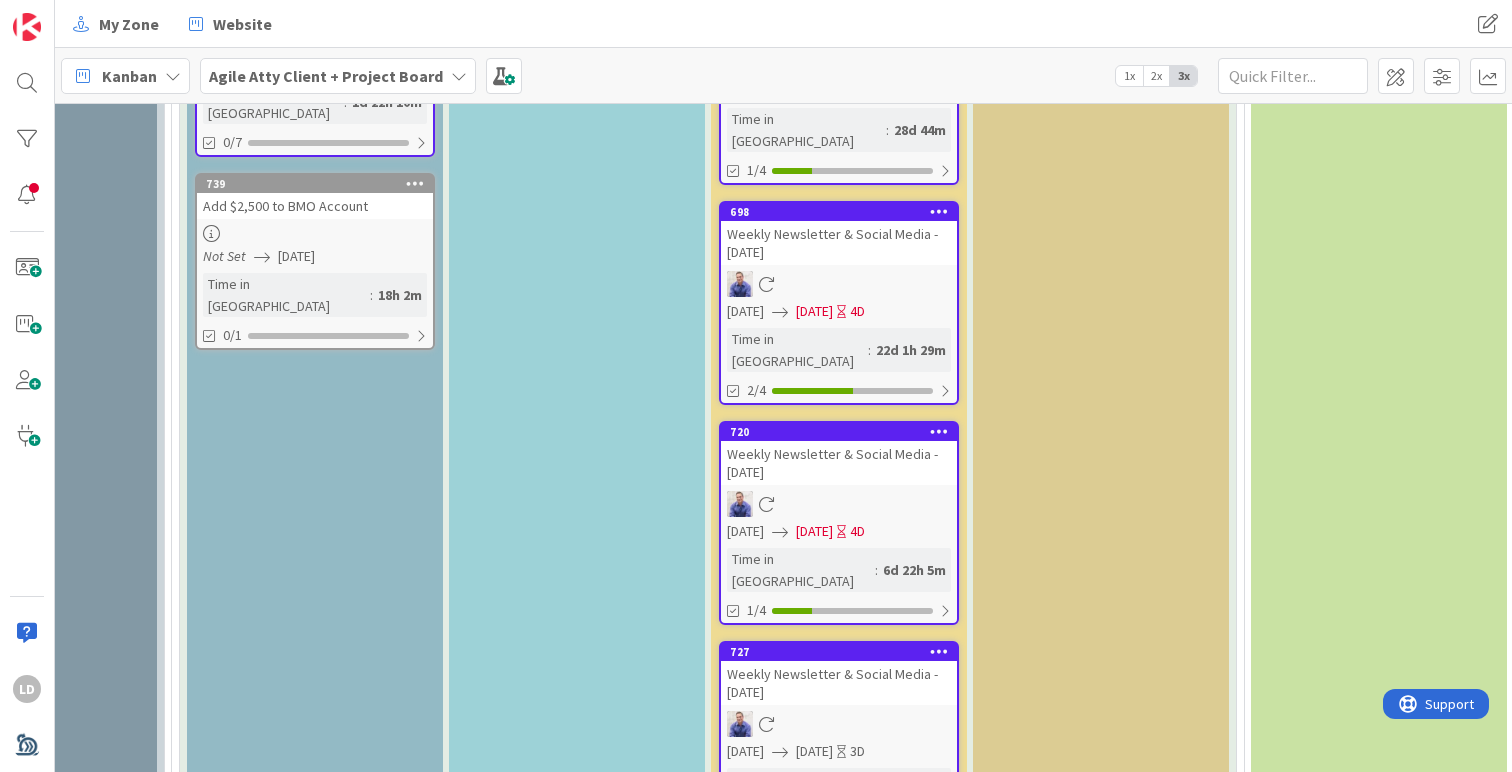 scroll, scrollTop: 0, scrollLeft: 0, axis: both 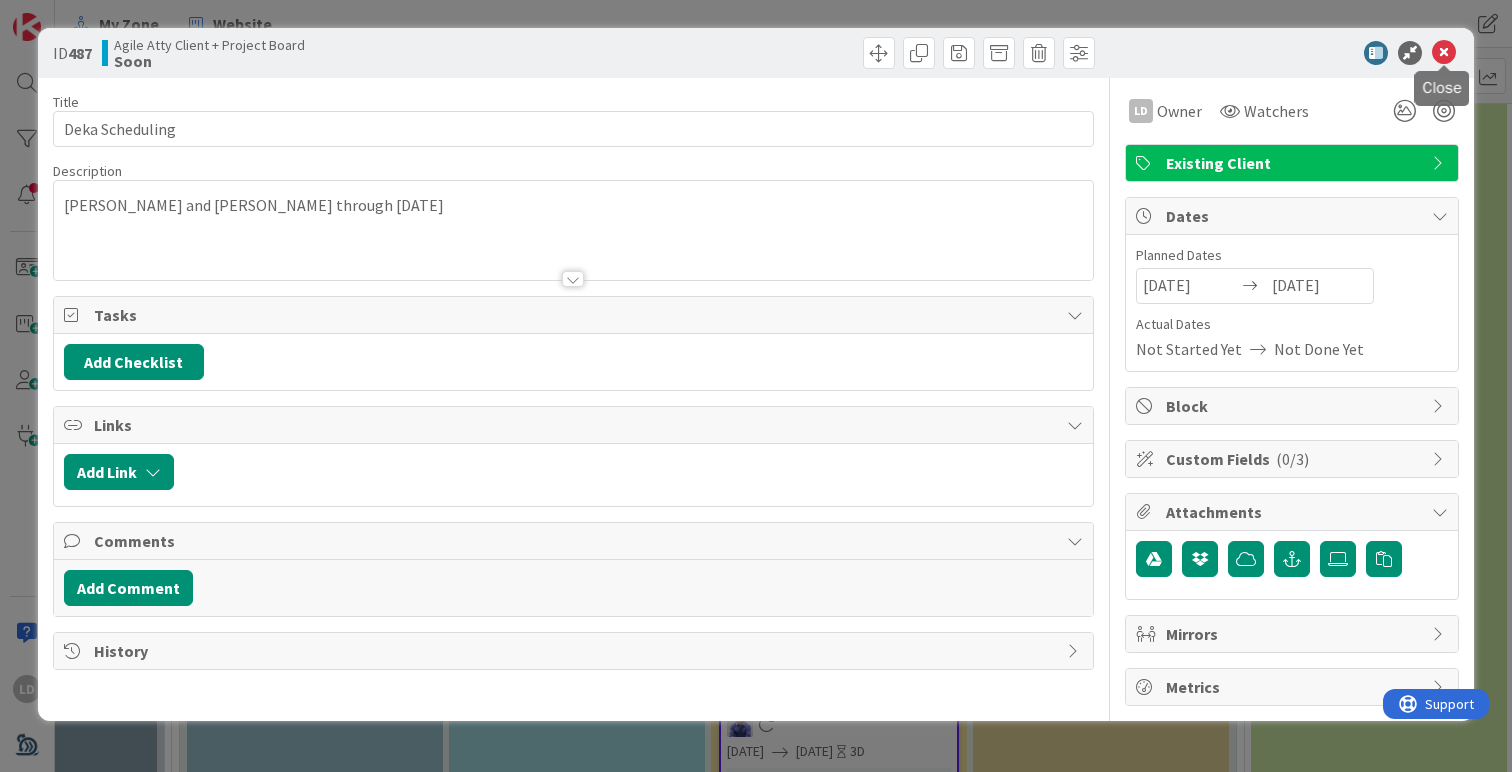 click at bounding box center (1444, 53) 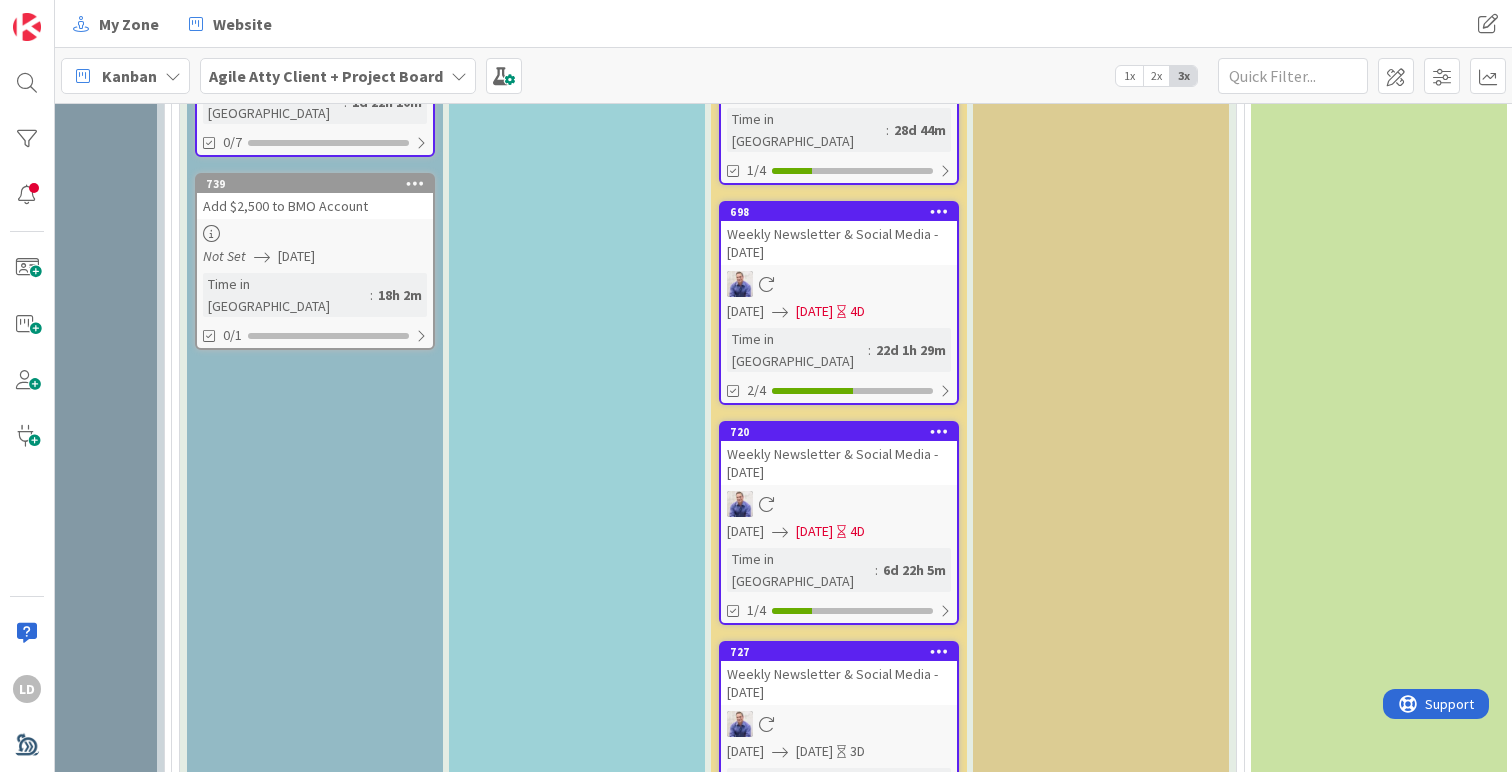 scroll, scrollTop: 0, scrollLeft: 0, axis: both 